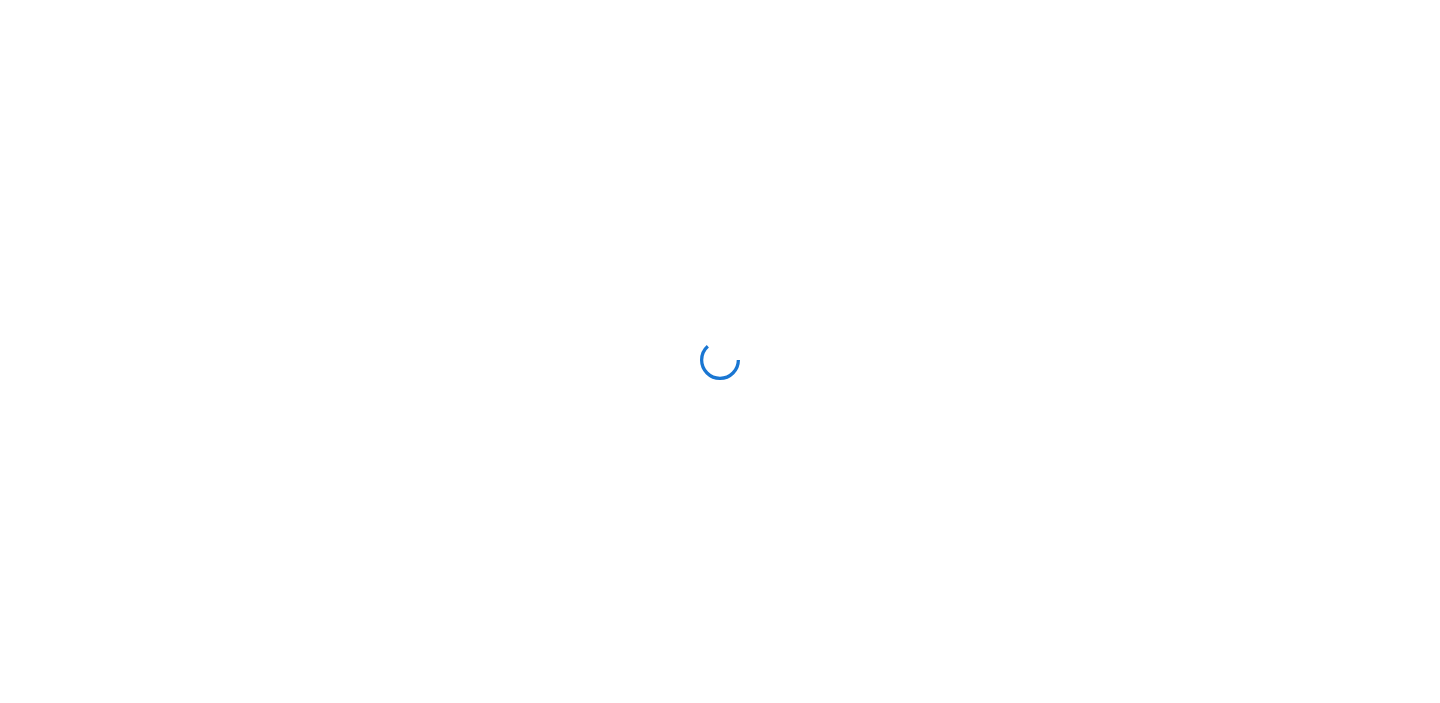 scroll, scrollTop: 0, scrollLeft: 0, axis: both 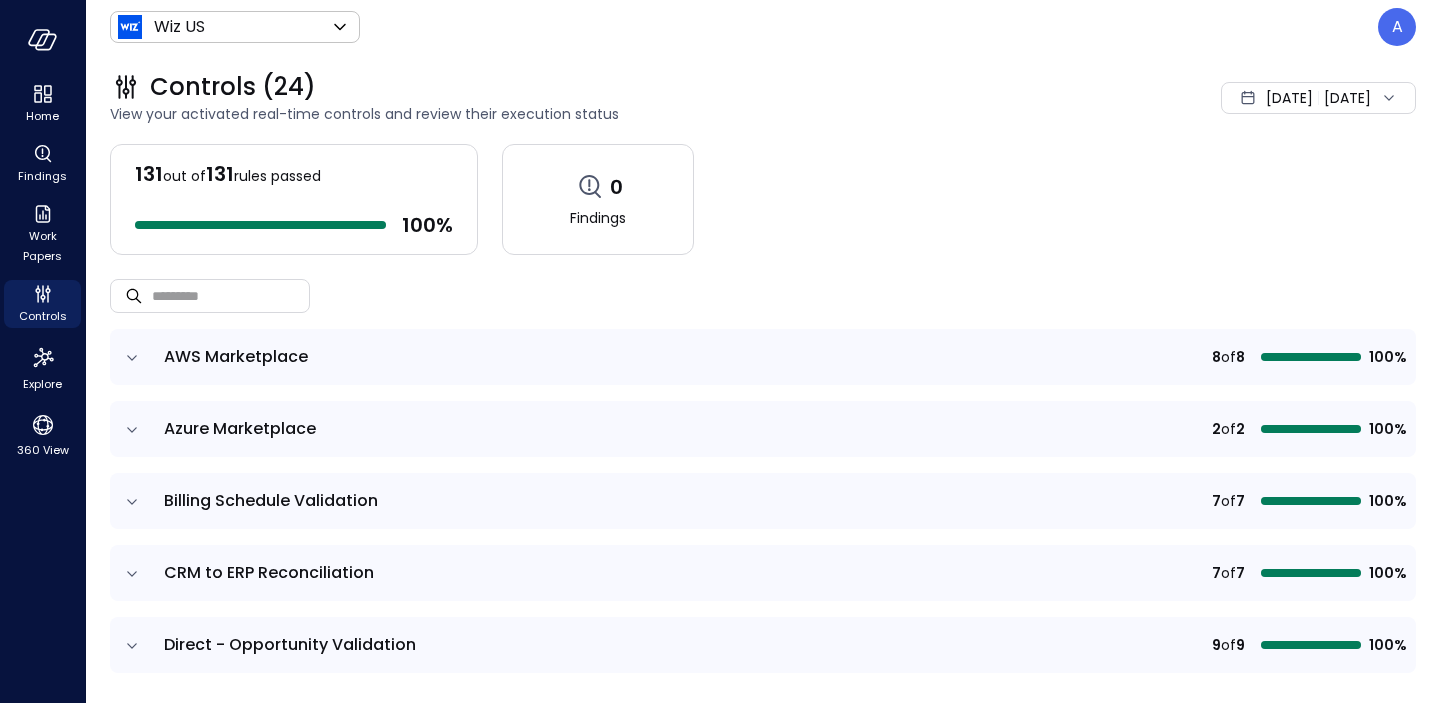 click on "Jul 1, 2025" at bounding box center (1289, 98) 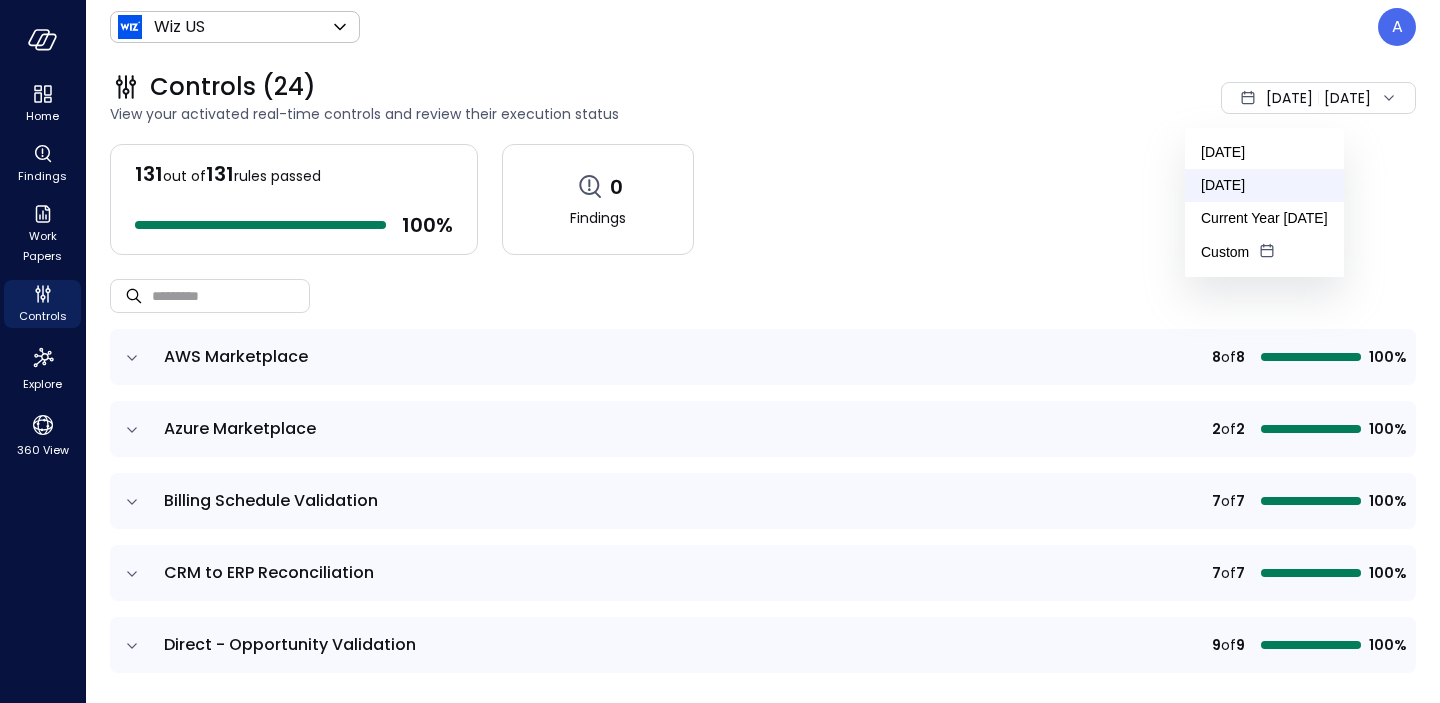 click on "[DATE]" at bounding box center [1264, 185] 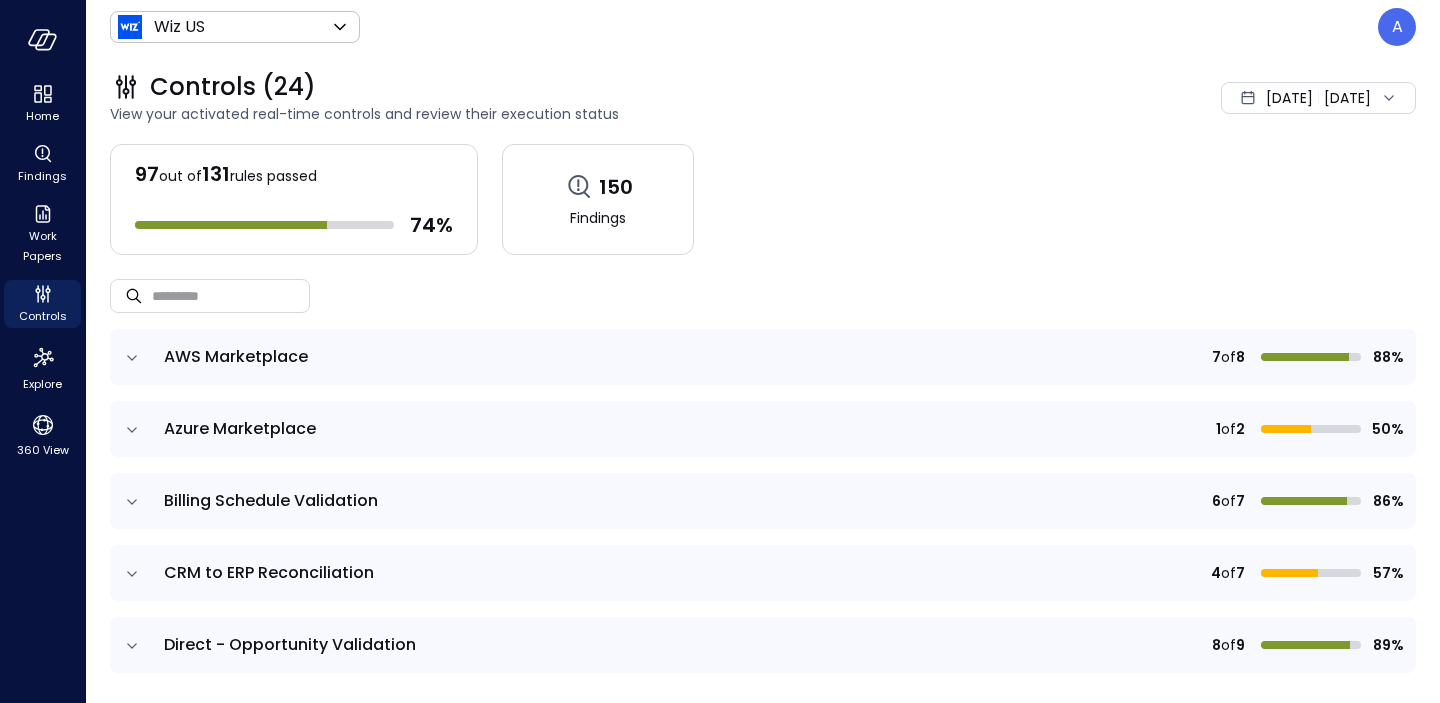click on "[DATE]" at bounding box center (1289, 98) 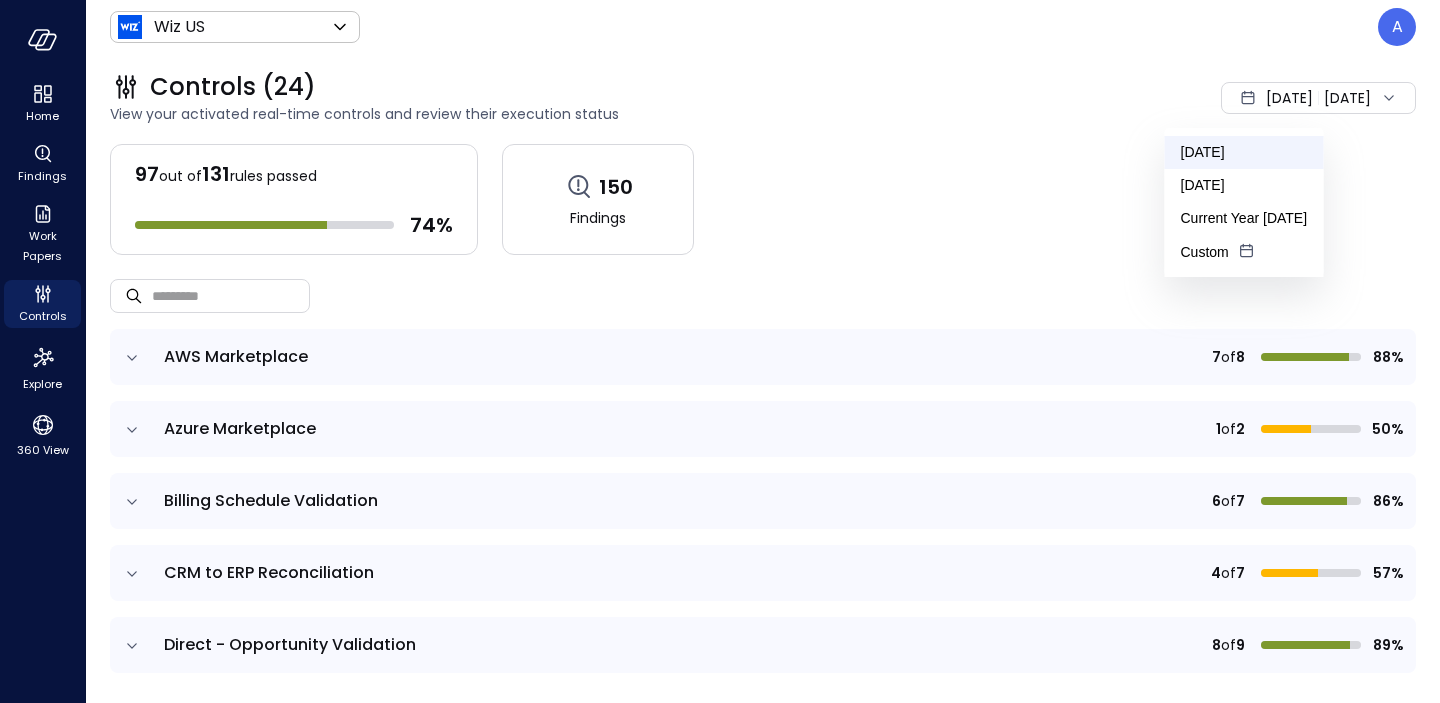 click on "[DATE]" at bounding box center (1244, 152) 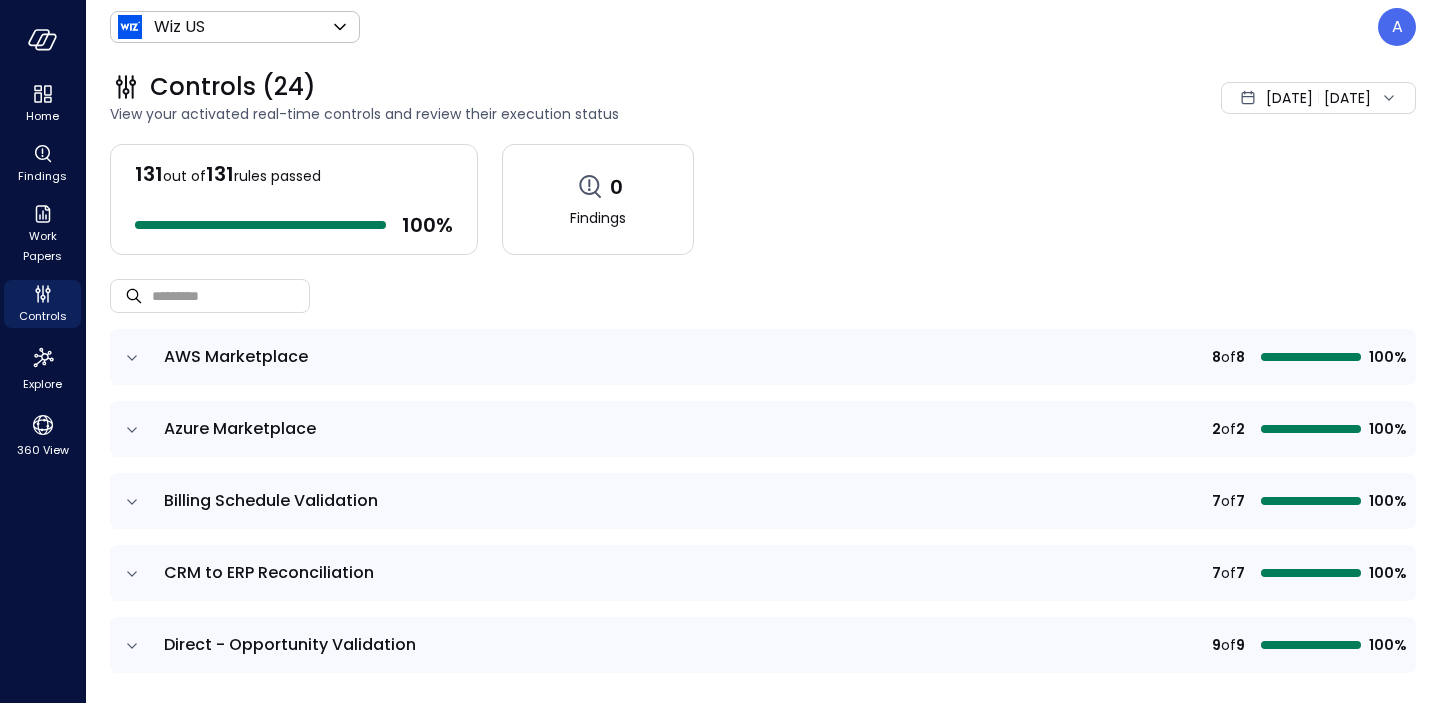 click on "Controls (24)   View your activated real-time controls and review their execution status Jul 1, 2025 Jul 1, 2025 131  out of  131  rules passed 100 % 0 Findings ​ ​ AWS Marketplace 8  of  8 100% Azure Marketplace 2  of  2 100% Billing Schedule Validation 7  of  7 100% CRM to ERP Reconciliation 7  of  7 100% Direct - Opportunity Validation 9  of  9 100% Direct - Order Form Reconciliation 4  of  4 100% Direct - Order Form Validation 2  of  2 100% GCP Marketplace 5  of  5 100% Marketplace  - Order Form Reconciliation 4  of  4 100% Marketplace - Opportunity Validation 8  of  9 89% Marketplace - Order Form Validation 2  of  2 100% Marketplace - Tackle Reconciliation 5  of  5 100% Marketplace - Tackle Validation 1  of  1 100% Marketplace Reseller - Opportunity Validation 11  of  13 85% Marketplace Reseller - Order Form Reconciliation 10  of  10 100% Marketplace Reseller - Order Form Validation 2  of  2 100% Marketplace Reseller - Tackle Reconciliation 8  of  8 100% 3  of  3 5" at bounding box center (763, 378) 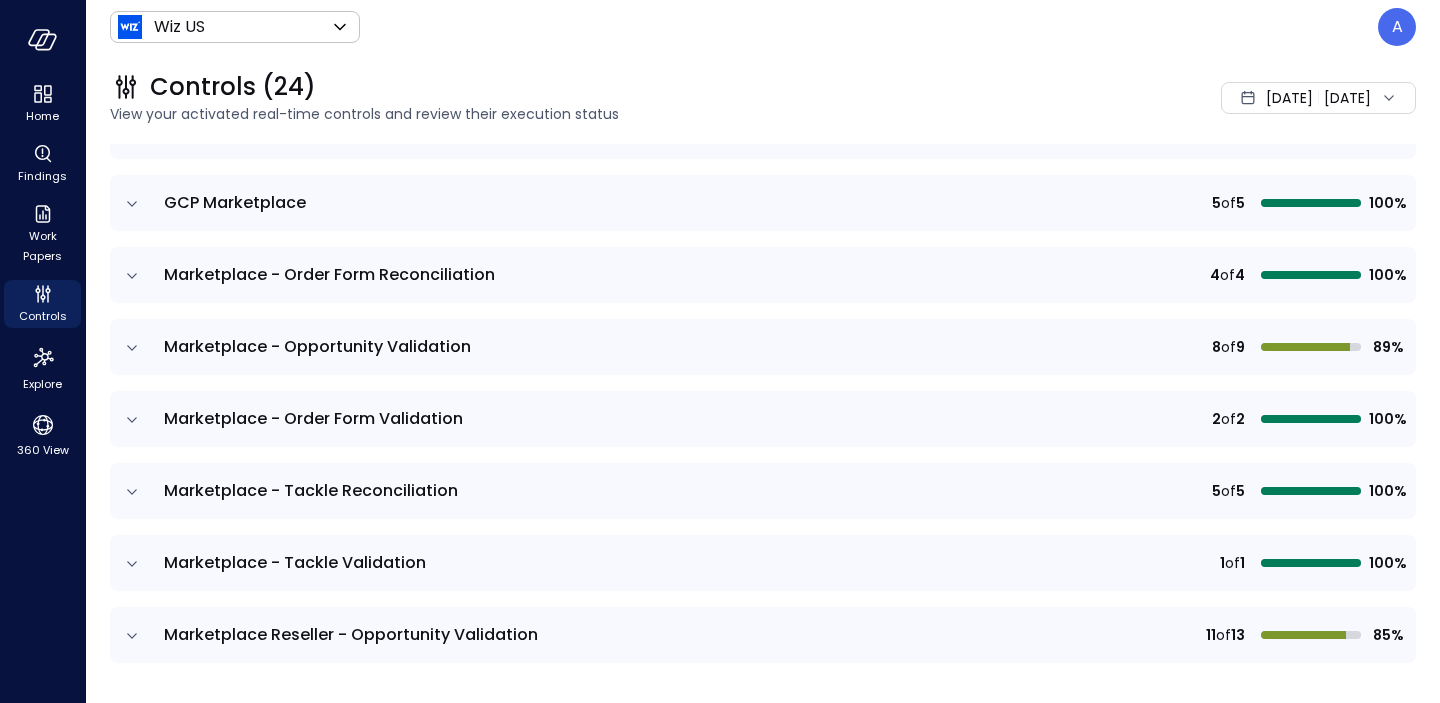 scroll, scrollTop: 680, scrollLeft: 0, axis: vertical 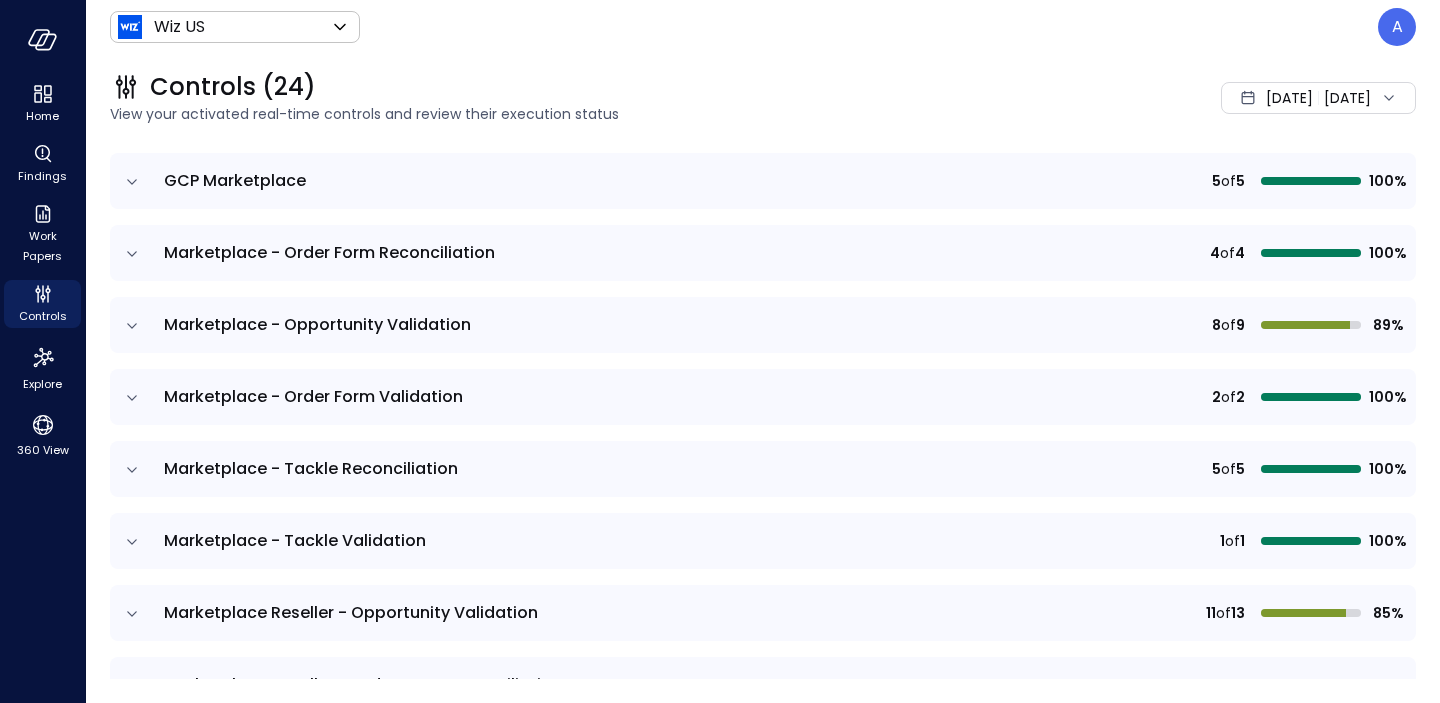 click 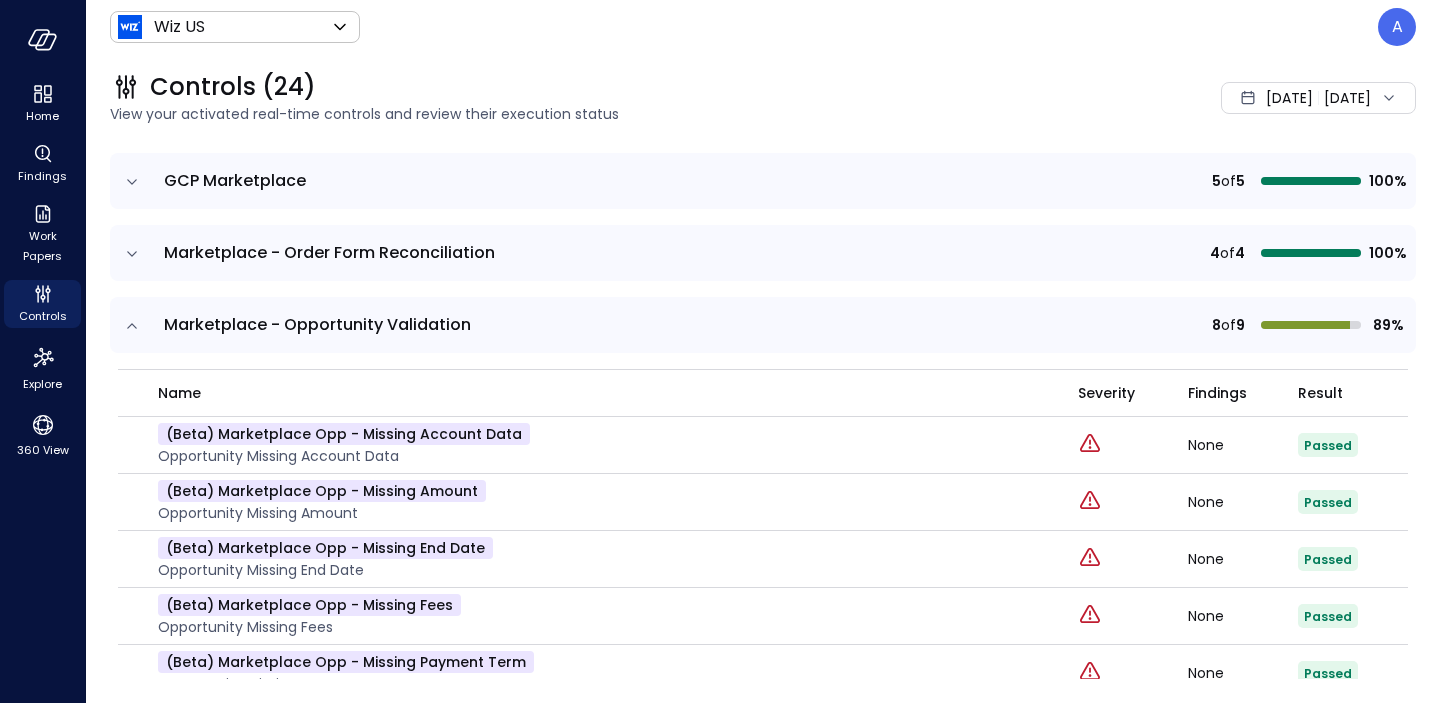 type 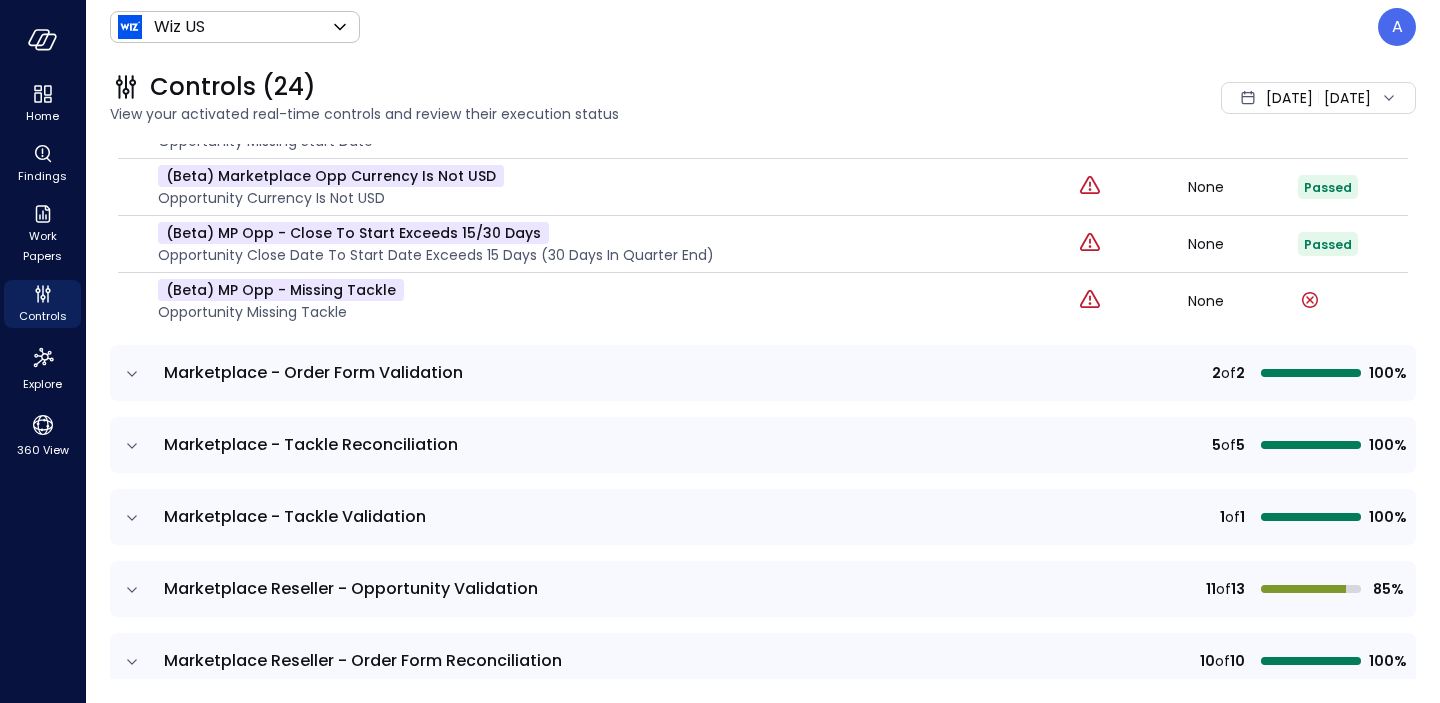 scroll, scrollTop: 1320, scrollLeft: 0, axis: vertical 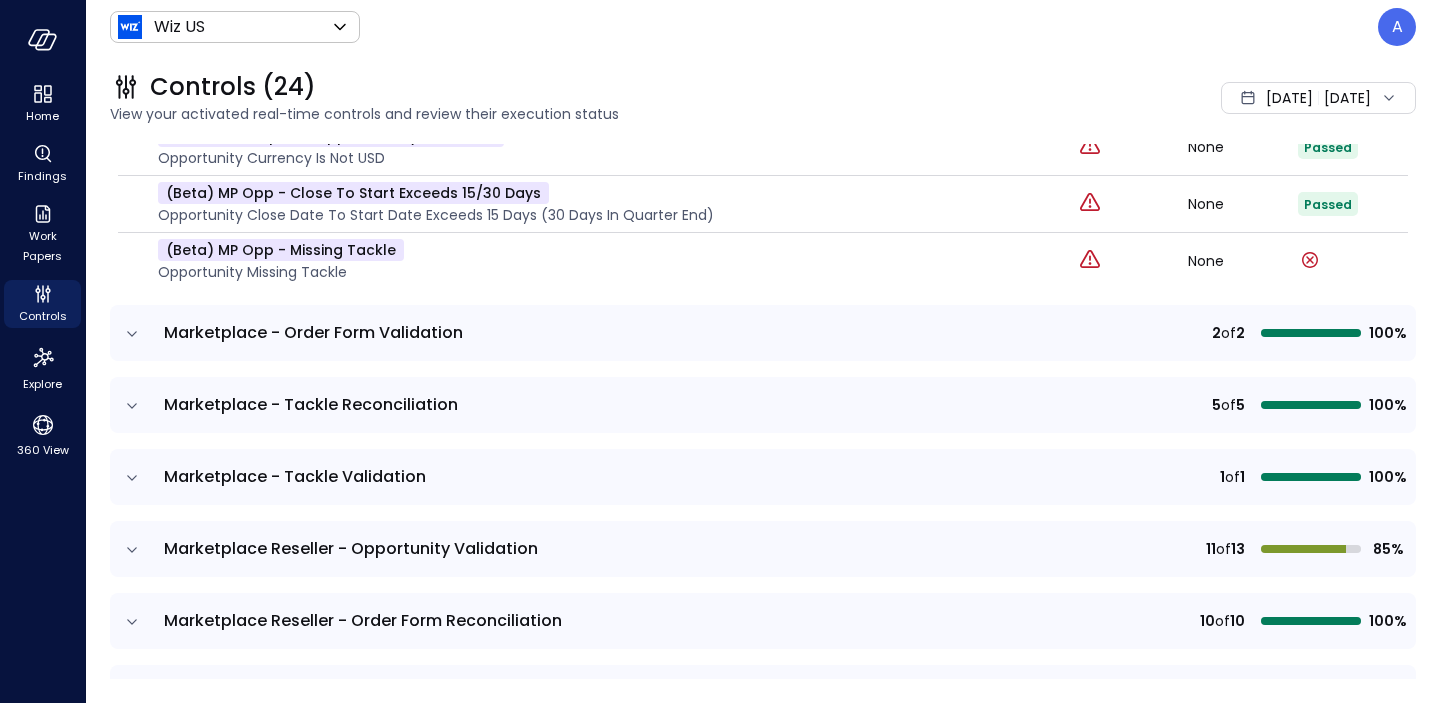 click 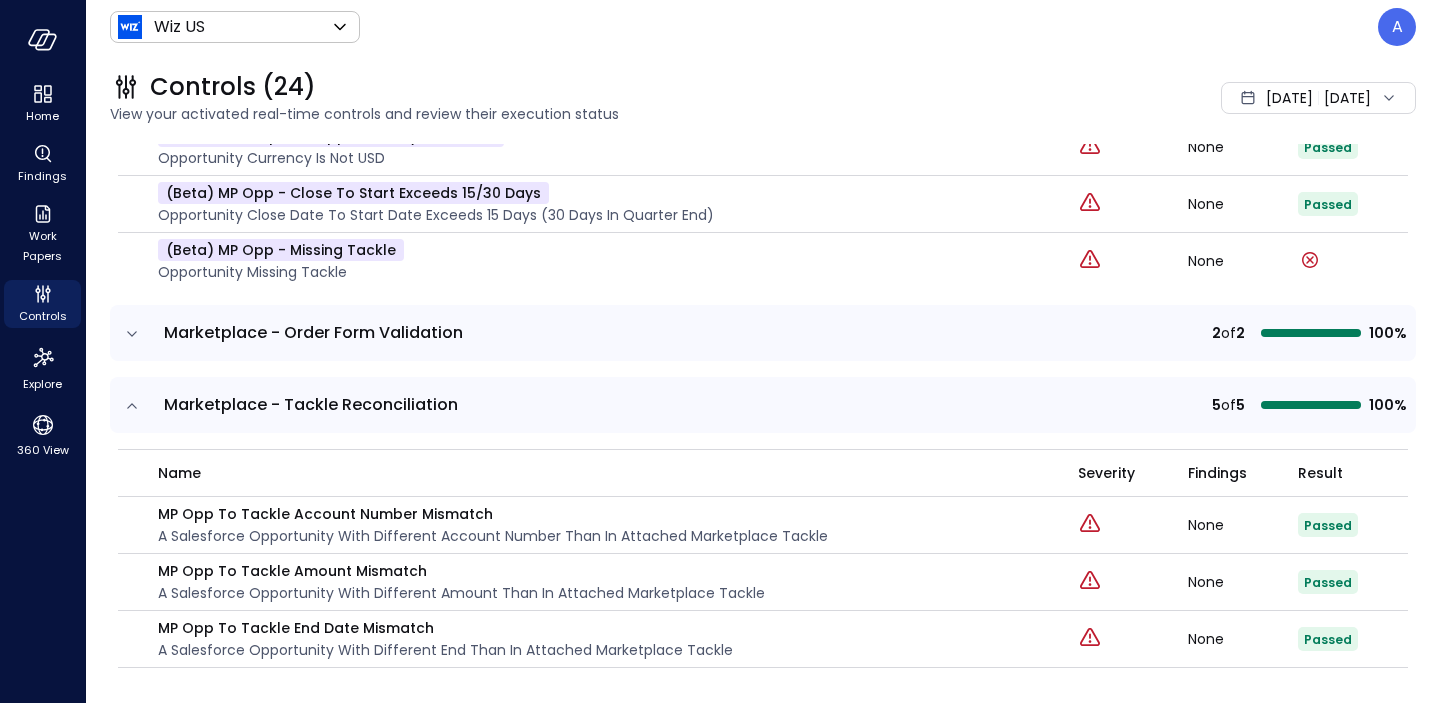 click 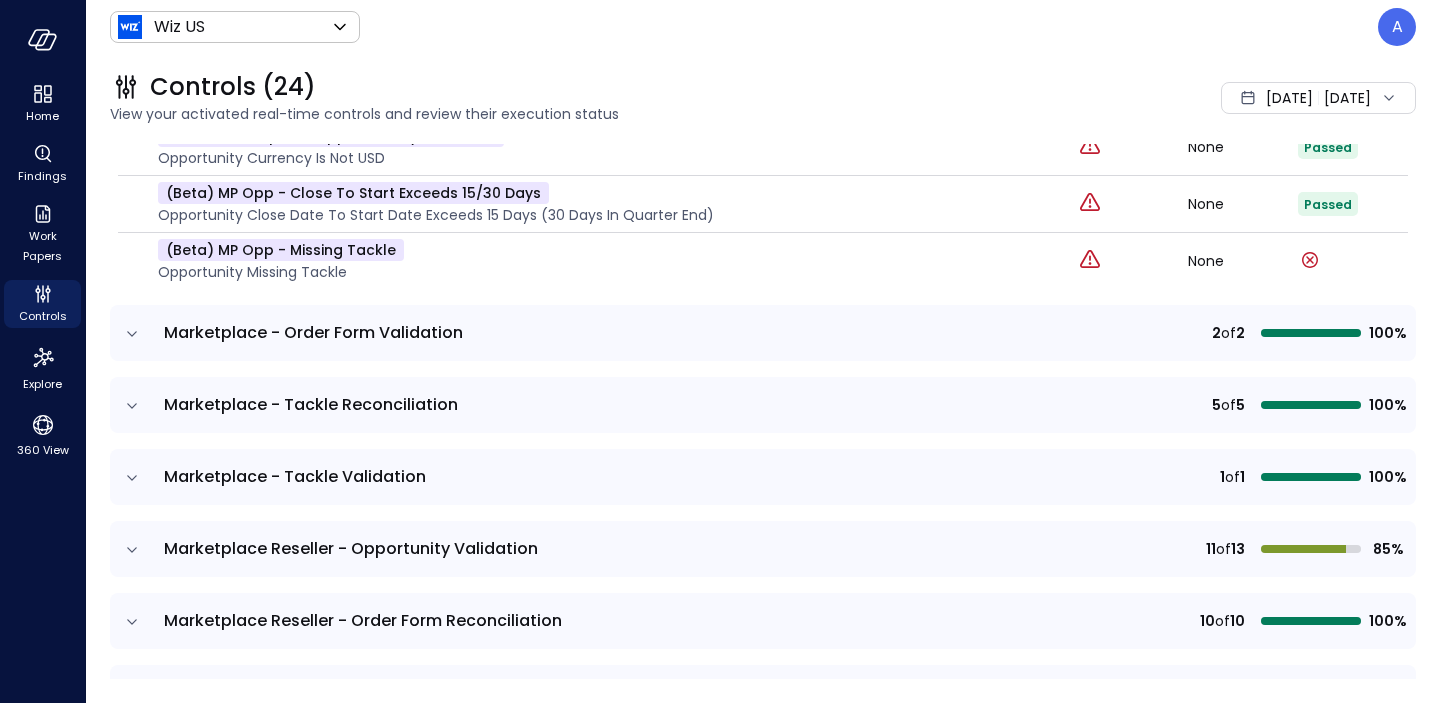 click 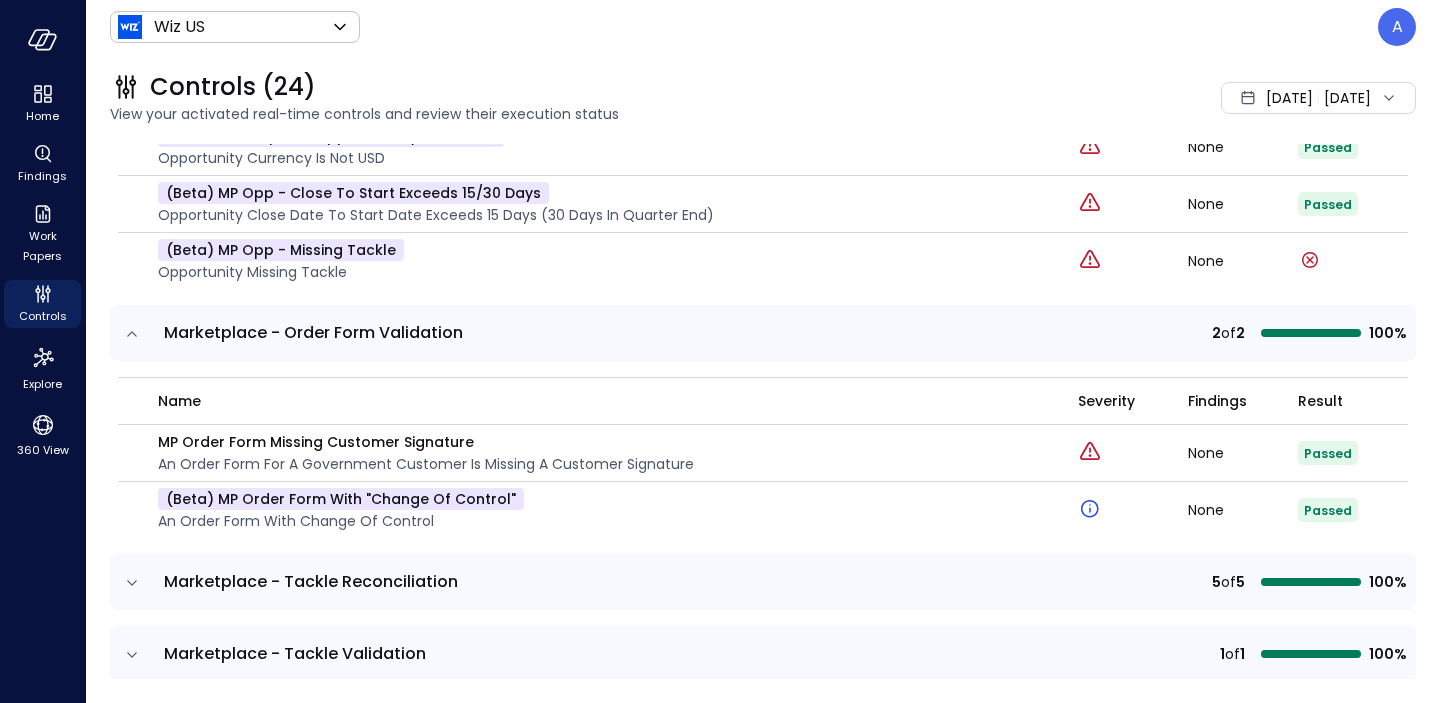 click 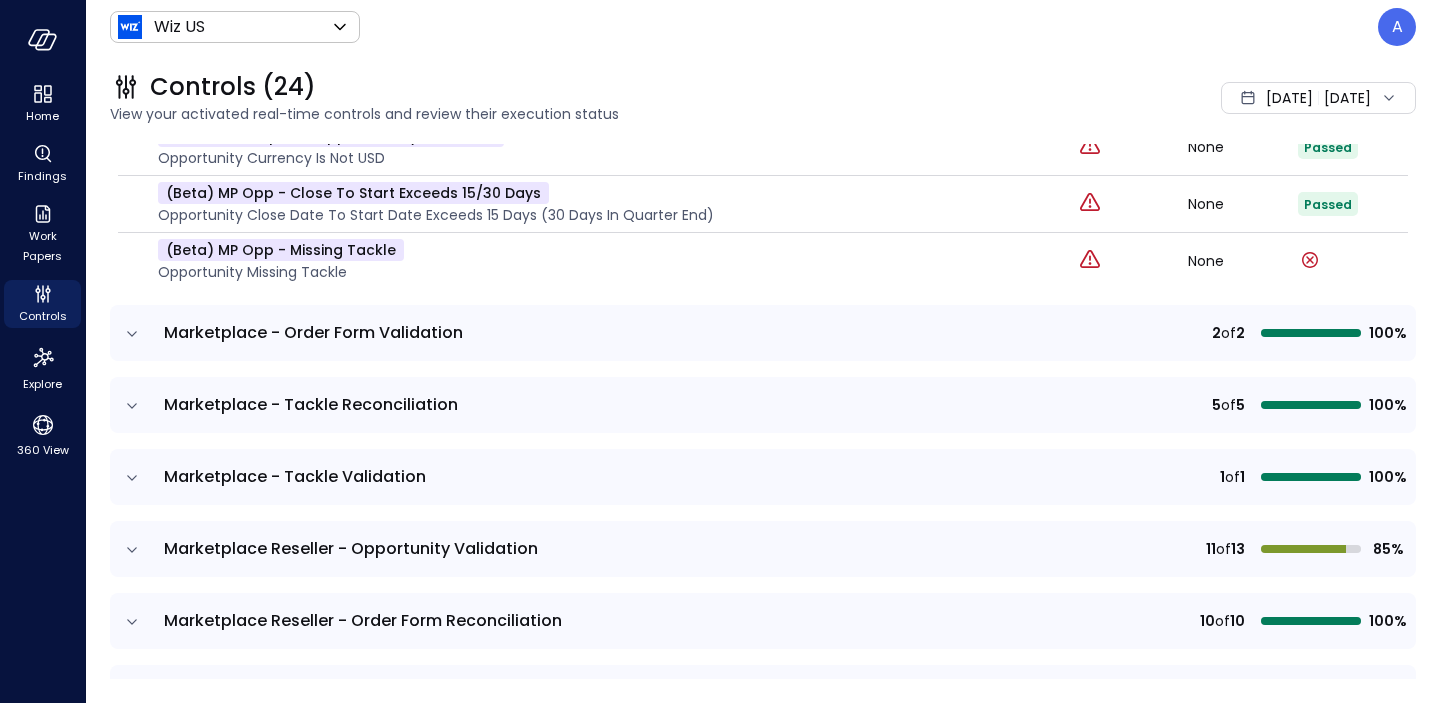 type 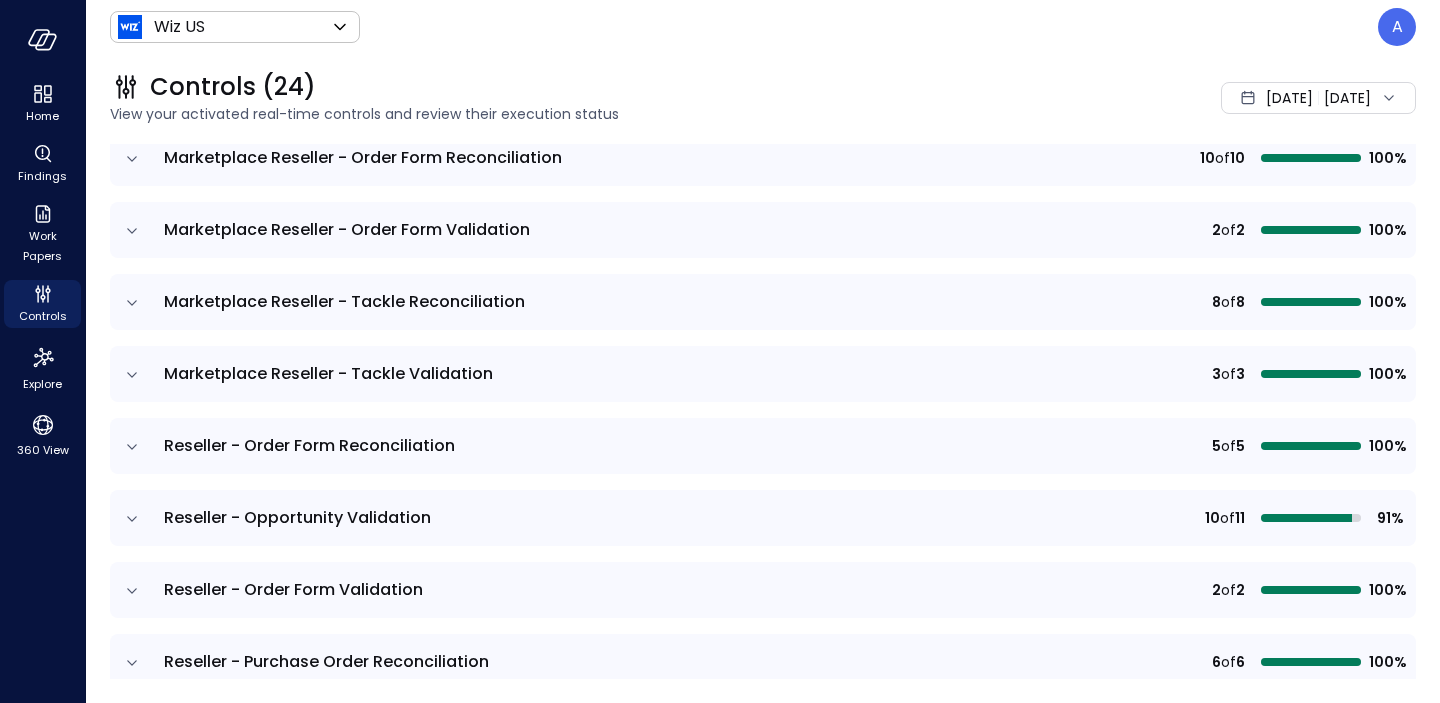 scroll, scrollTop: 1800, scrollLeft: 0, axis: vertical 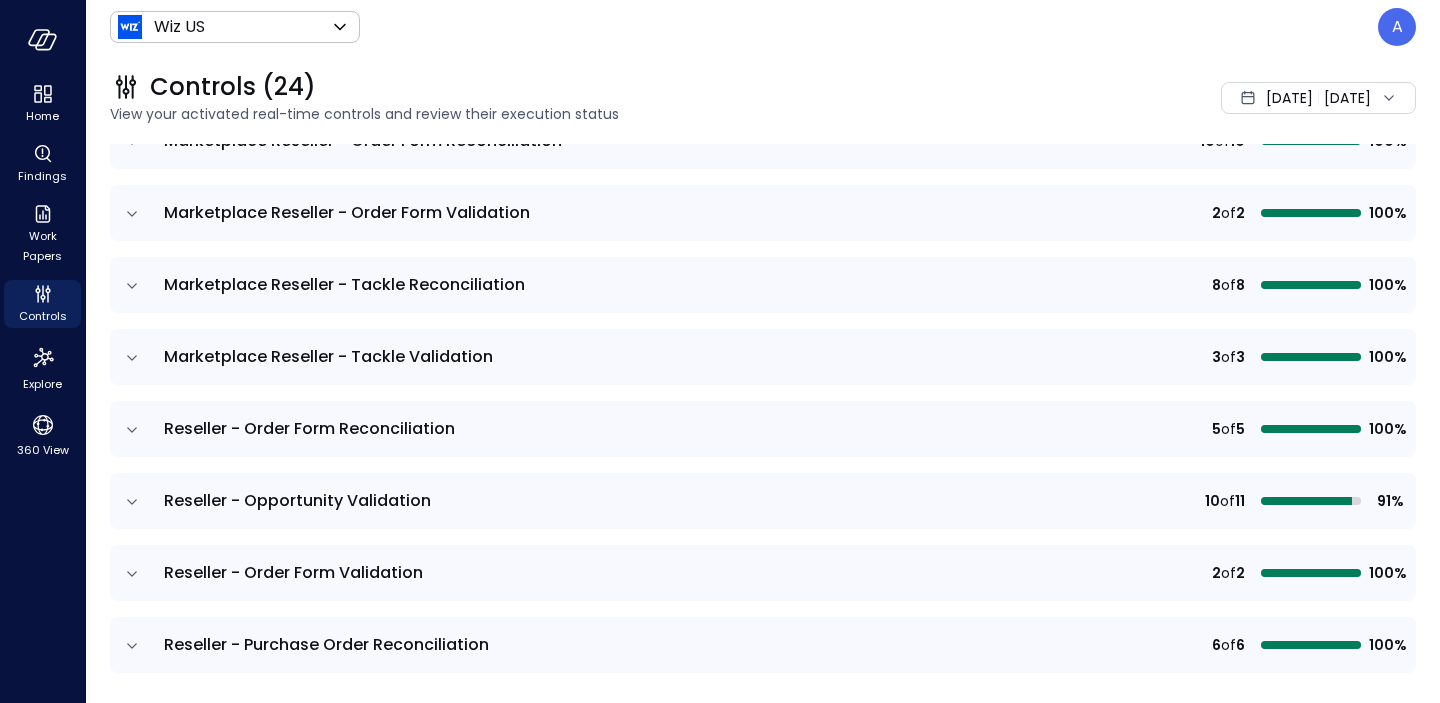 click 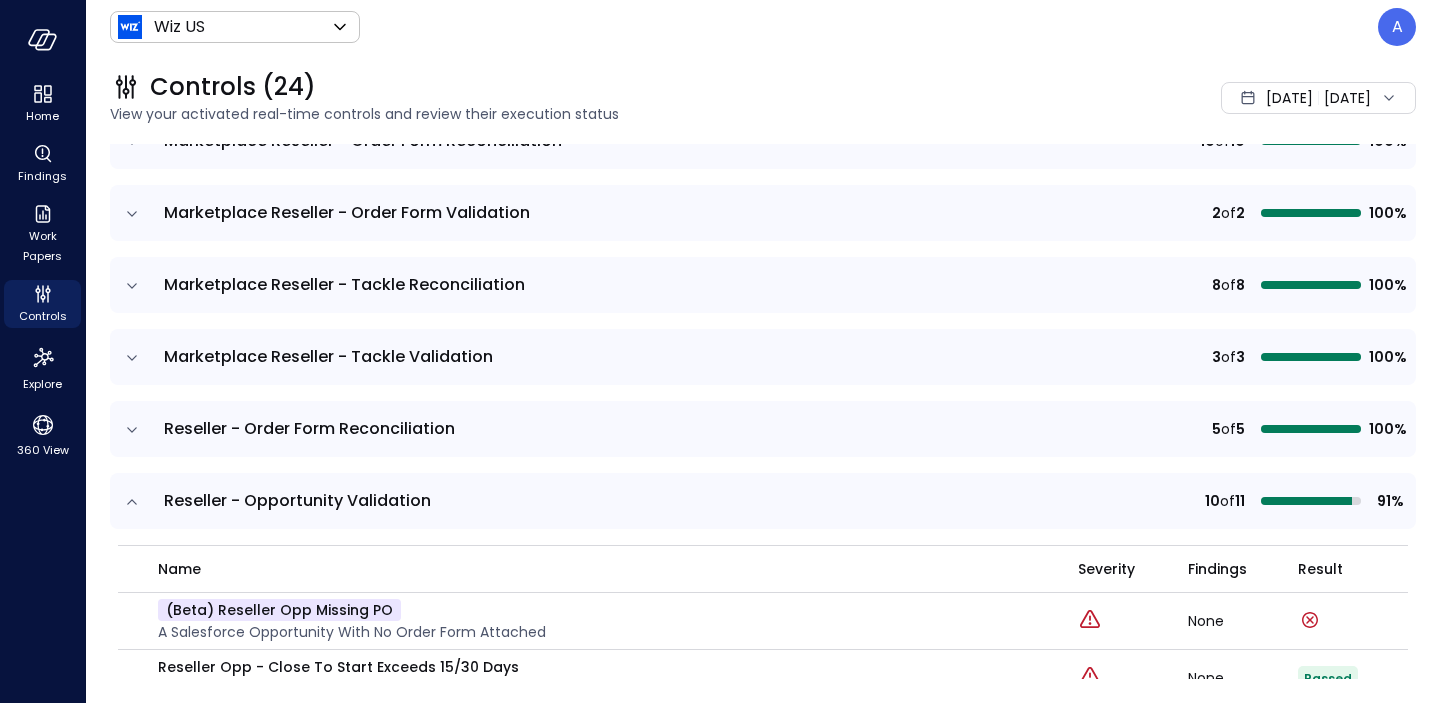 click 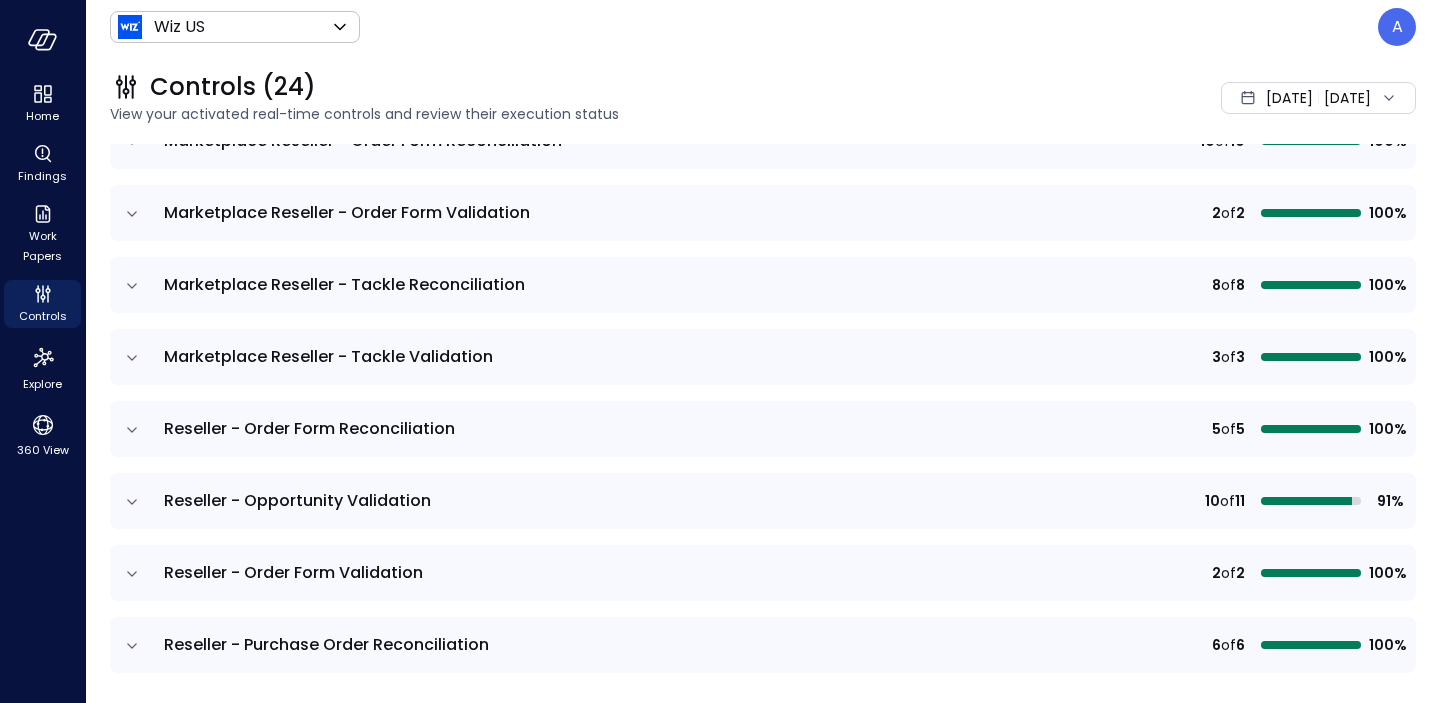 click on "[DATE]" at bounding box center (1289, 98) 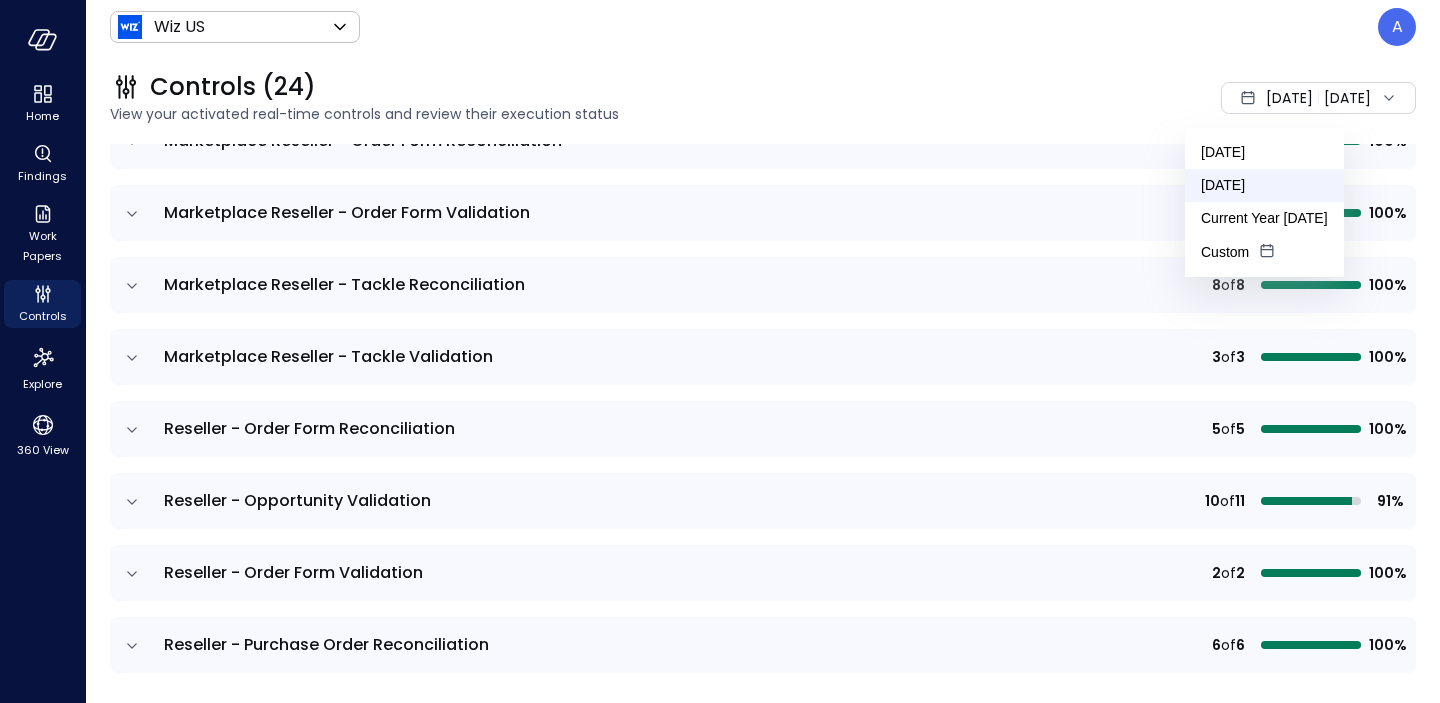 click on "[DATE]" at bounding box center (1264, 185) 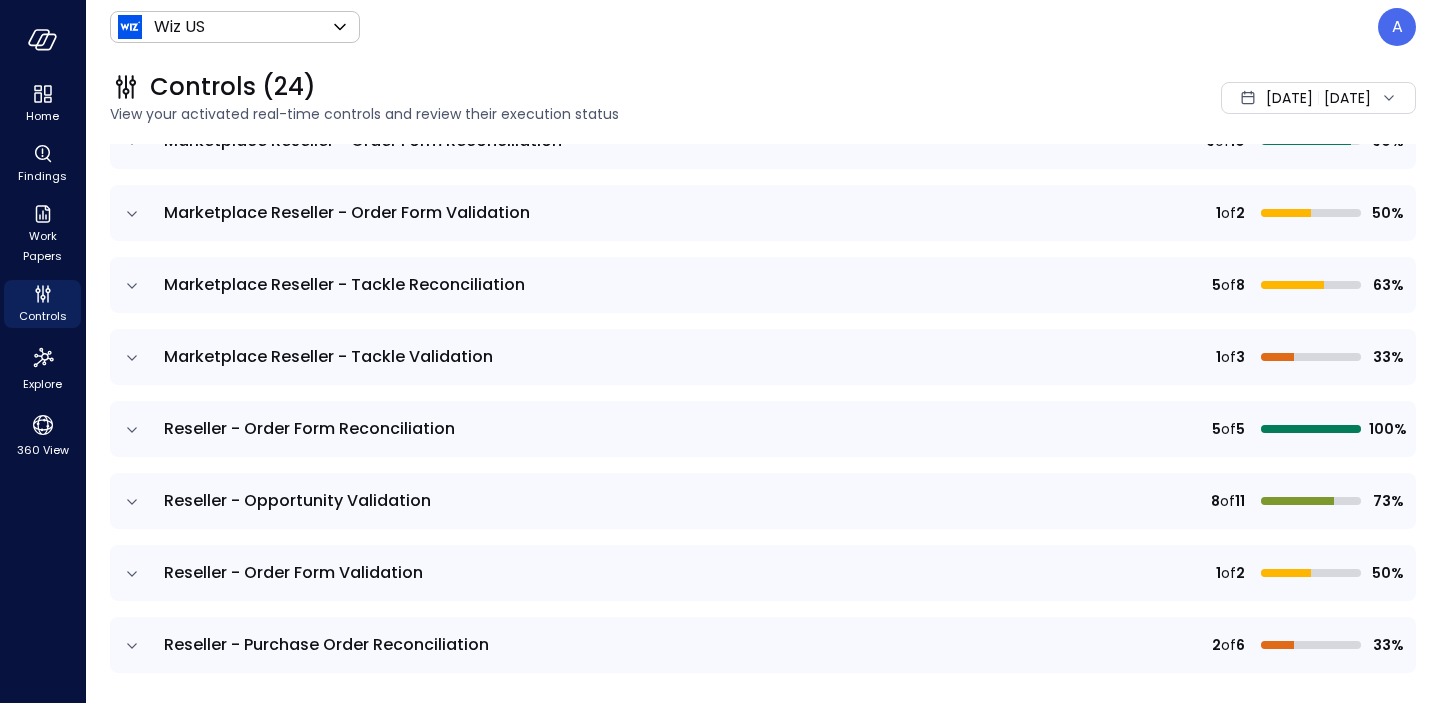click on "Jun 1, 2025 Jun 30, 2025" at bounding box center (1171, 98) 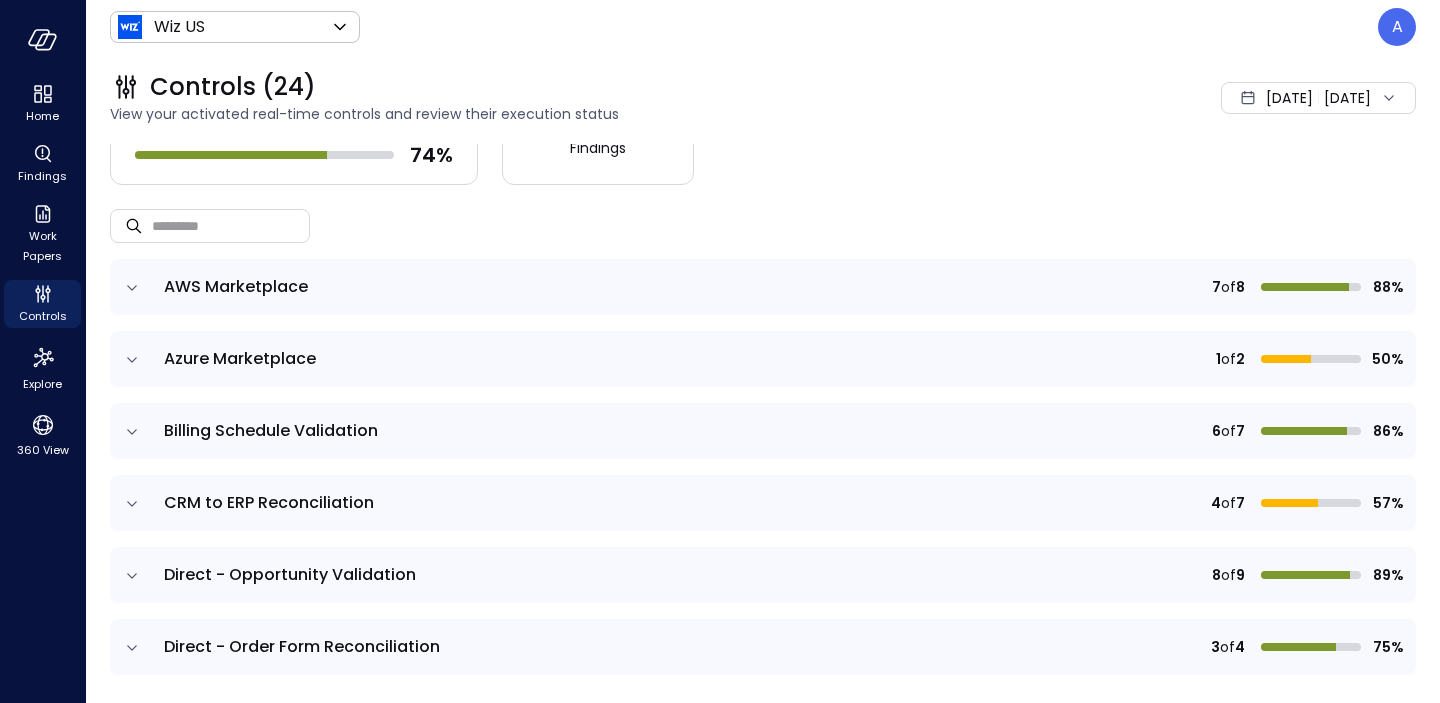 scroll, scrollTop: 0, scrollLeft: 0, axis: both 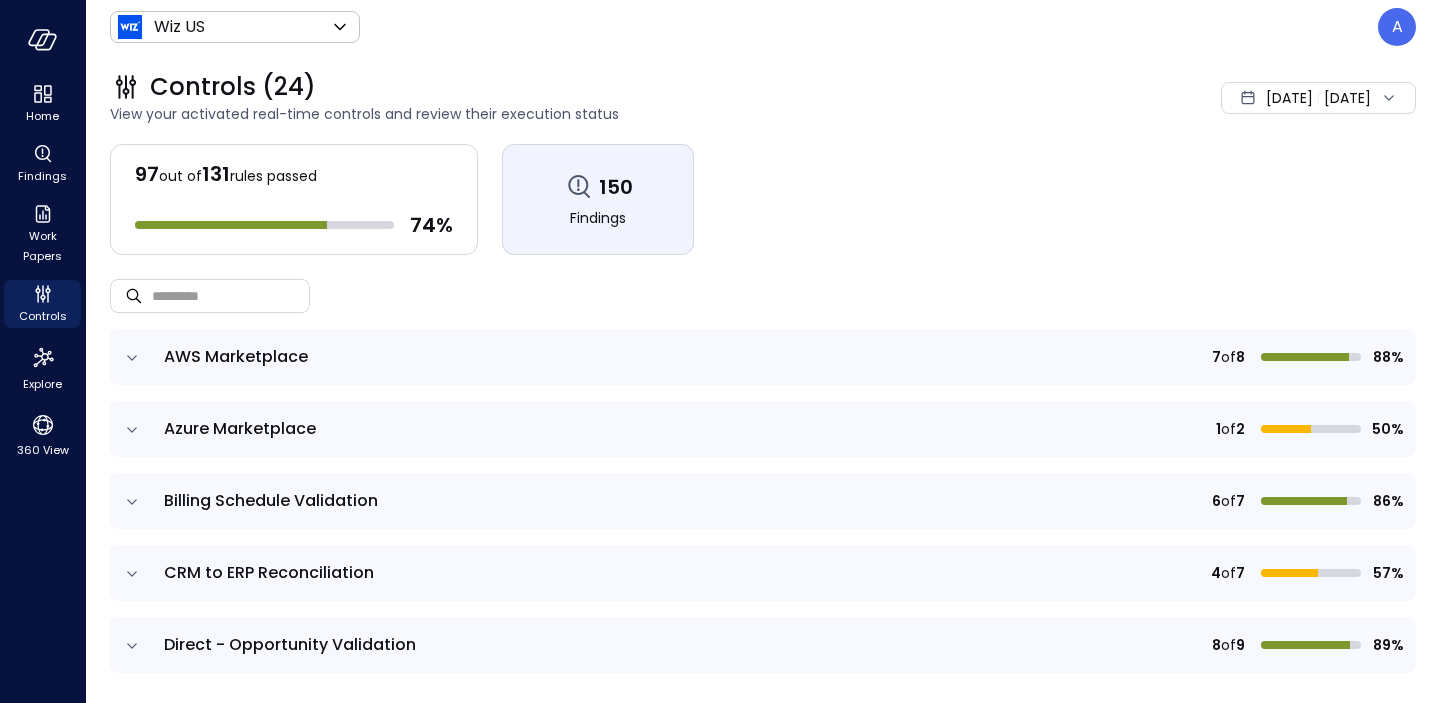 click on "150" at bounding box center [616, 187] 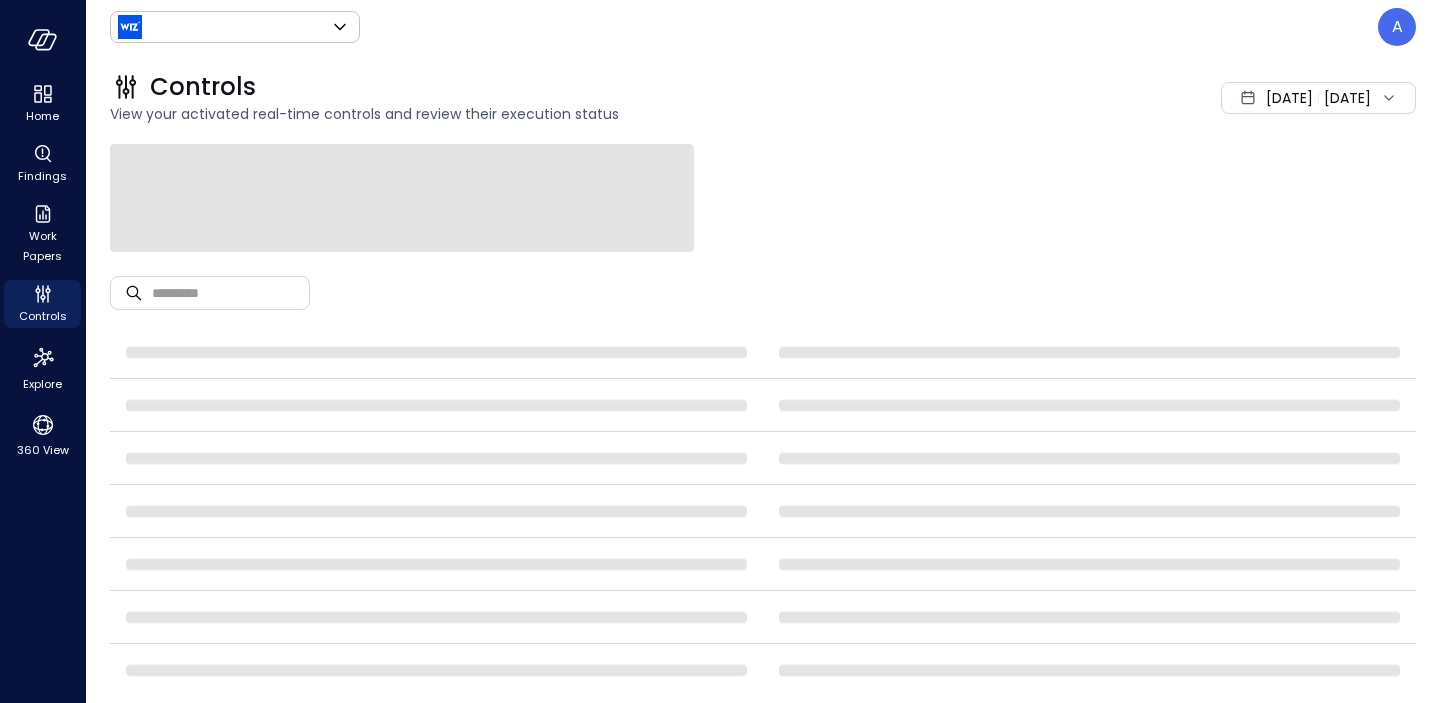 type on "******" 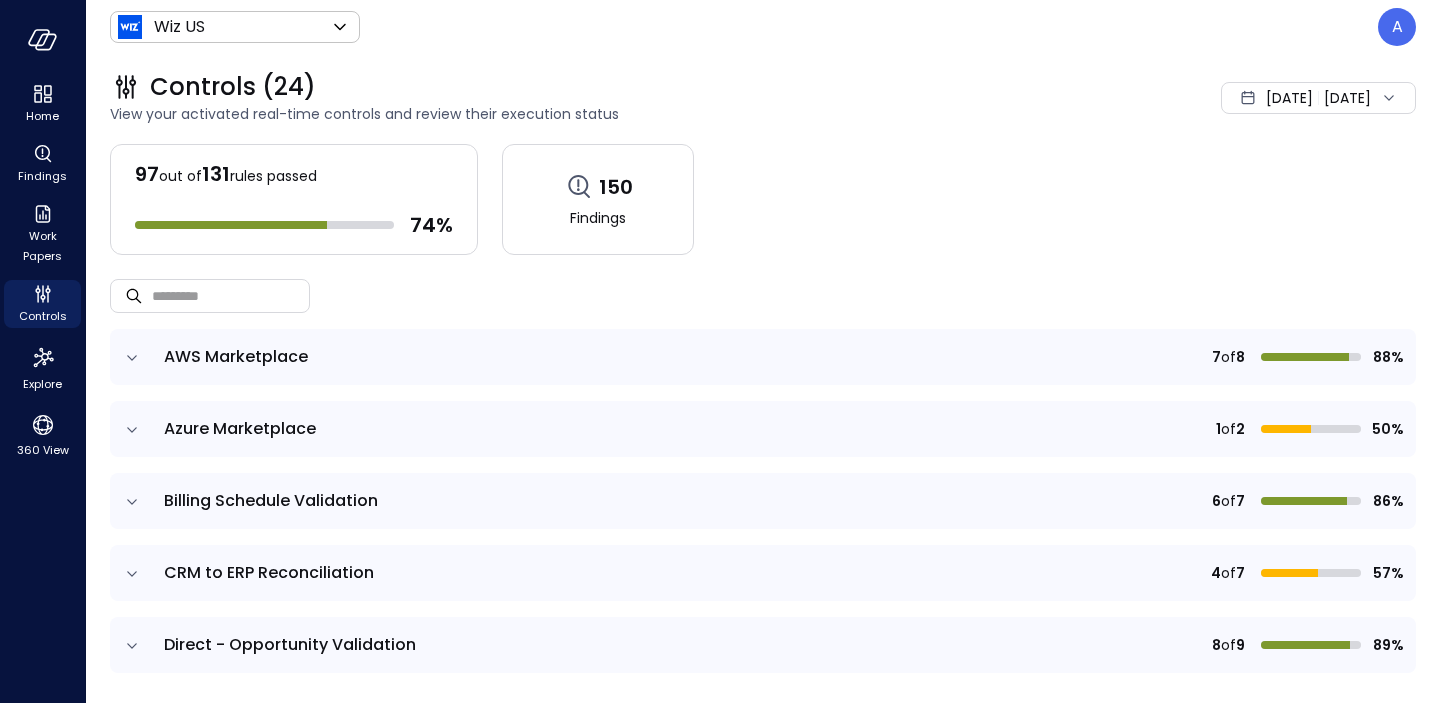 click 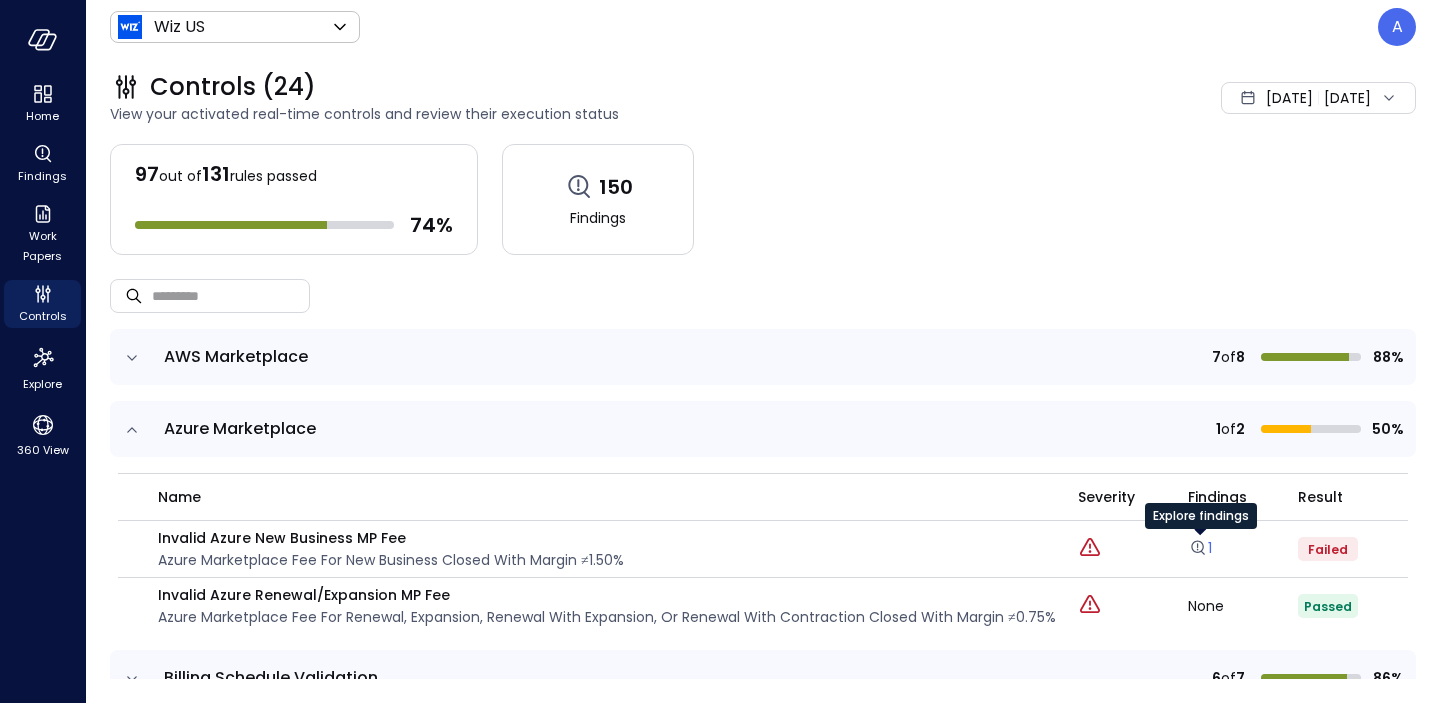 click 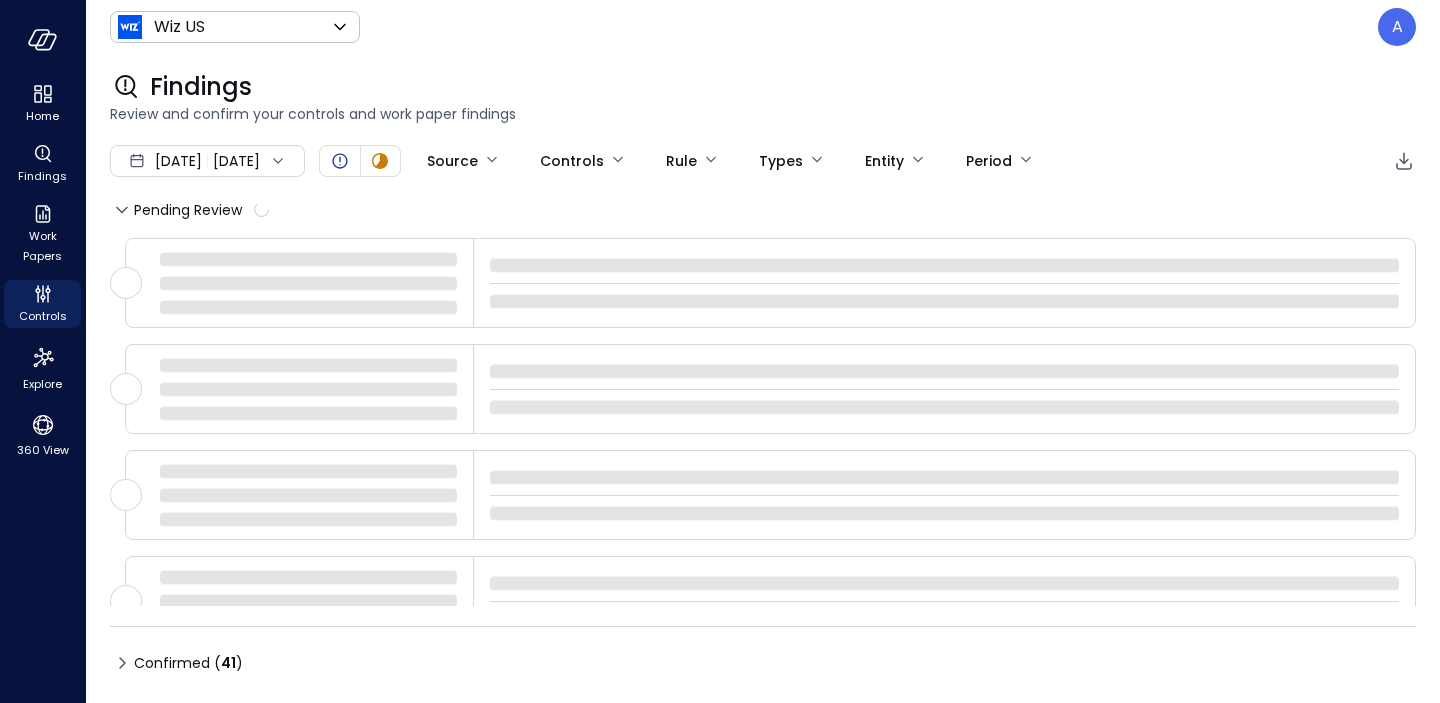 type on "****" 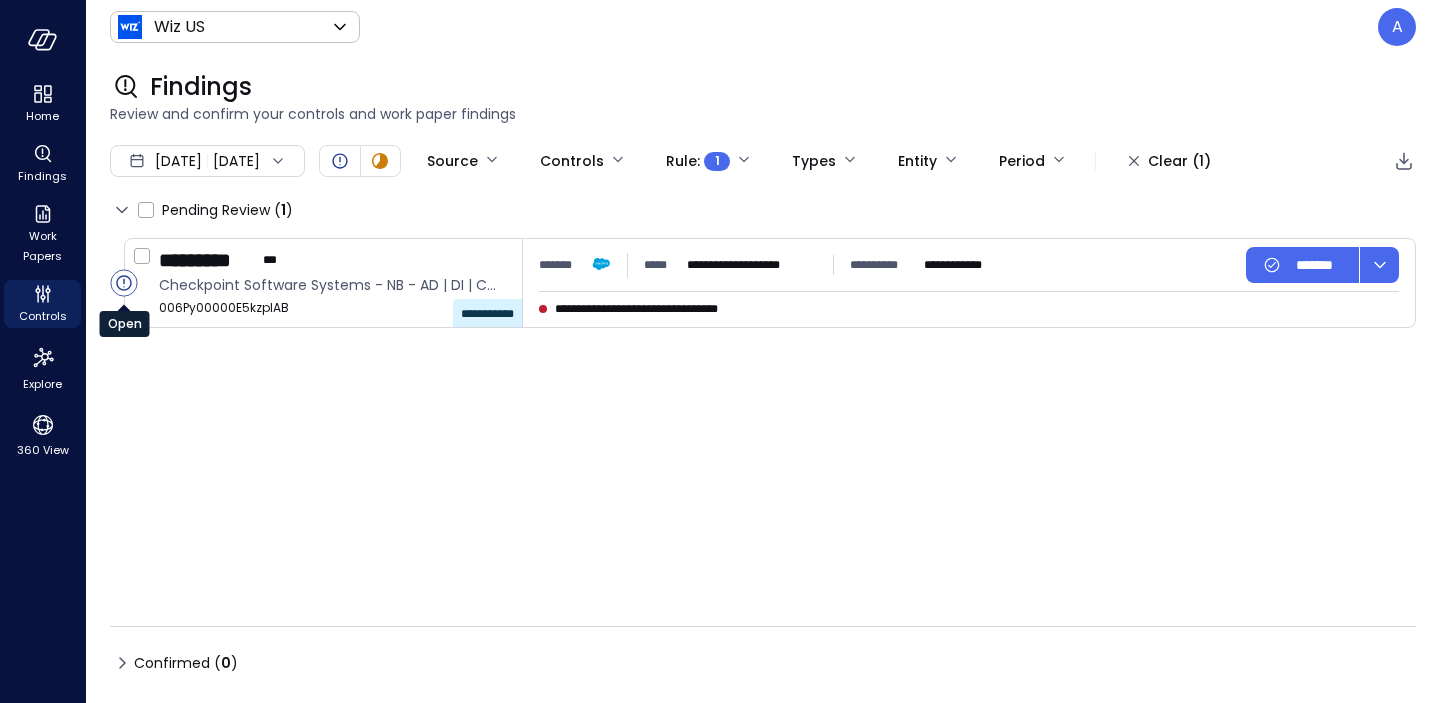 click 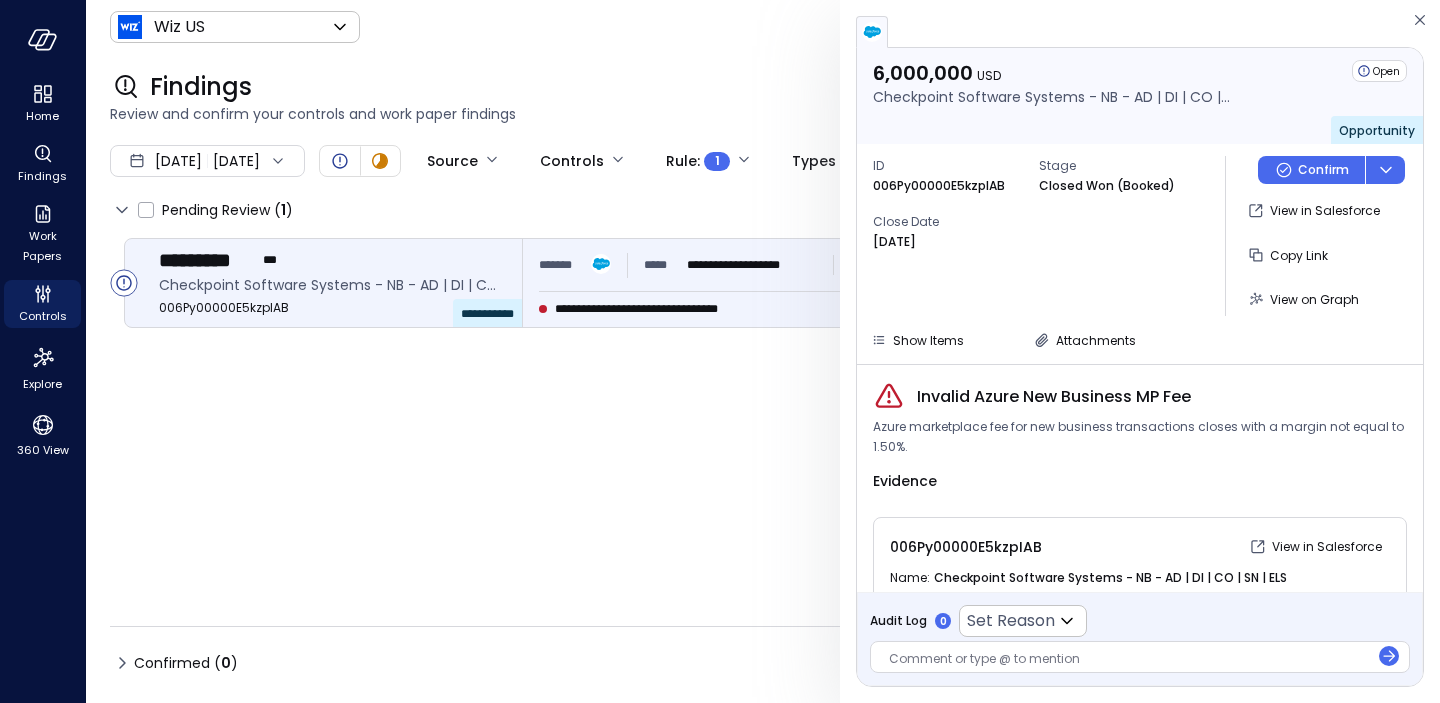 click on "Azure marketplace fee for new business transactions closes with a margin not equal to 1.50%." at bounding box center [1140, 437] 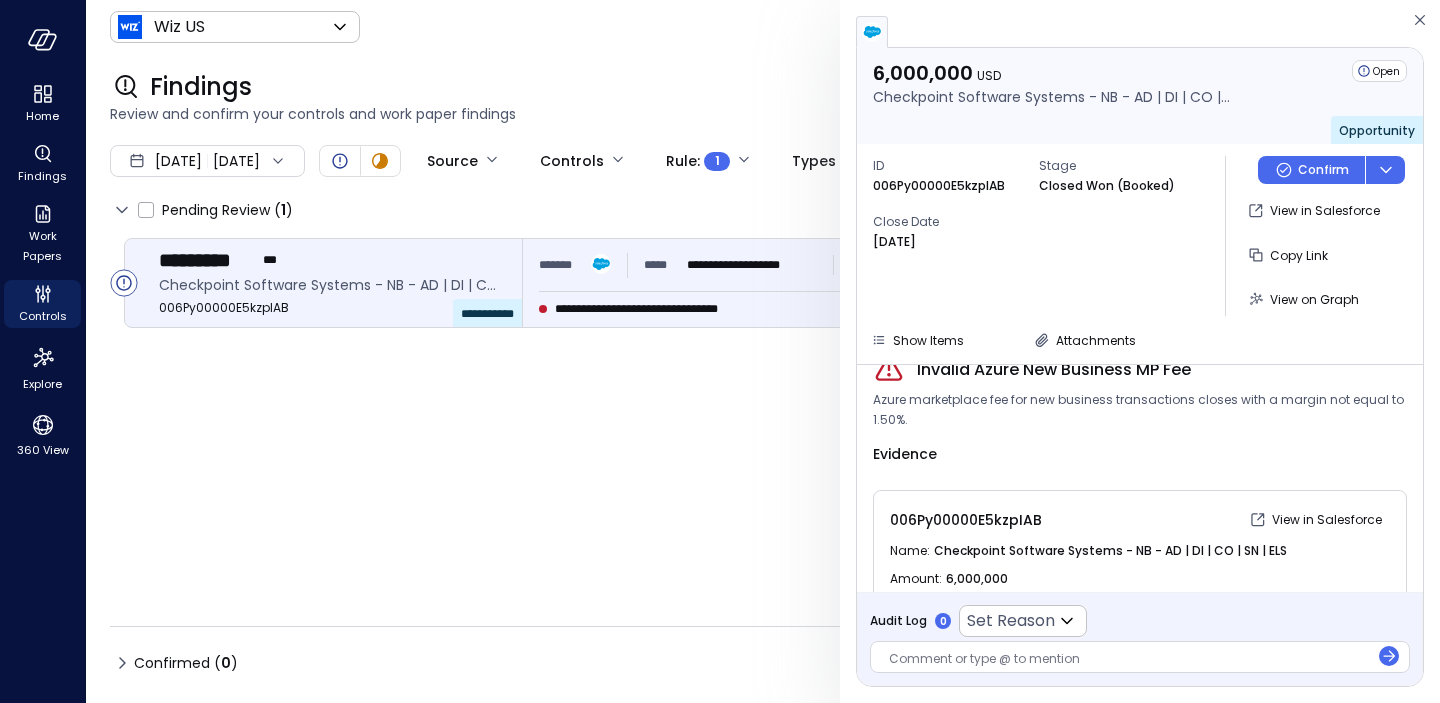 scroll, scrollTop: 0, scrollLeft: 0, axis: both 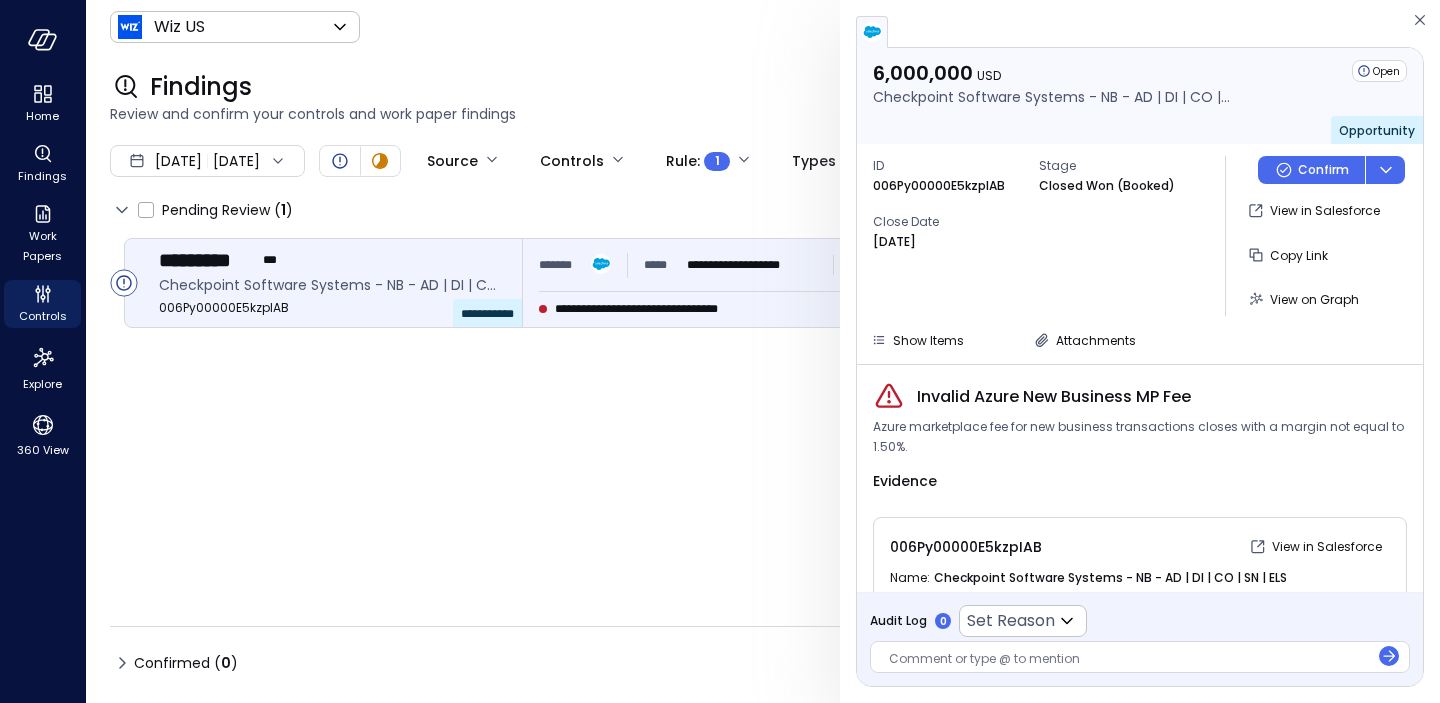 click 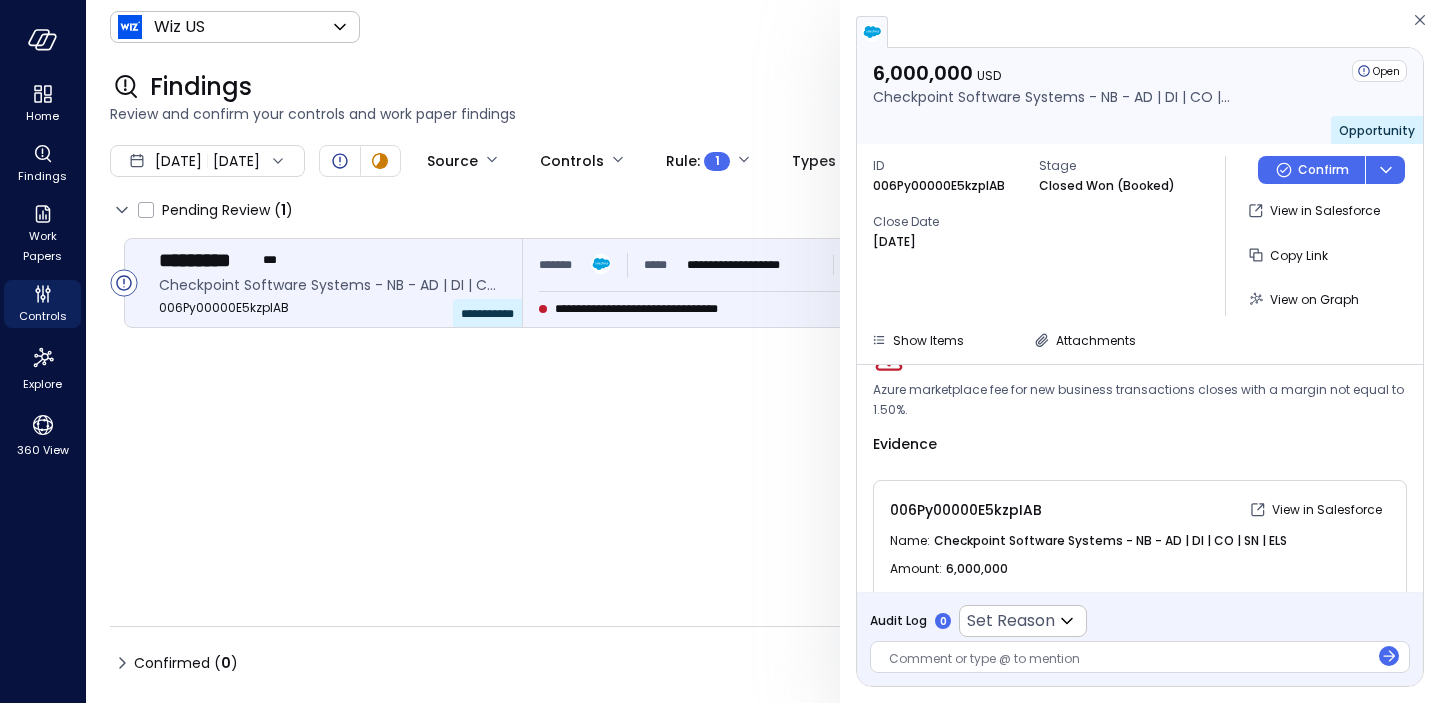 scroll, scrollTop: 0, scrollLeft: 0, axis: both 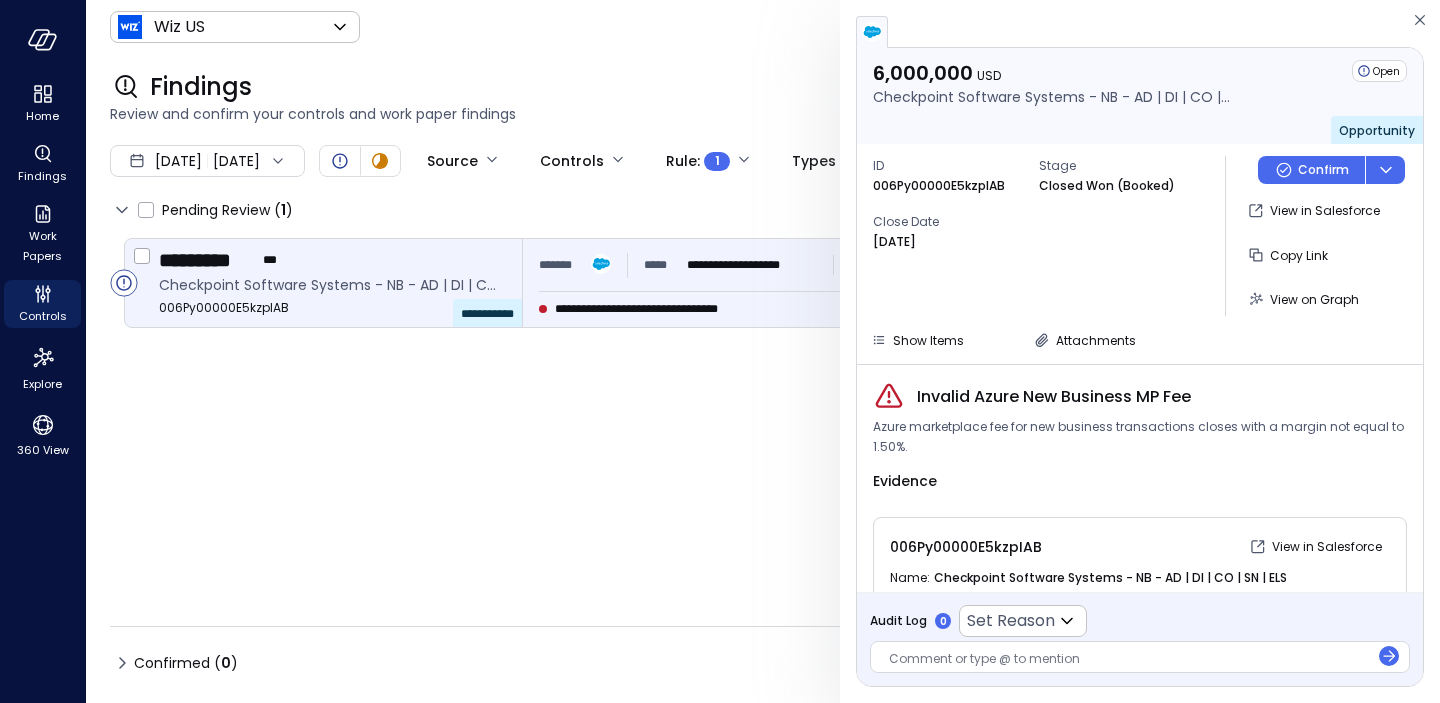 click on "**********" at bounding box center (658, 309) 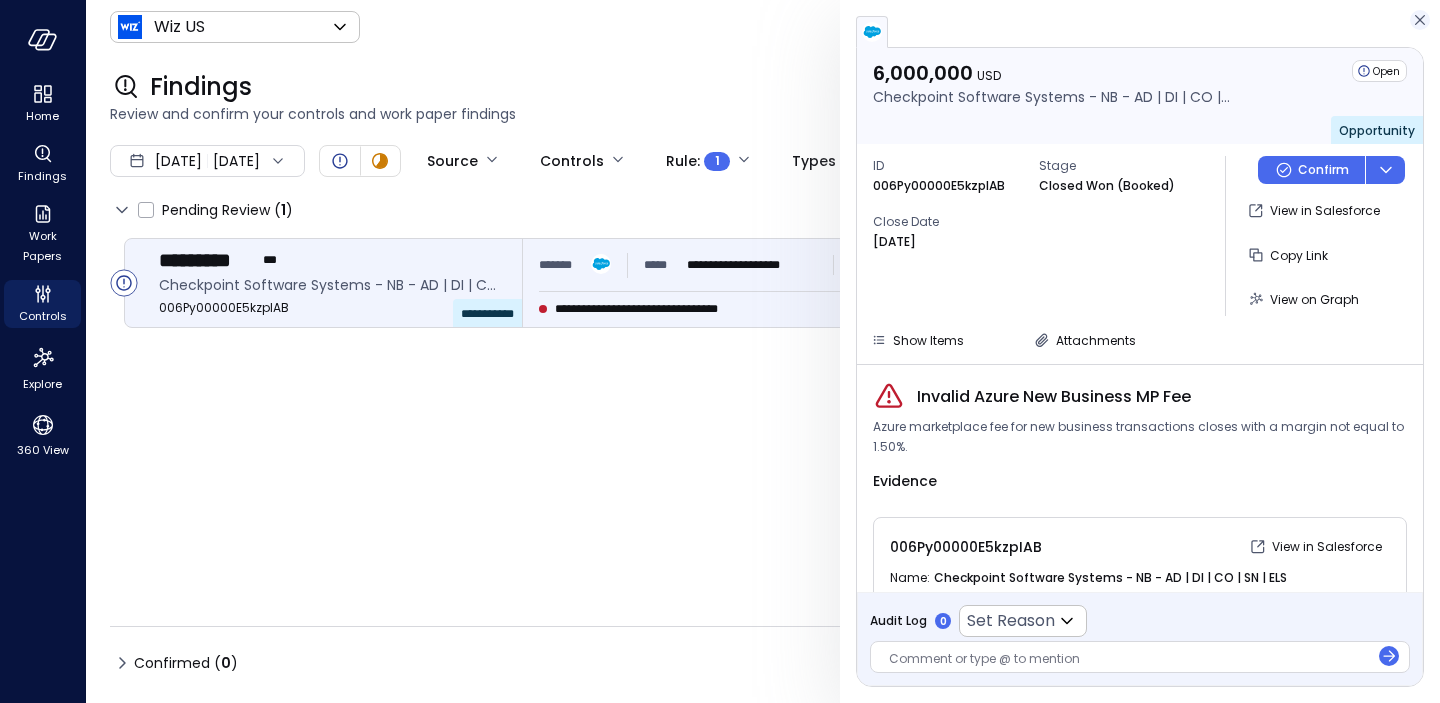 click 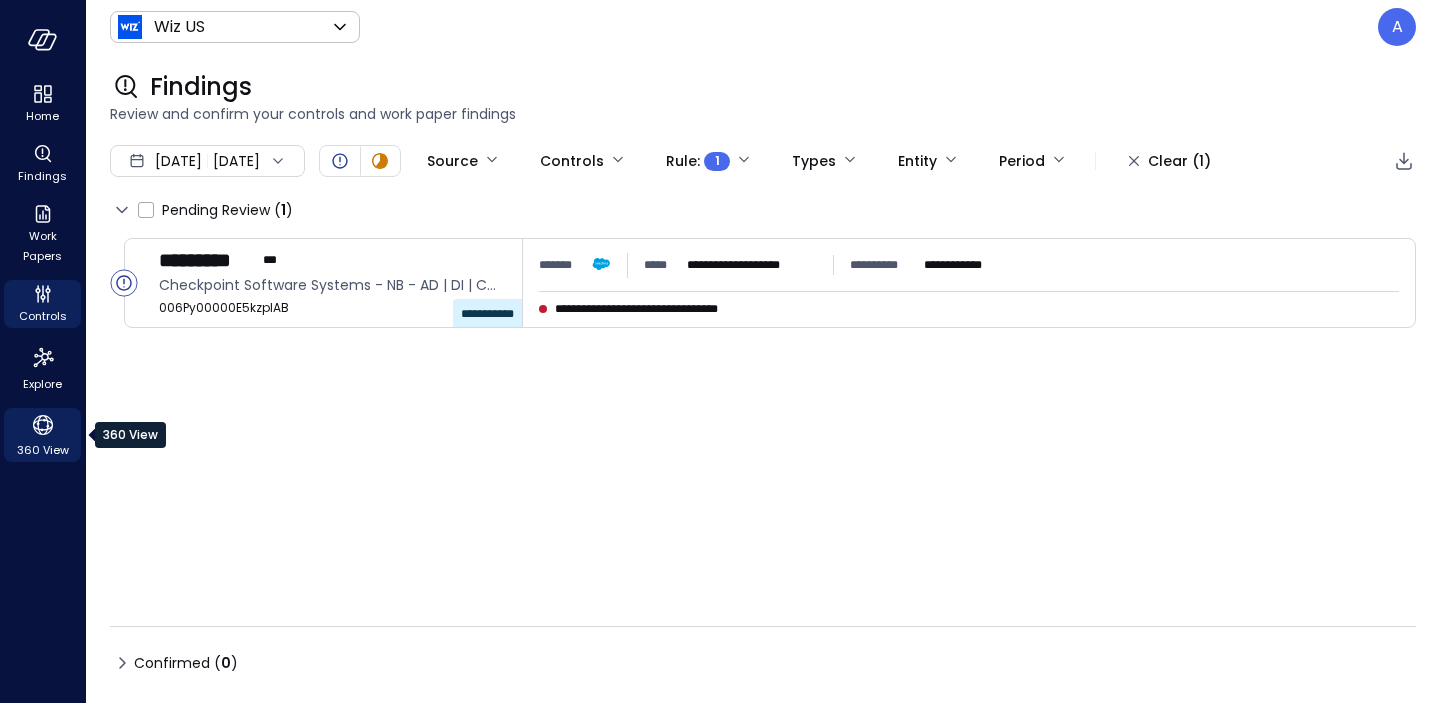 click 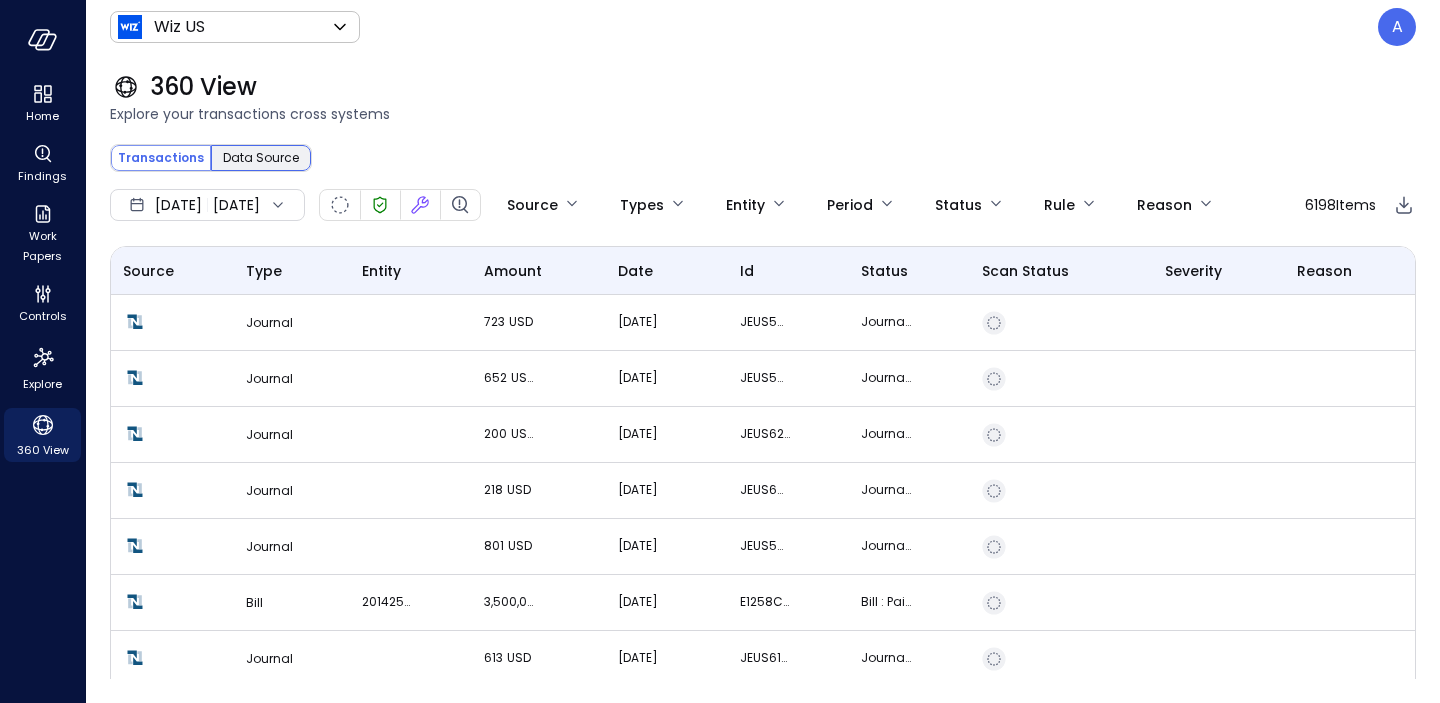 click on "Data Source" at bounding box center (261, 158) 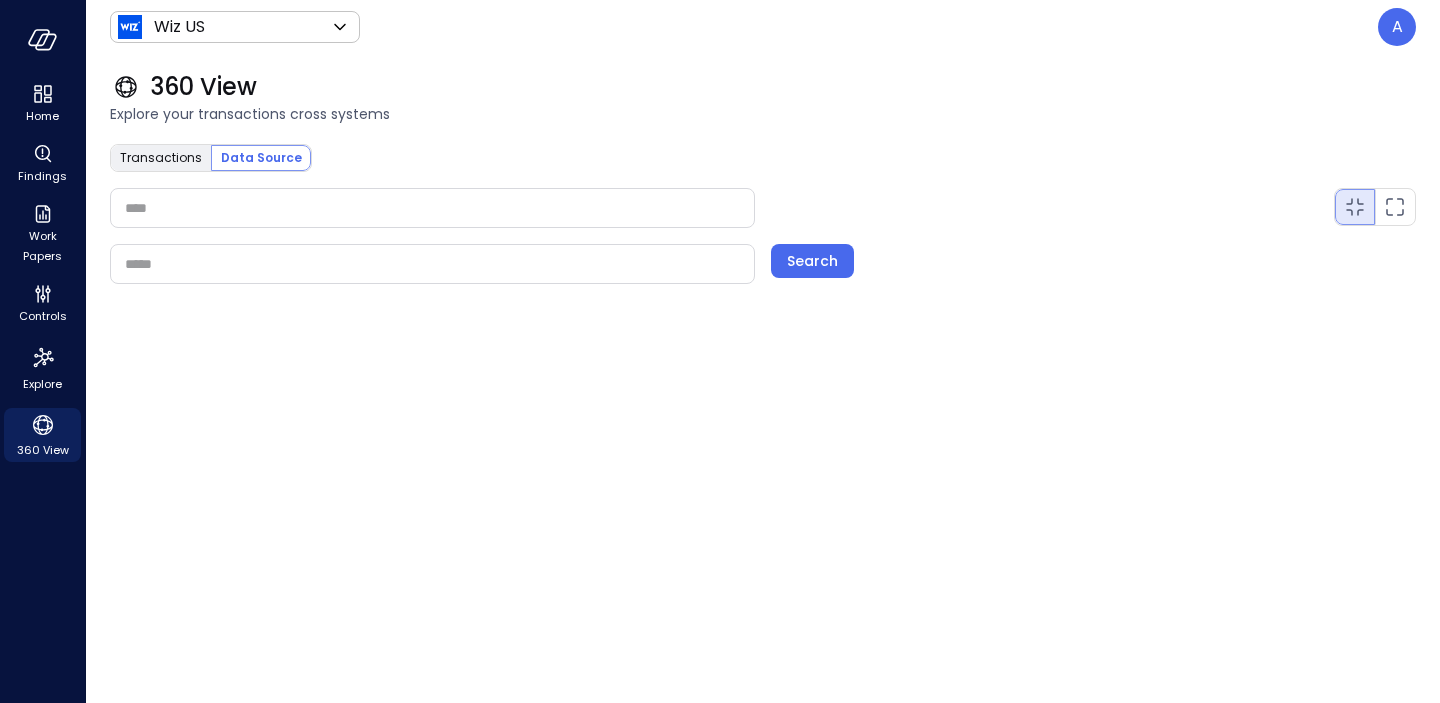 click at bounding box center [432, 207] 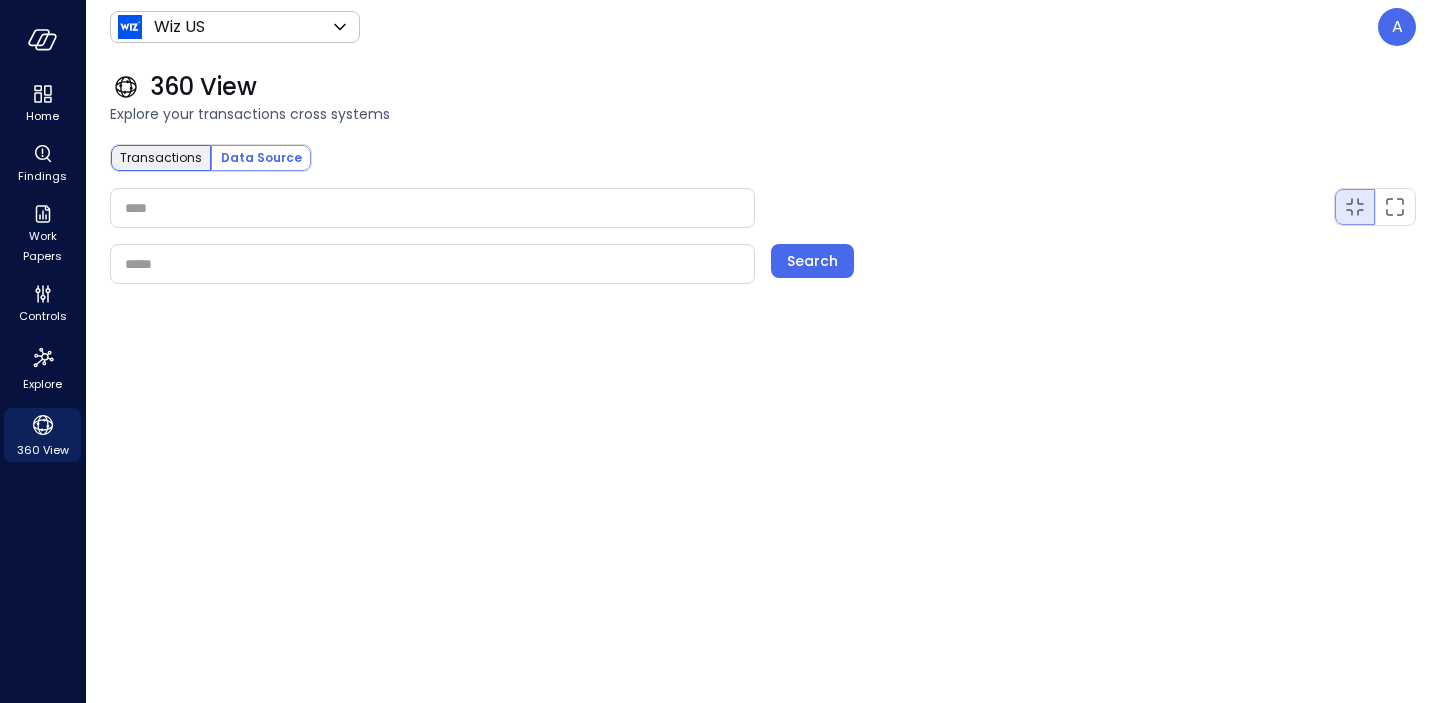 click on "Transactions" at bounding box center (161, 158) 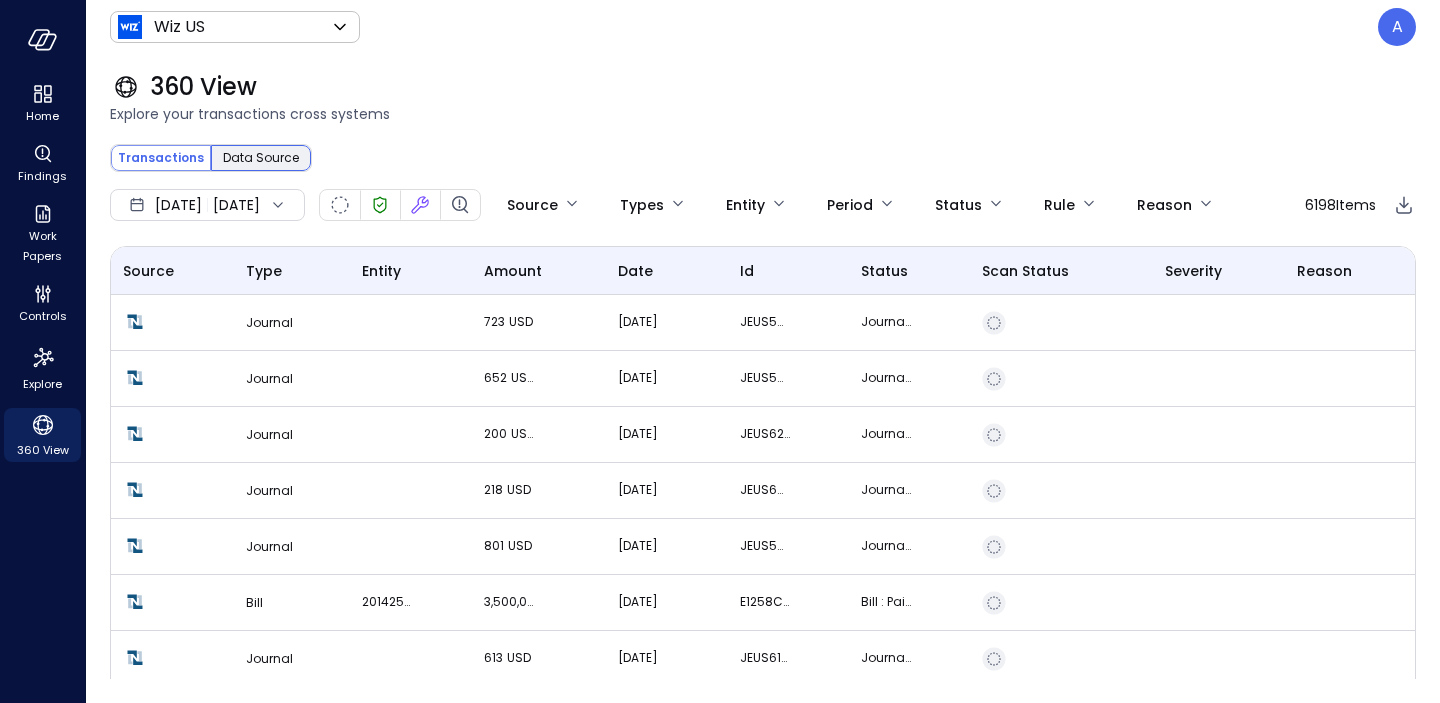 click on "Data Source" at bounding box center [261, 158] 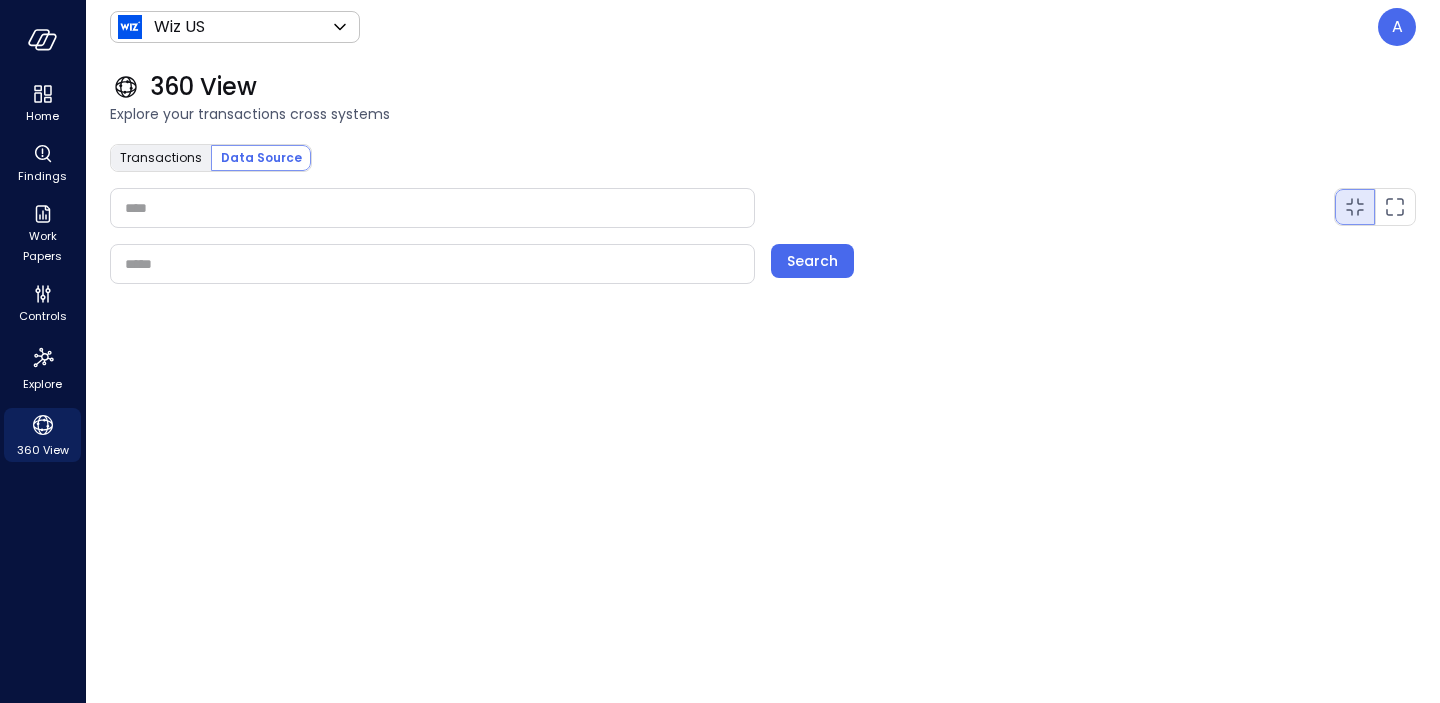 click on "​" at bounding box center (432, 208) 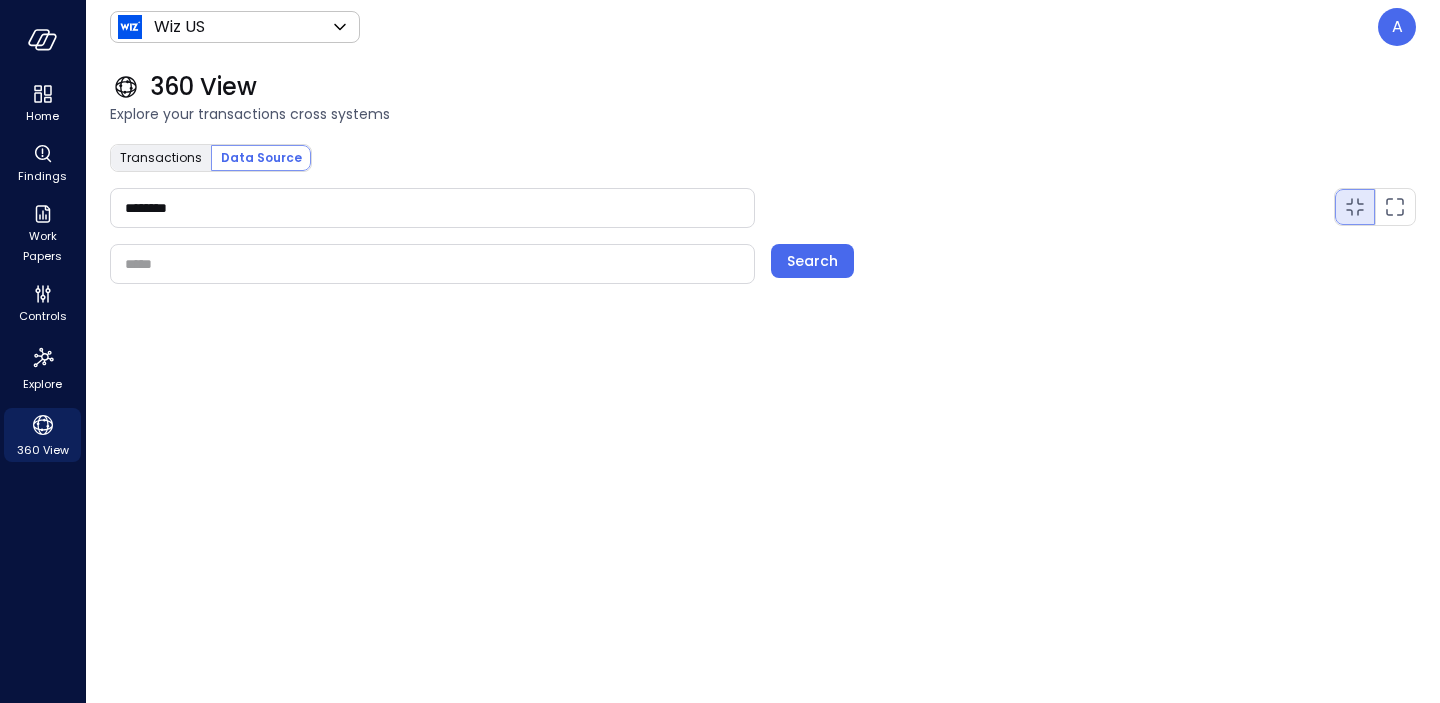 type on "********" 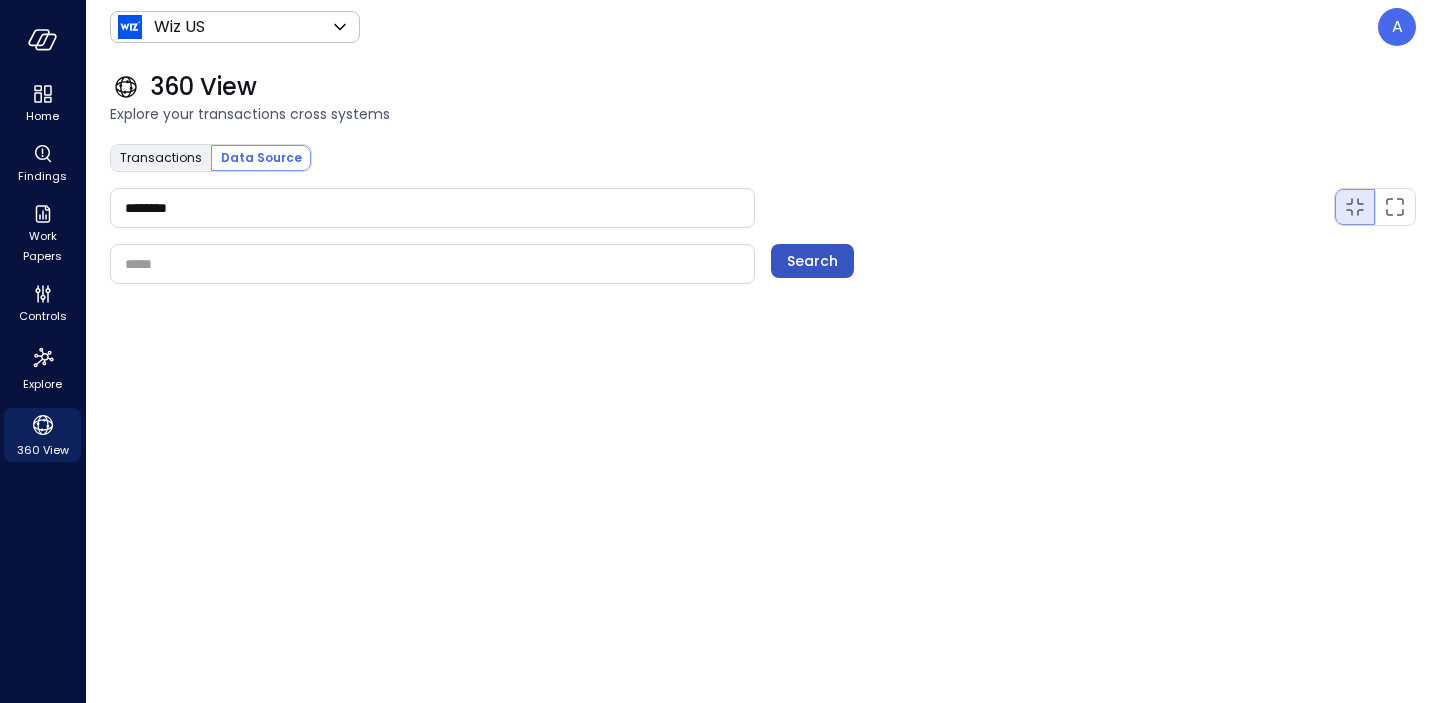 click on "Search" at bounding box center [812, 261] 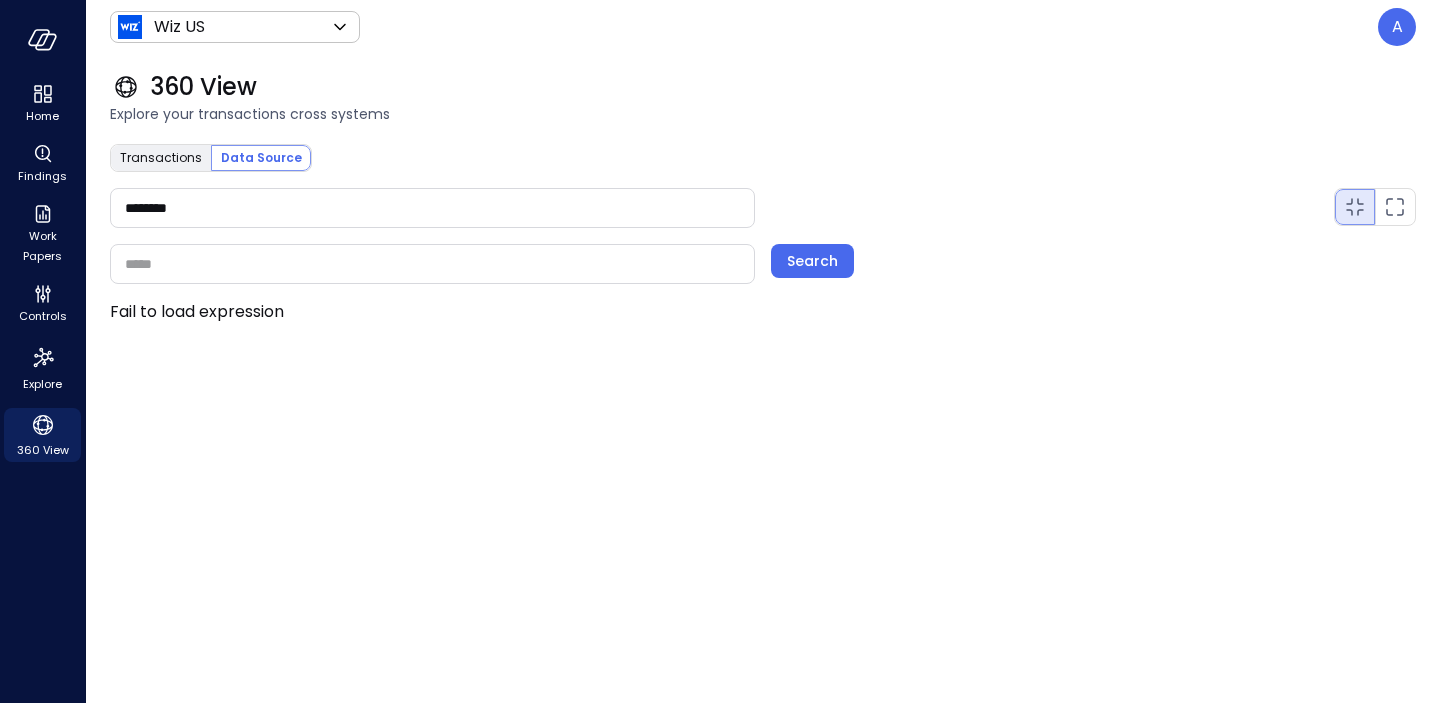 click at bounding box center [432, 263] 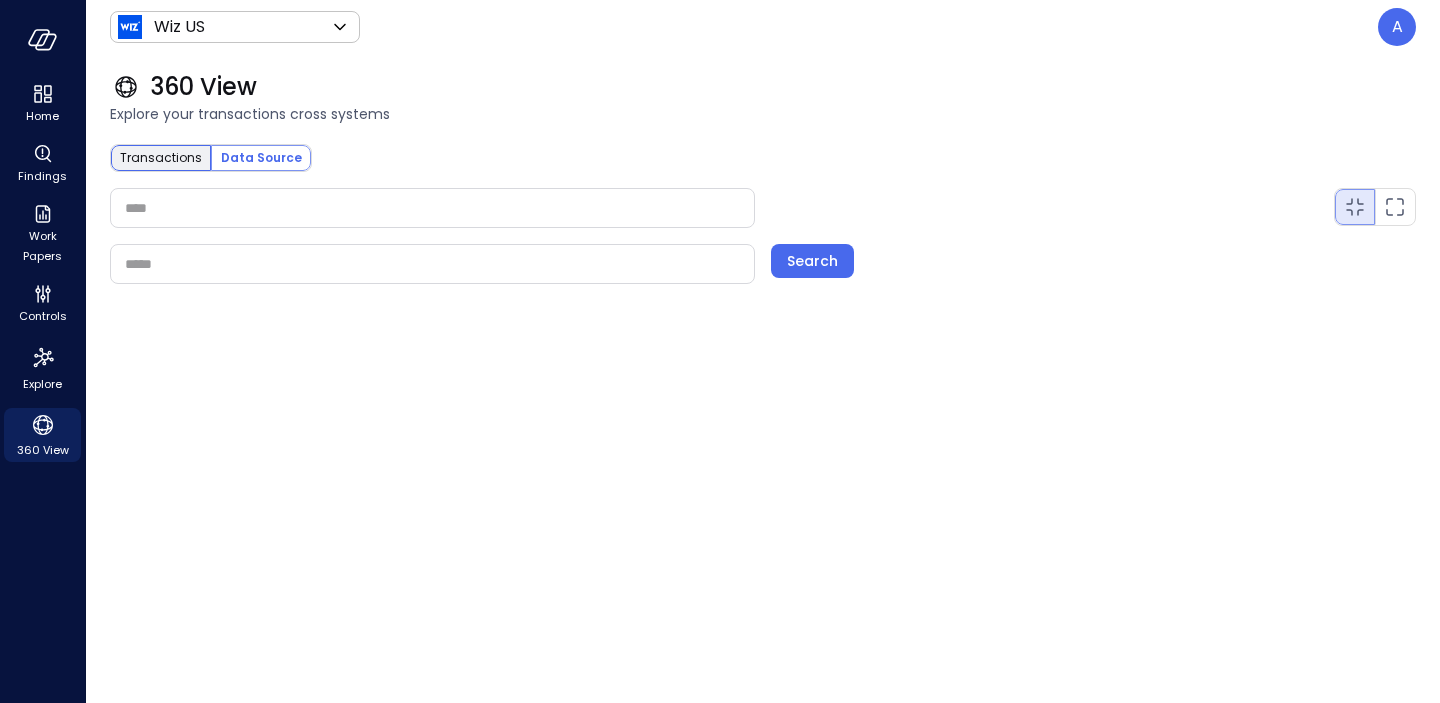 type 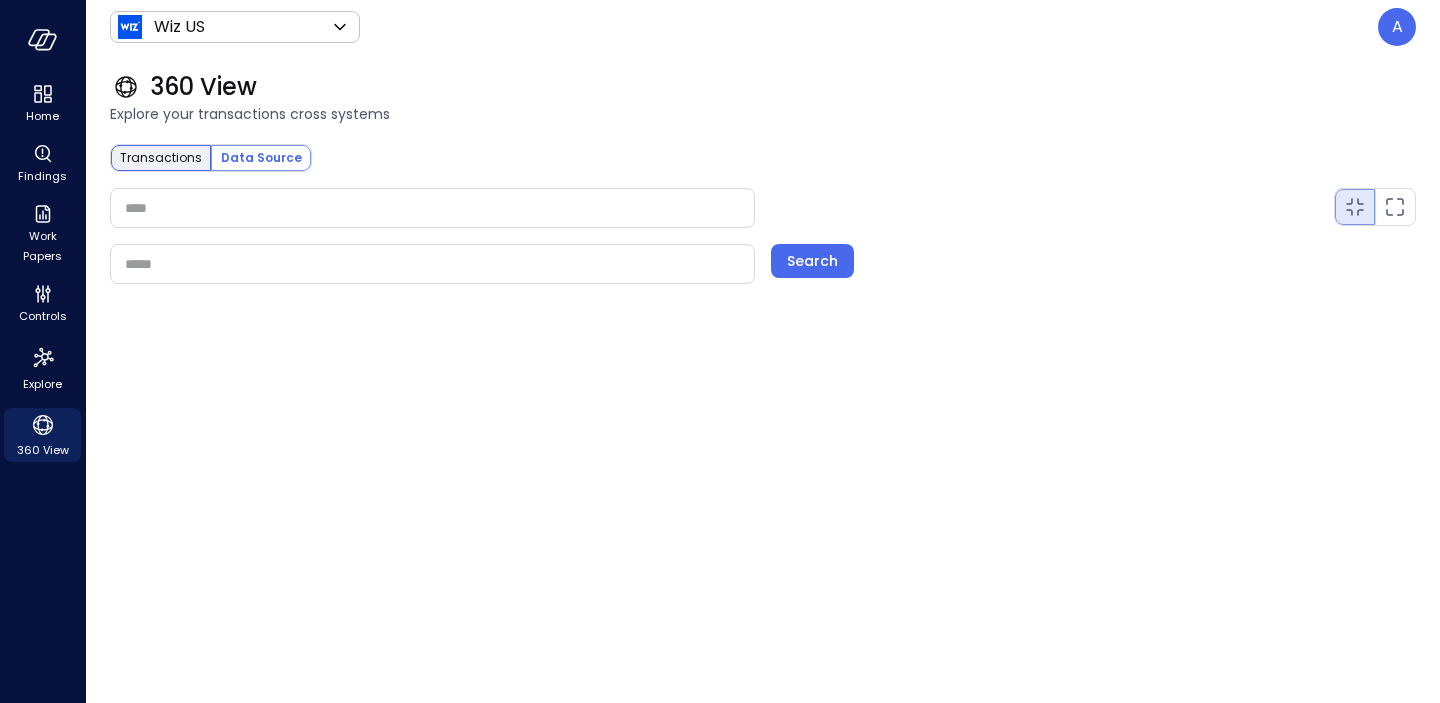 click on "Transactions" at bounding box center [161, 158] 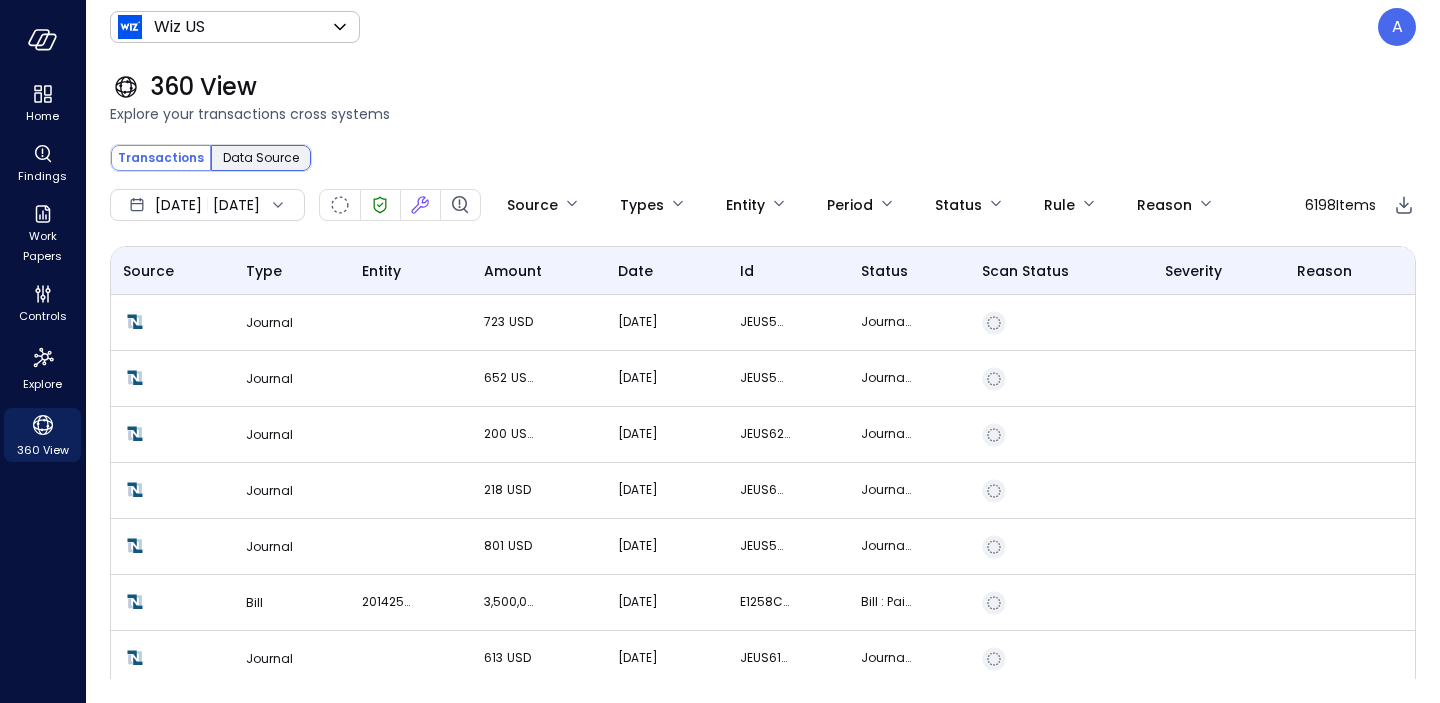 click on "Data Source" at bounding box center [261, 158] 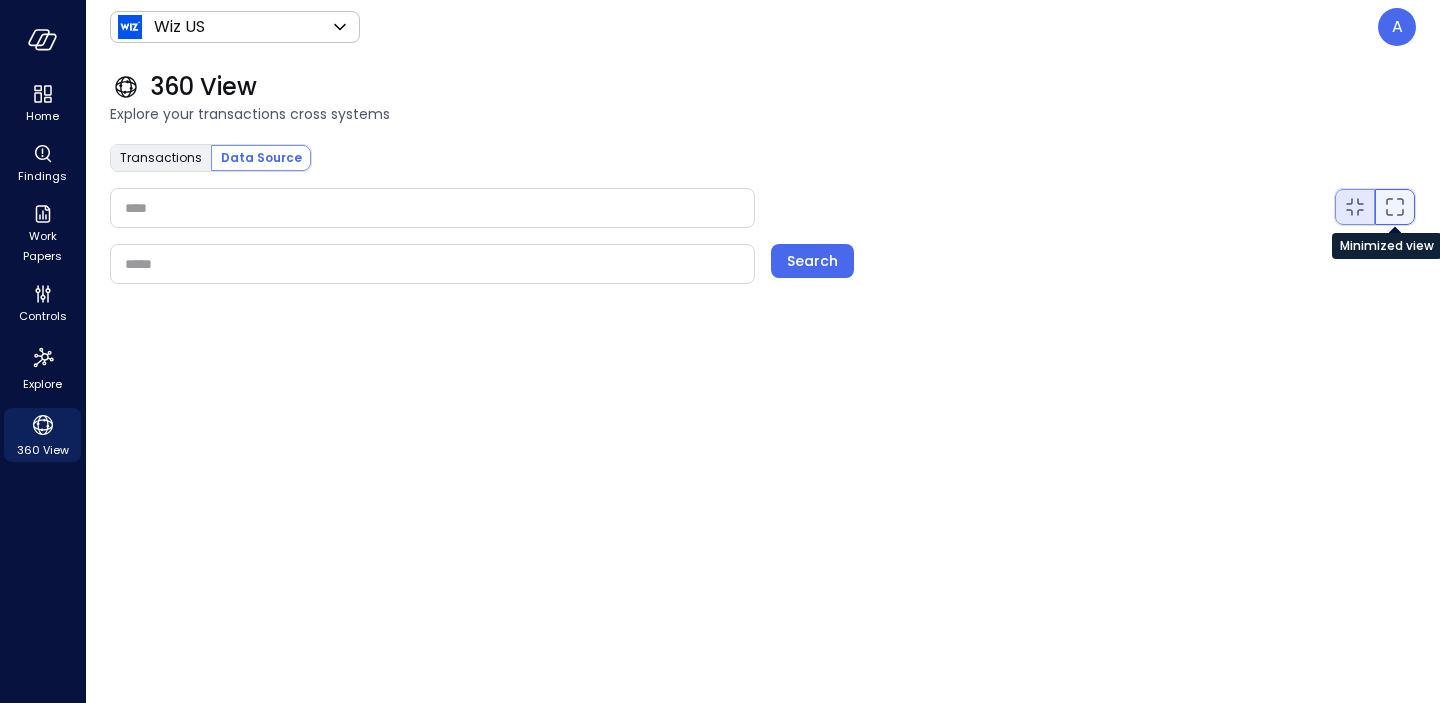 click 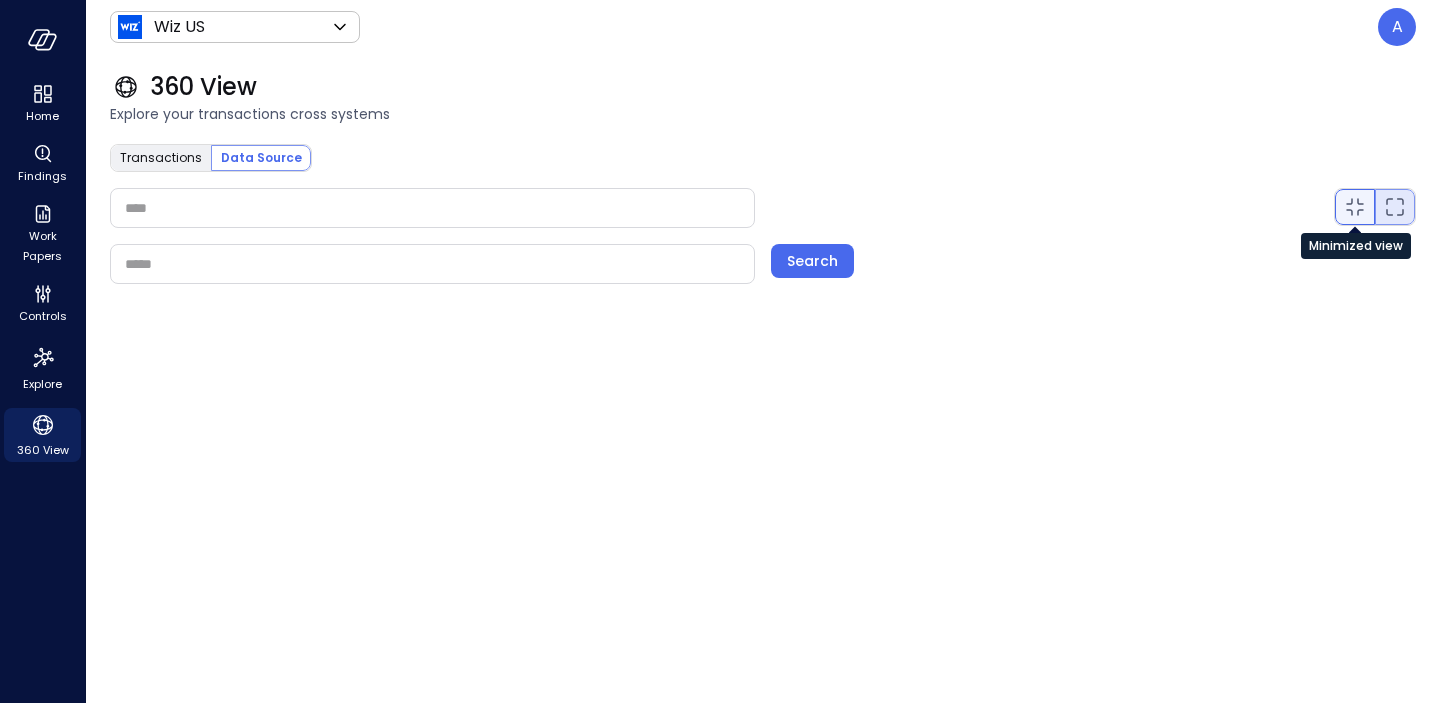 click 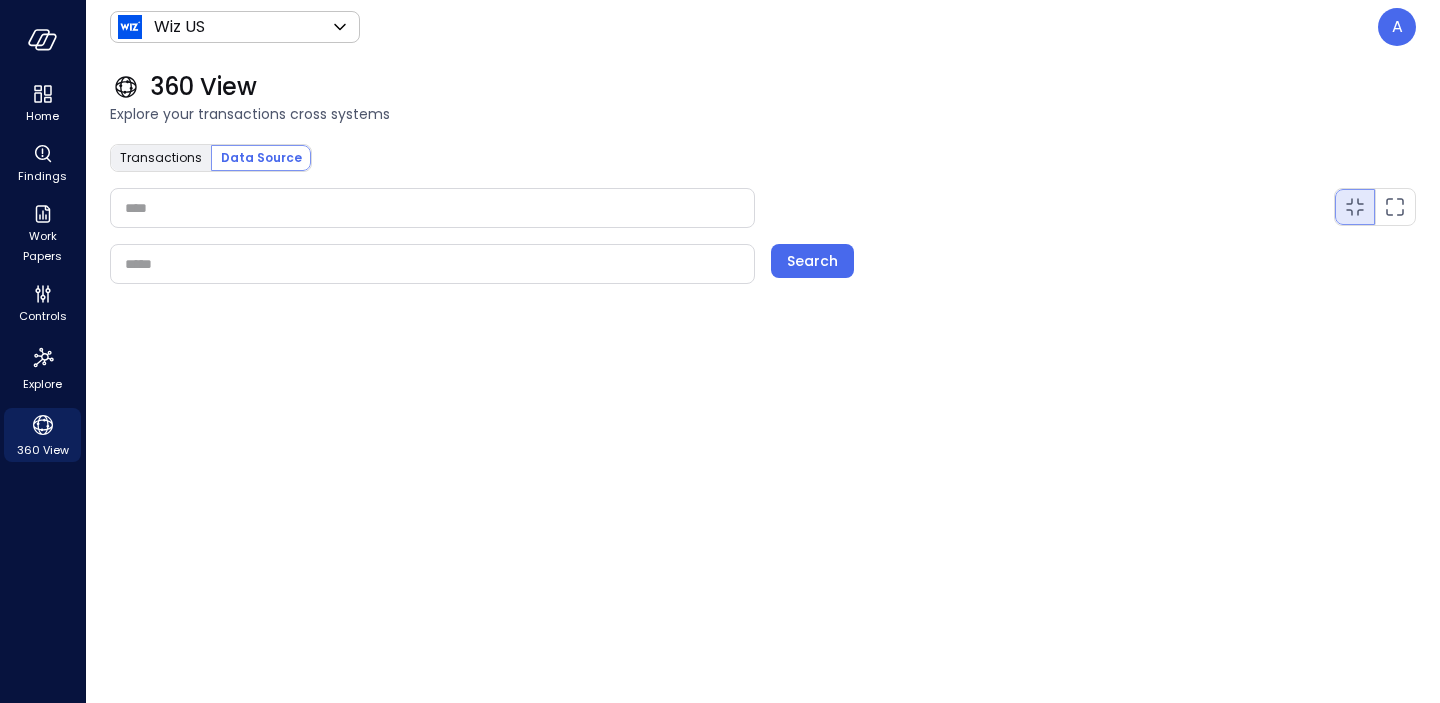 click at bounding box center (432, 263) 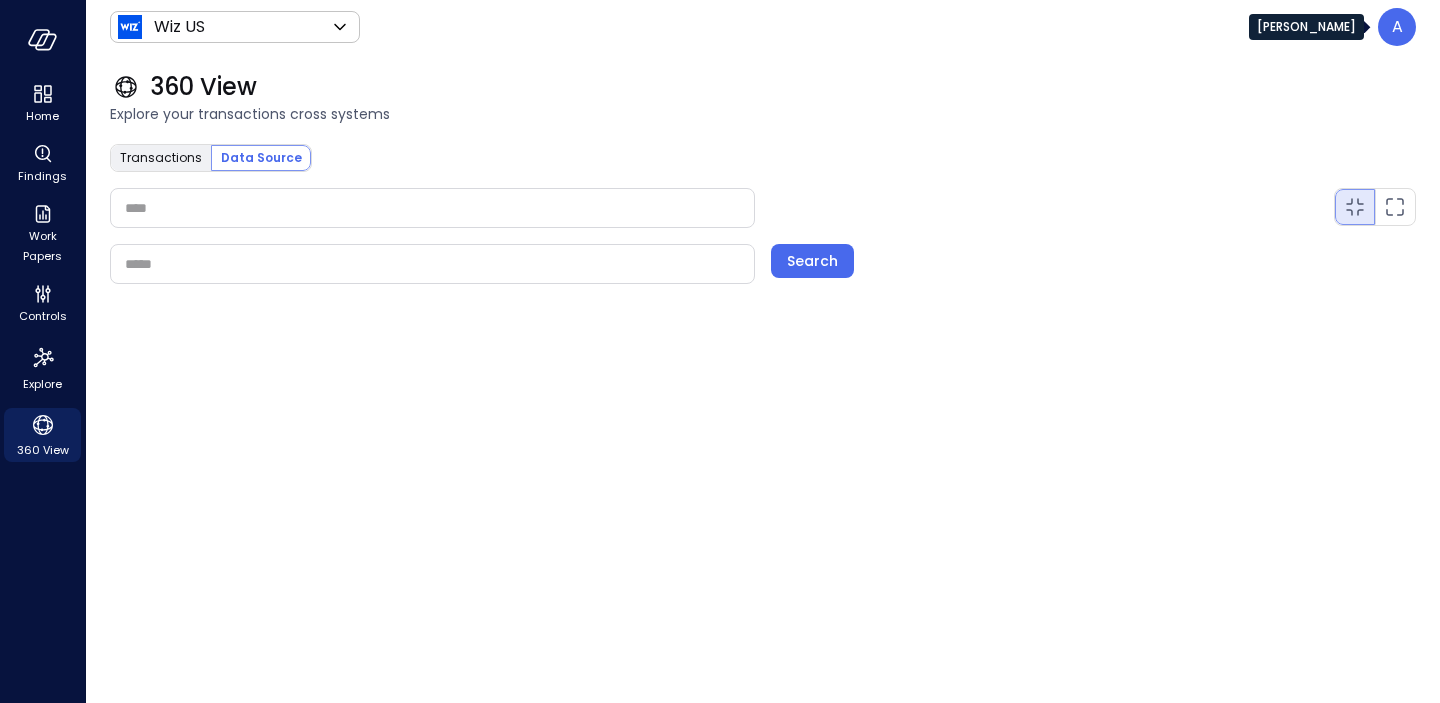 click on "A" at bounding box center [1397, 27] 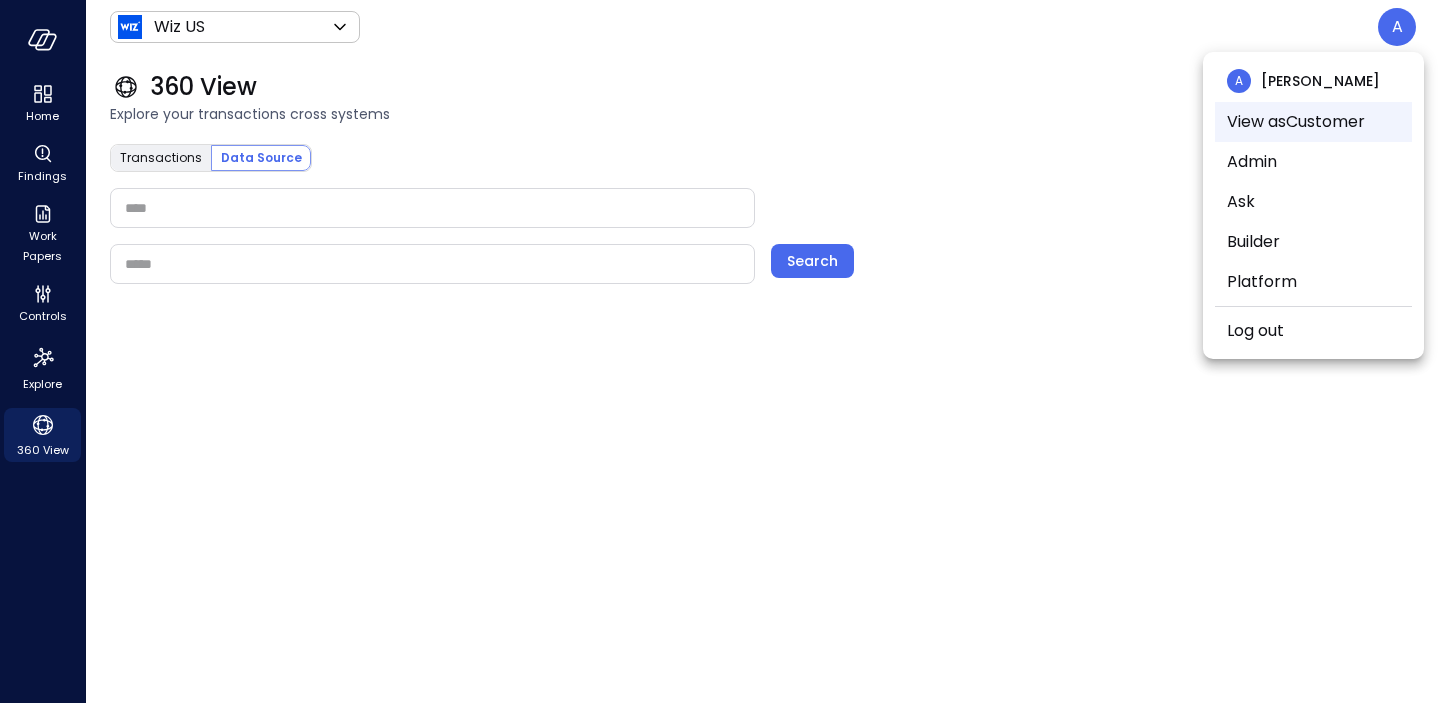 click on "View as  Customer" at bounding box center (1313, 122) 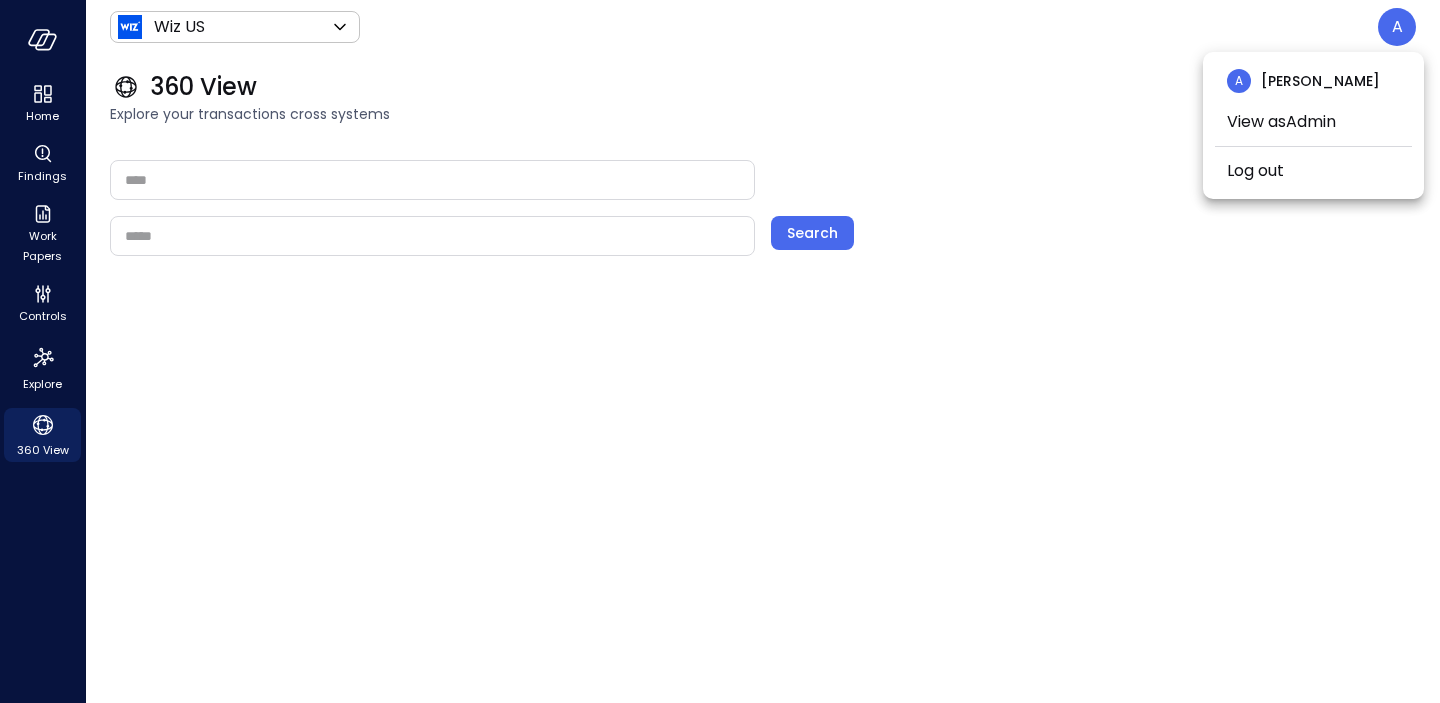 click at bounding box center (720, 351) 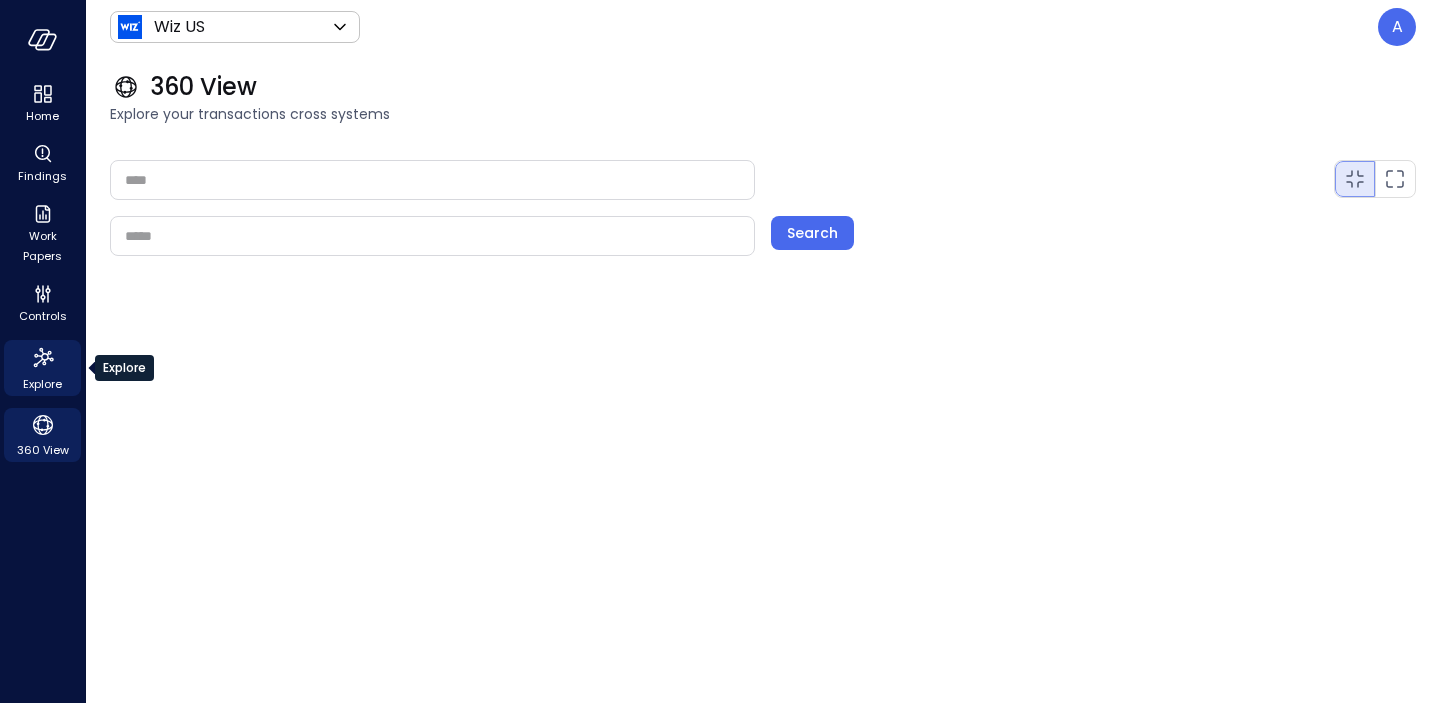 click on "Explore" at bounding box center (42, 384) 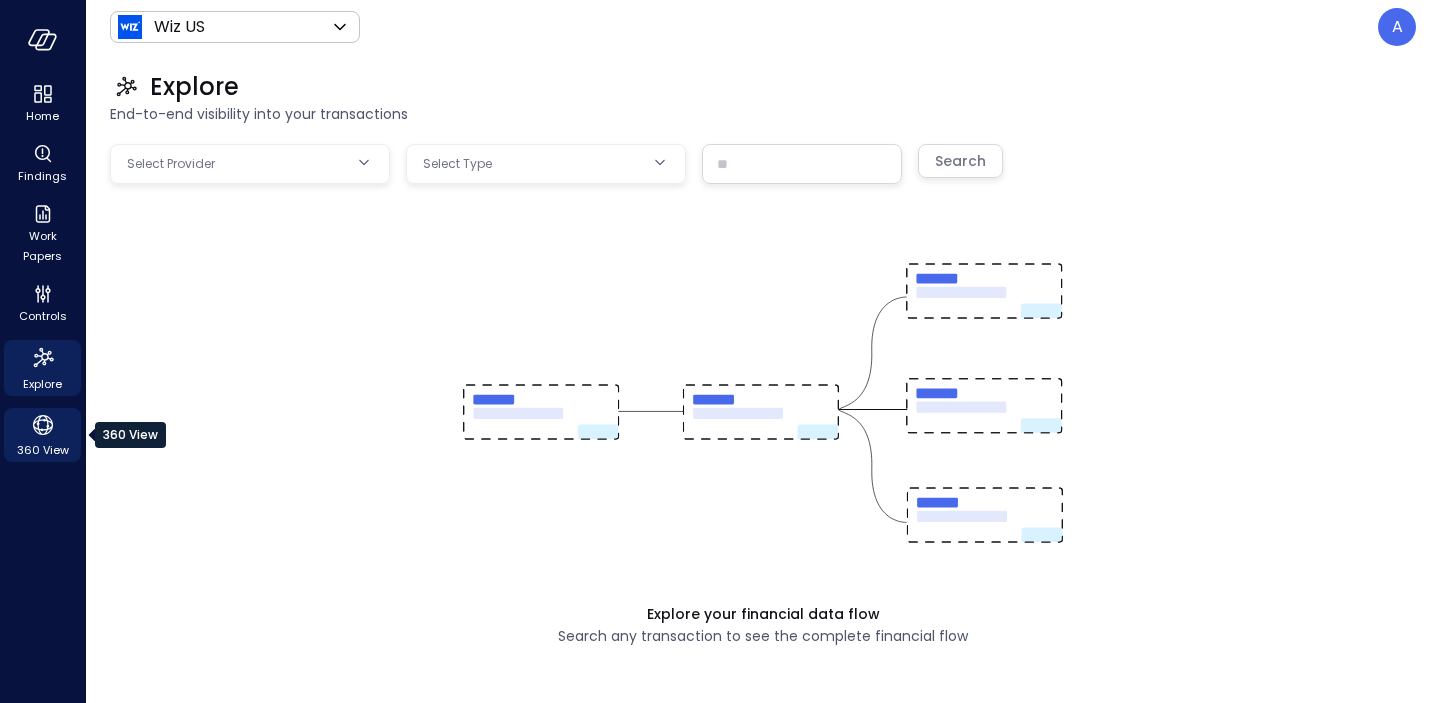 click 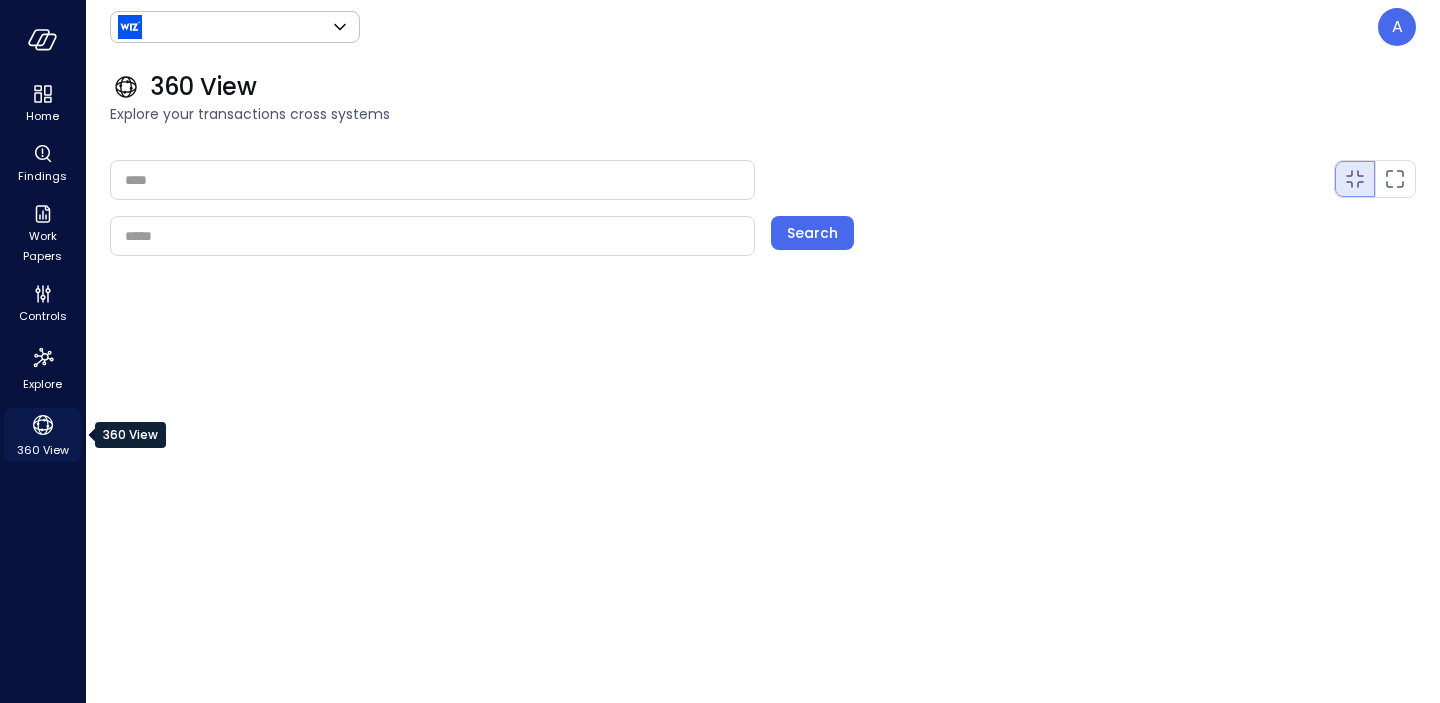 type on "******" 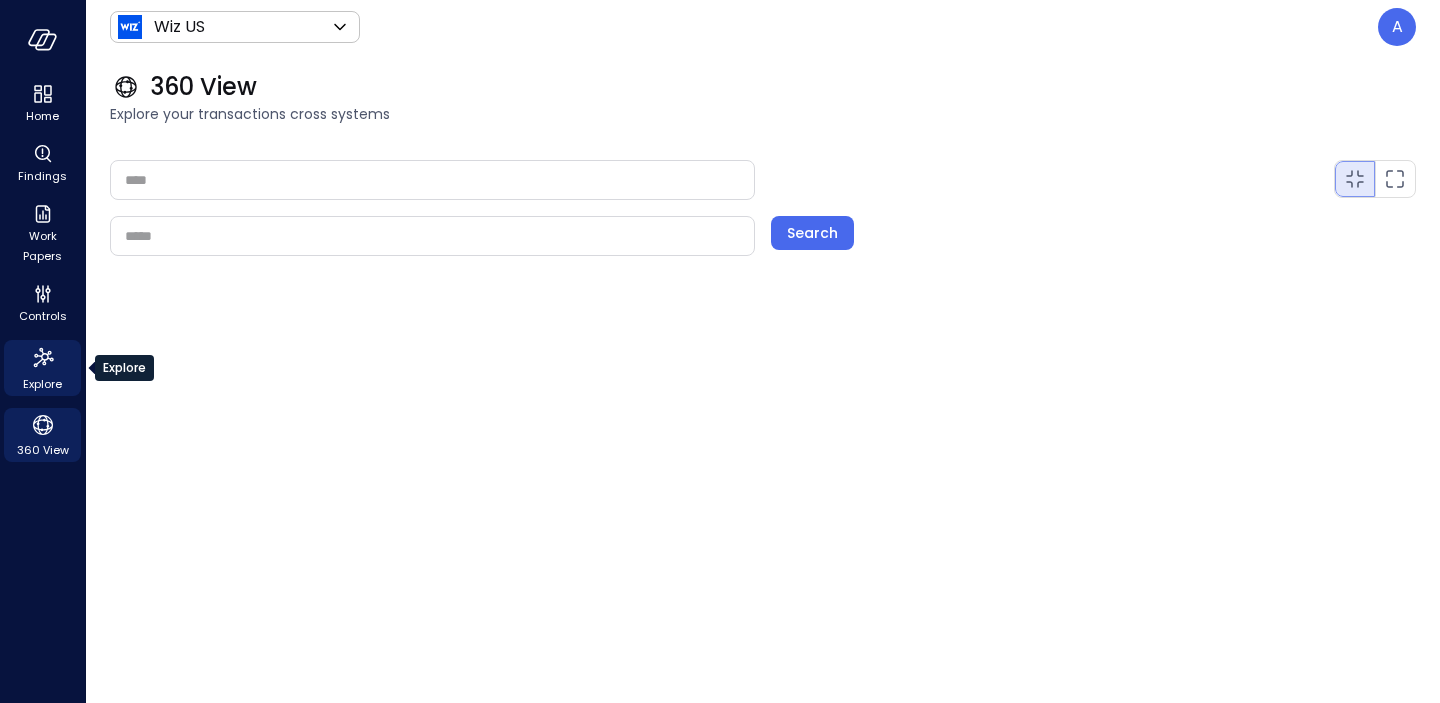 click 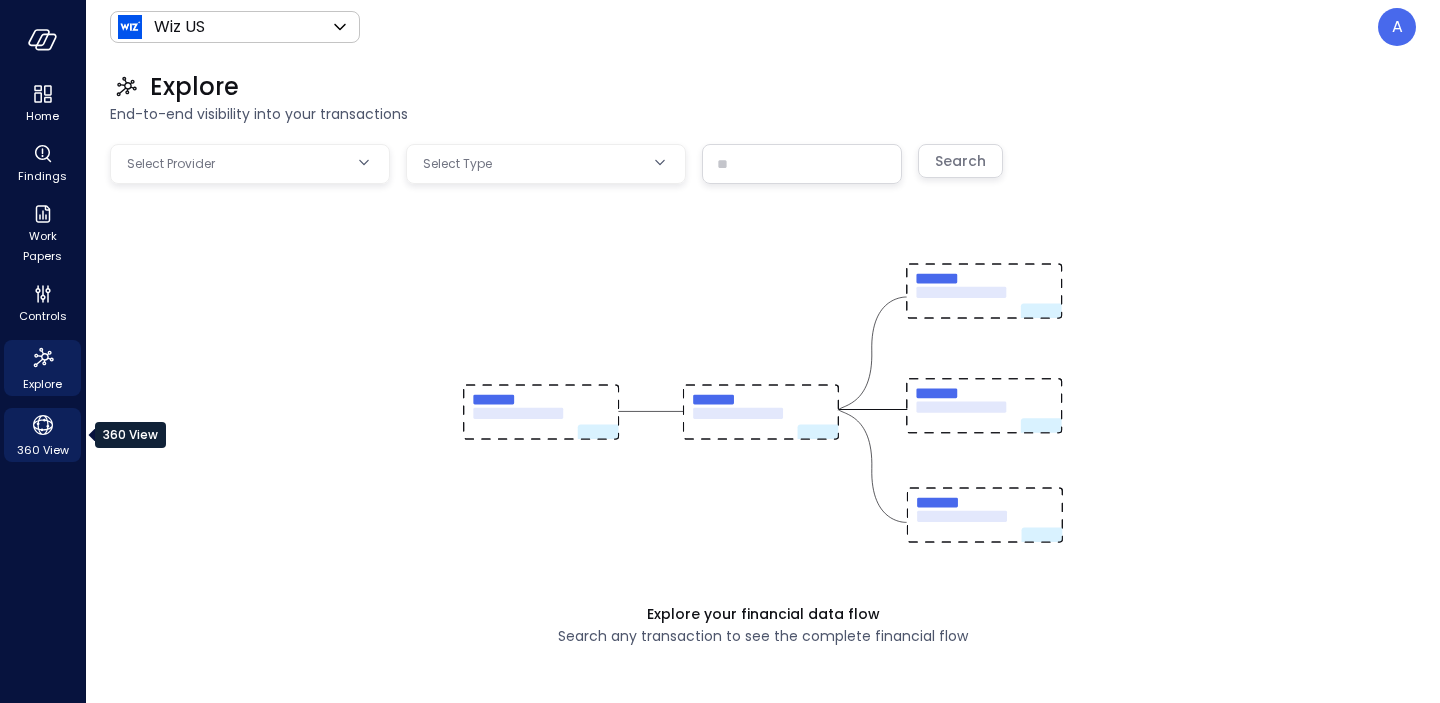 click 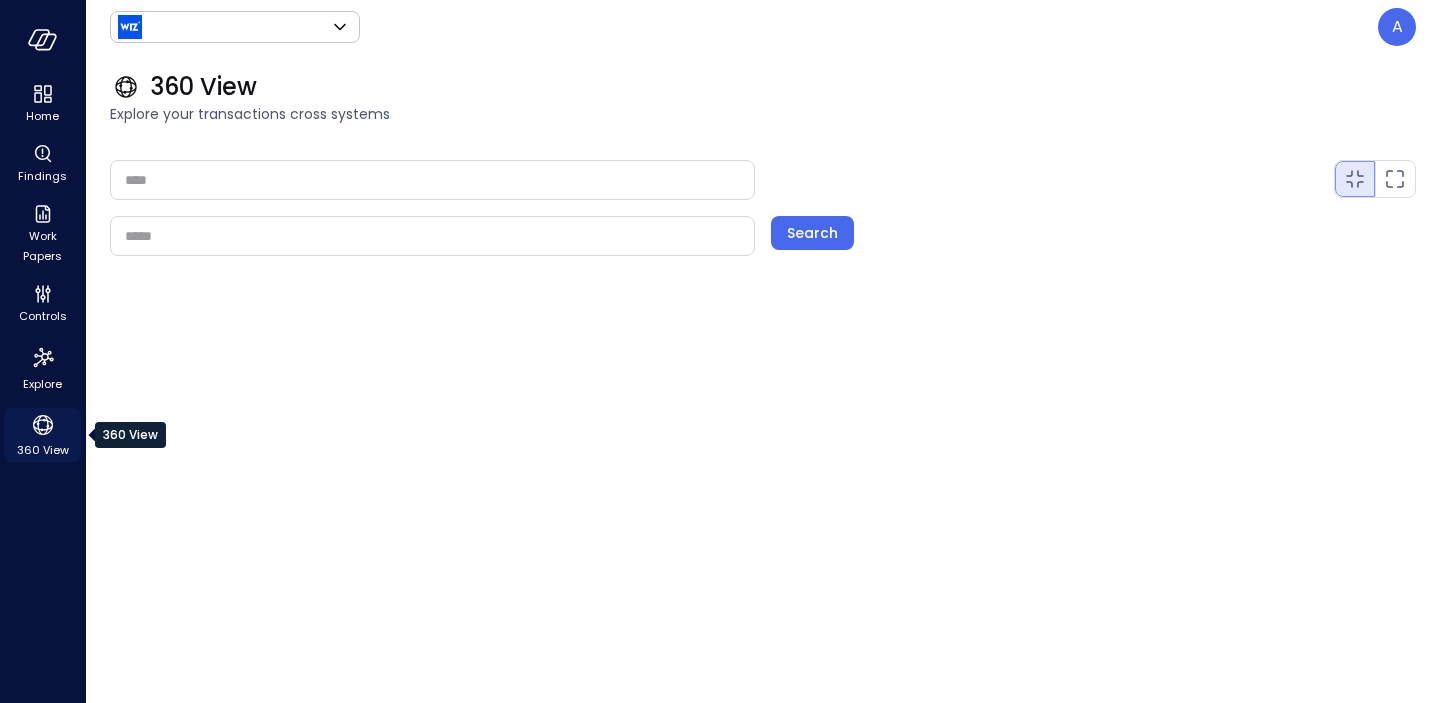 type on "******" 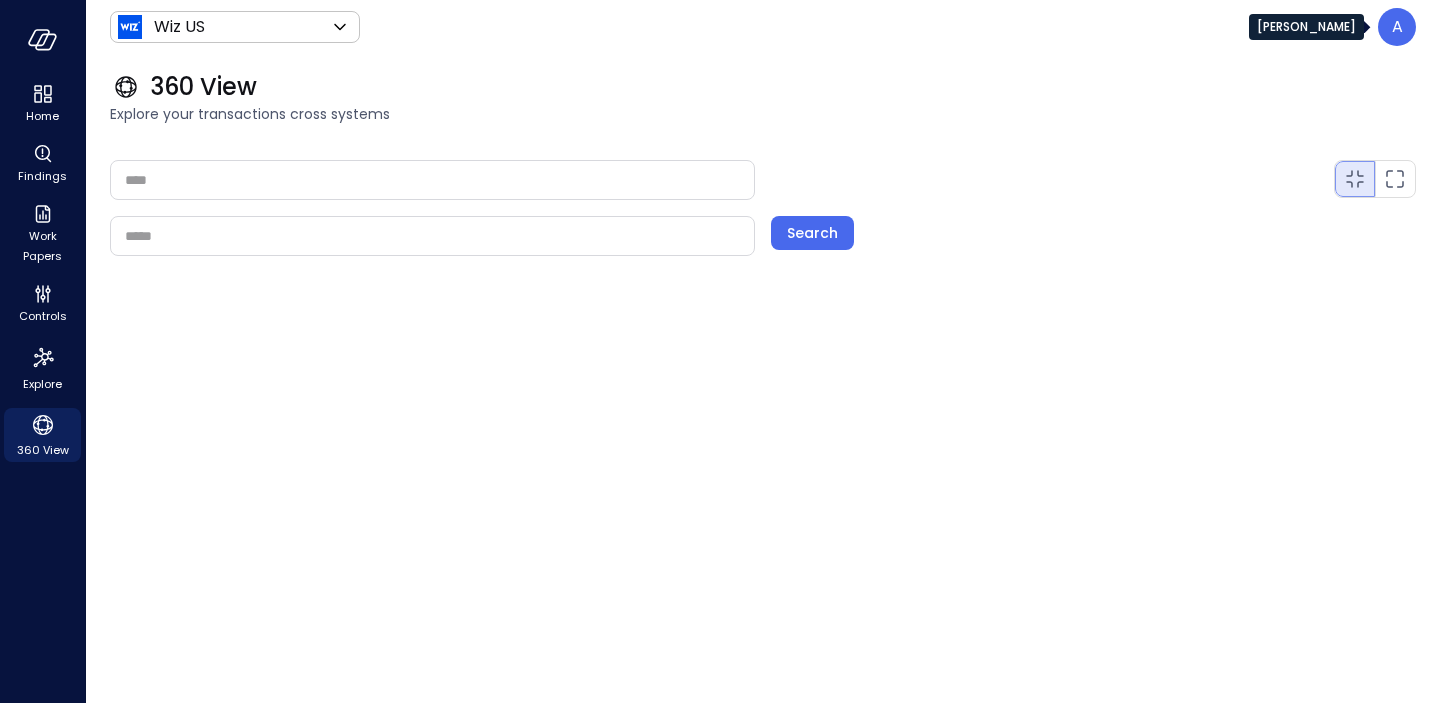 click on "A" at bounding box center [1397, 27] 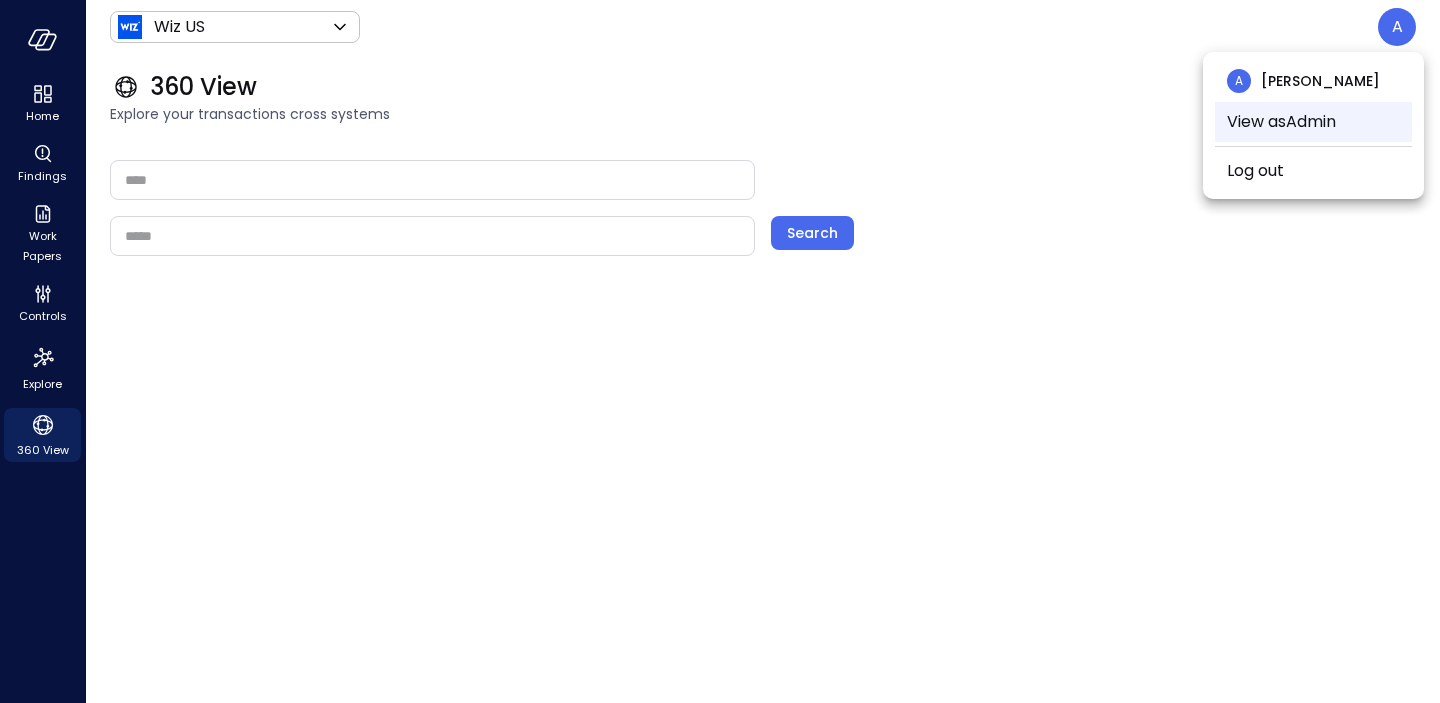 click on "View as  Admin" at bounding box center [1313, 122] 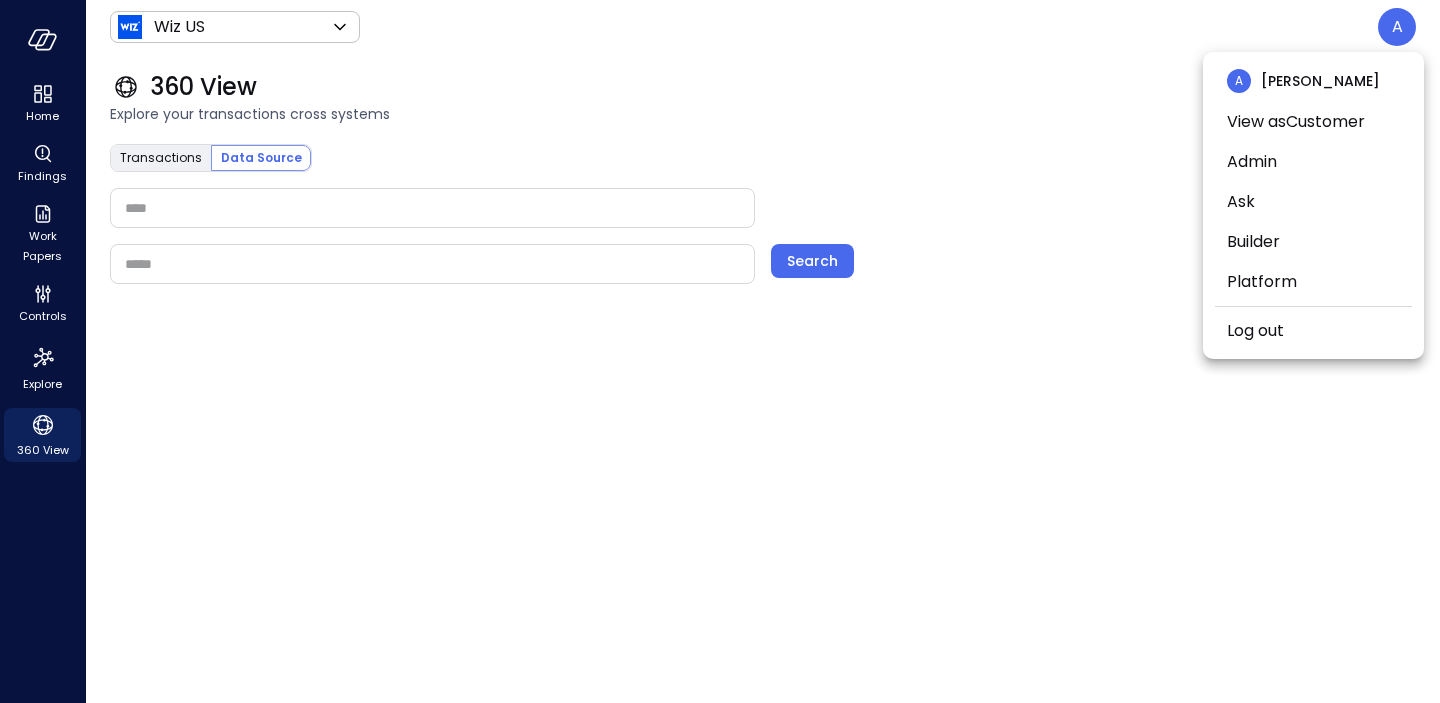 click at bounding box center [720, 351] 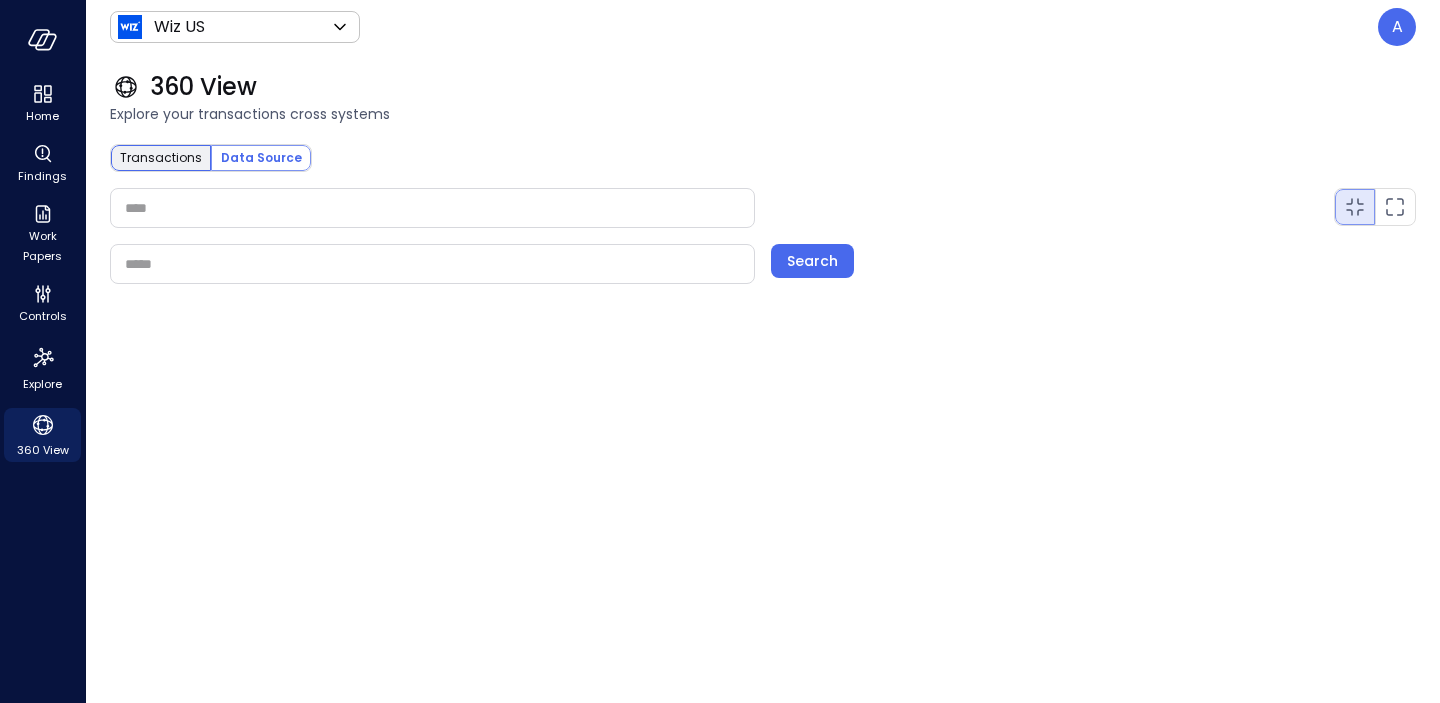 click on "Transactions" at bounding box center (161, 158) 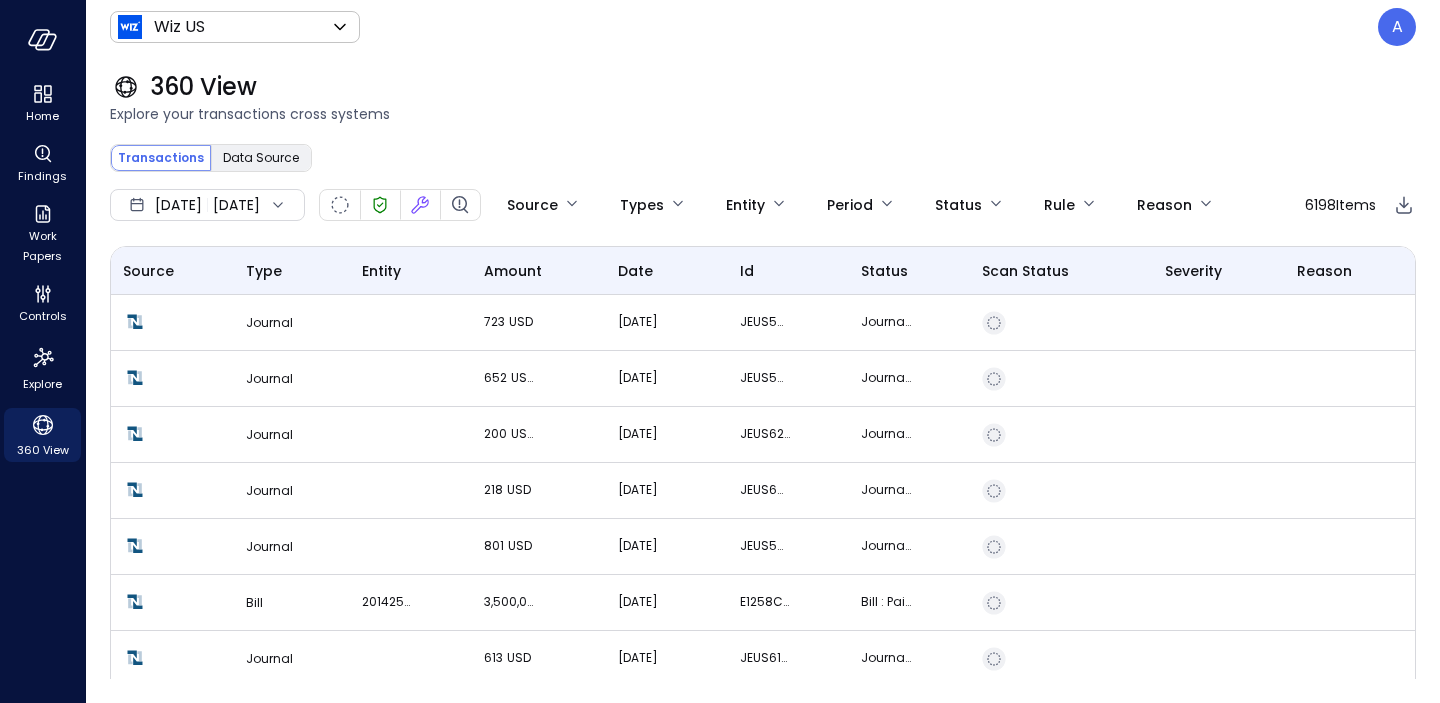 click on "360 View   Explore your transactions cross systems" at bounding box center [751, 98] 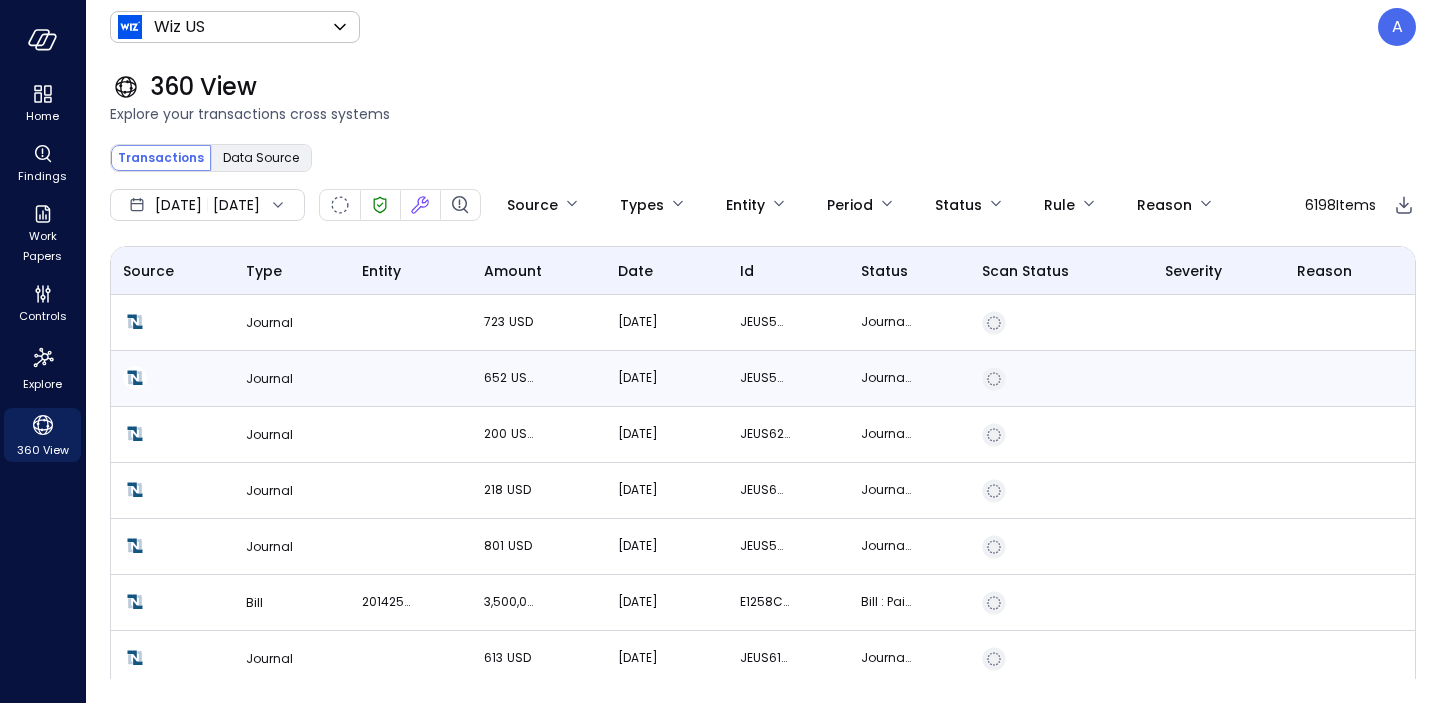 click at bounding box center [1350, 379] 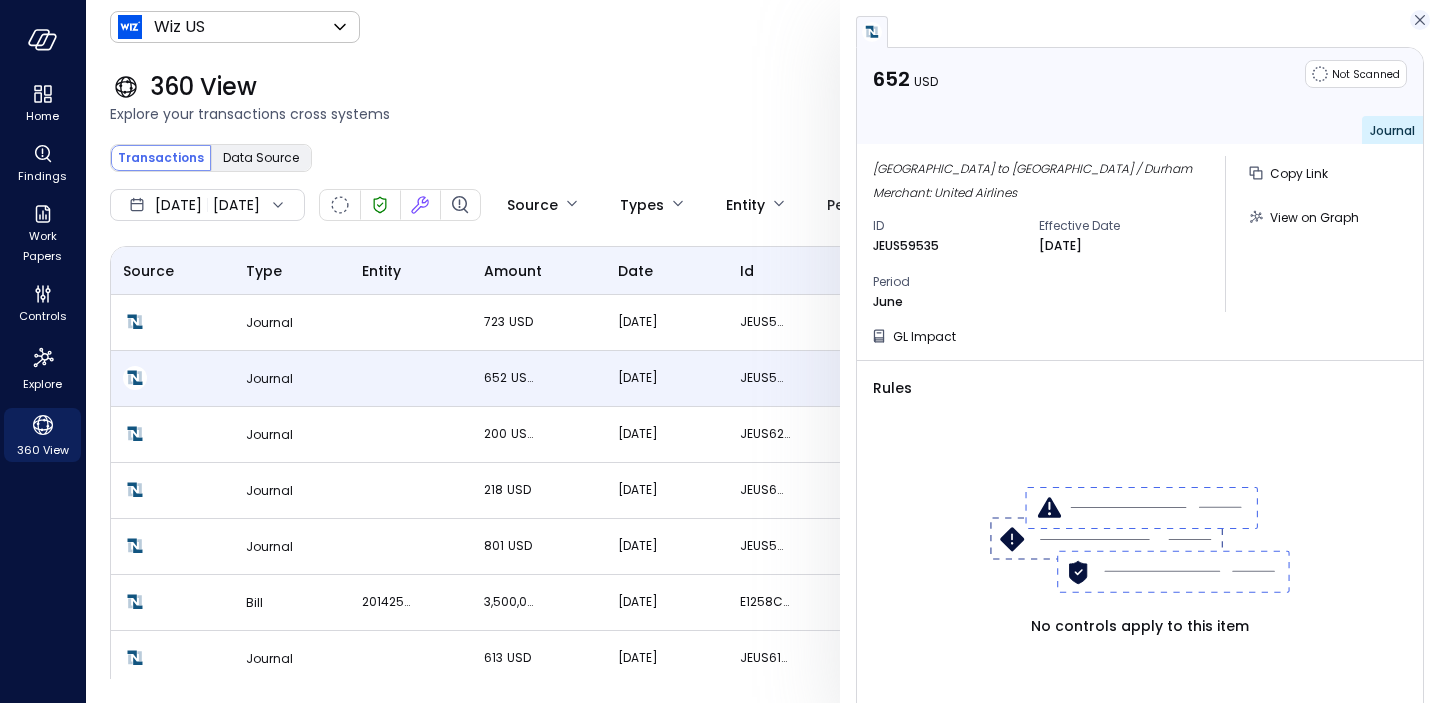 click 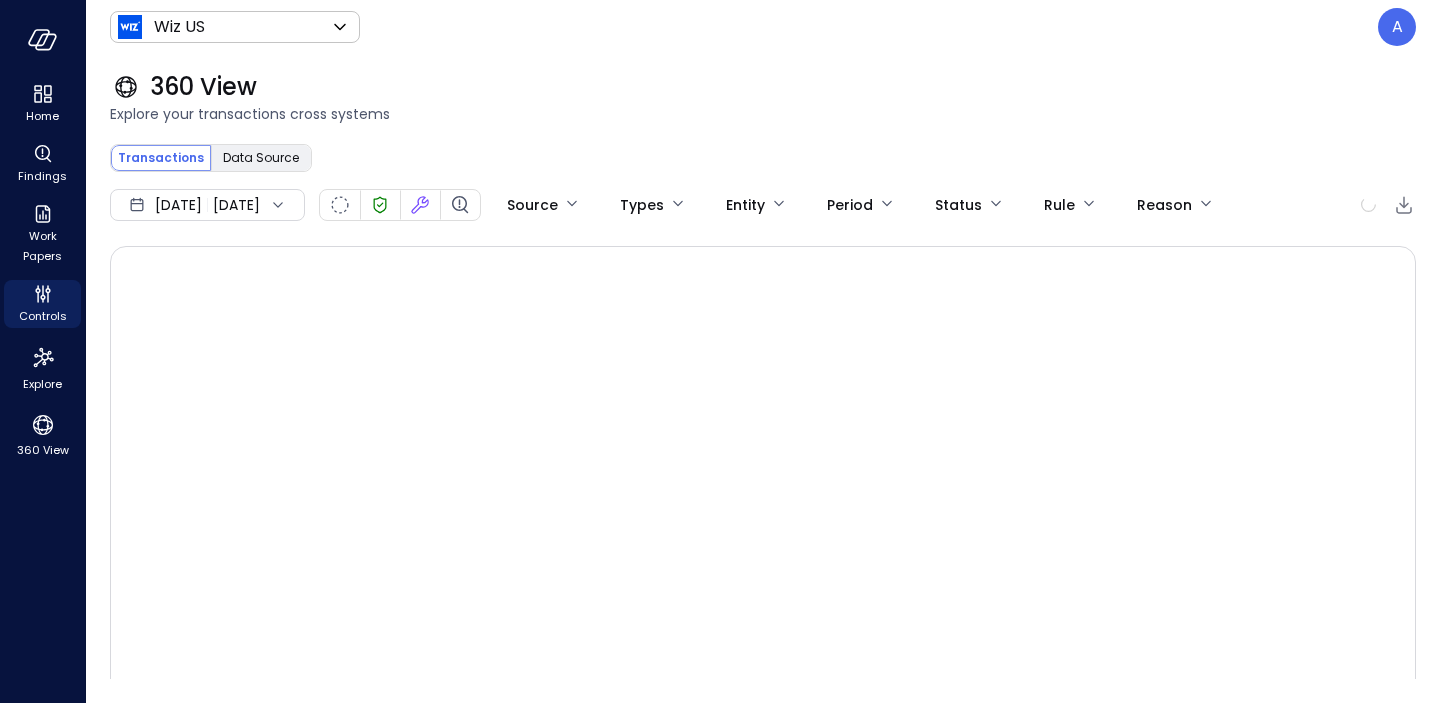 scroll, scrollTop: 0, scrollLeft: 0, axis: both 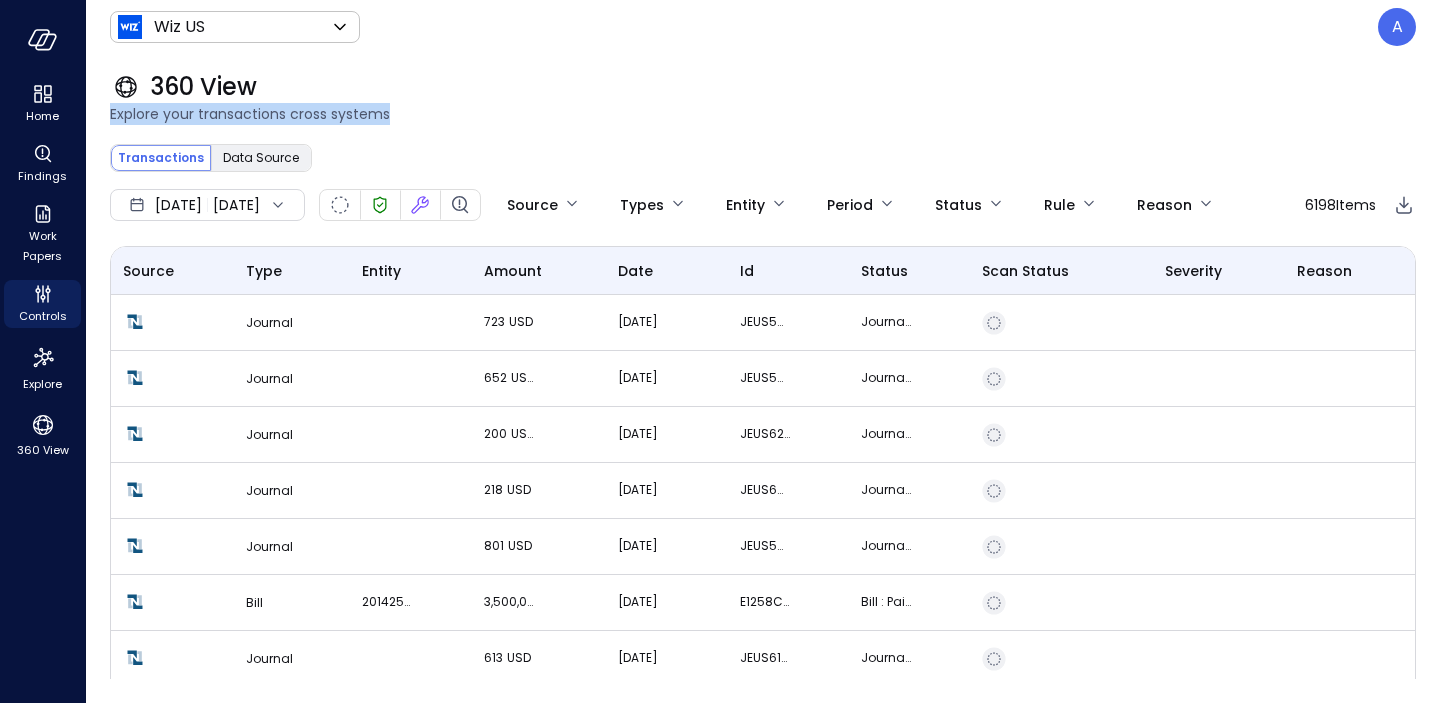 drag, startPoint x: 1071, startPoint y: 117, endPoint x: 1076, endPoint y: 97, distance: 20.615528 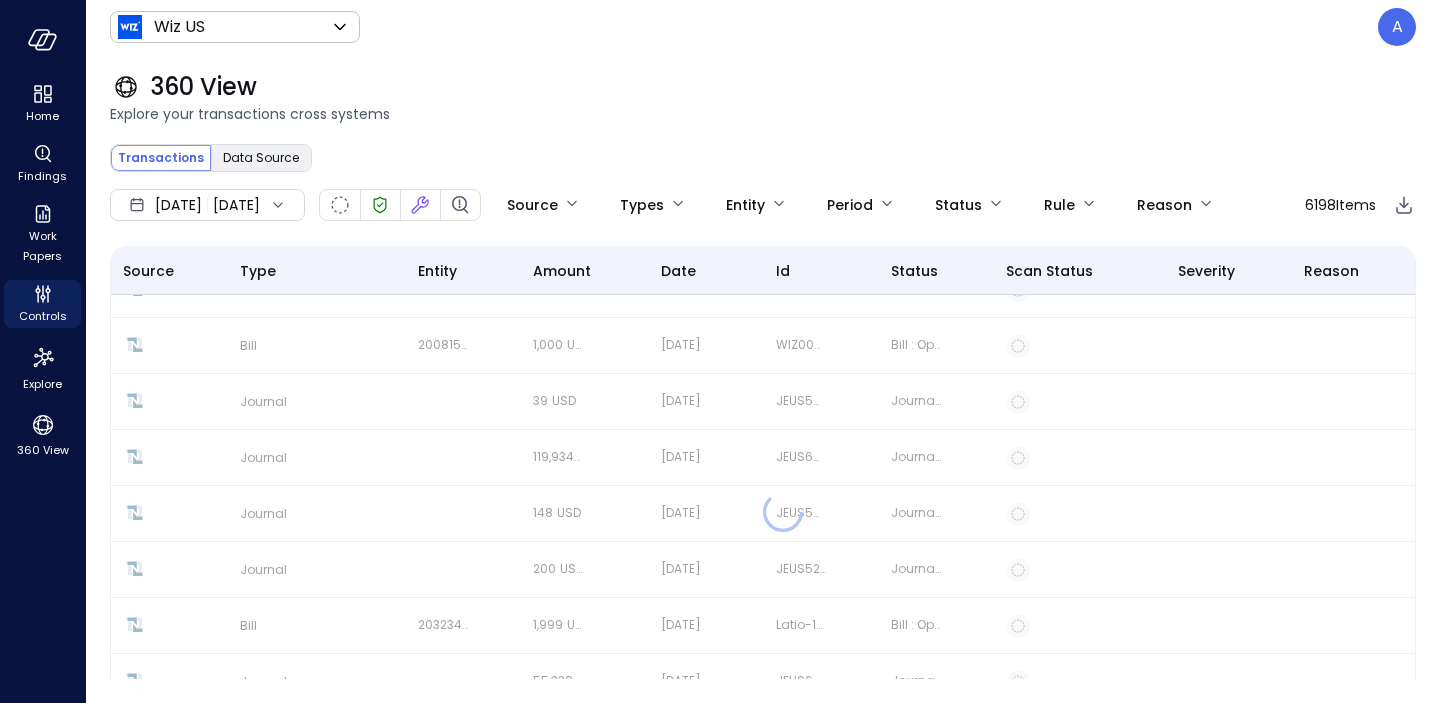 scroll, scrollTop: 4629, scrollLeft: 0, axis: vertical 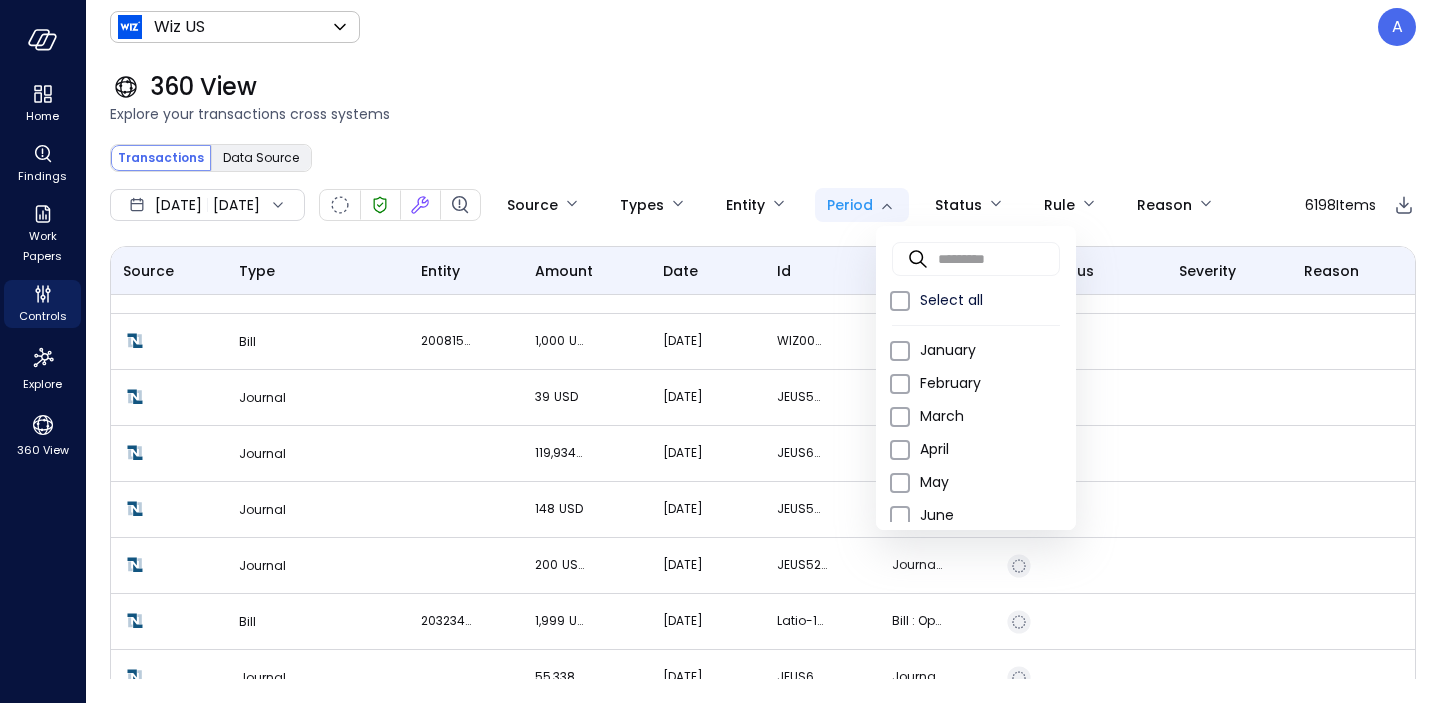 click on "Home Findings Work Papers Controls Explore 360 View Wiz US ****** ​ A 360 View   Explore your transactions cross systems Transactions Data Source ​ ​ Search [DATE] [DATE] Source Types Entity Period Status Rule Reason 6198  Items Source Type entity amount date id status Scan Status Severity Reason Journal 723 USD [DATE] JEUS59358 Journal : Approved for Posting Journal 652 USD [DATE] JEUS59535 Journal : Approved for Posting Journal 200 USD [DATE] JEUS62671 Journal : Approved for Posting Journal 218 USD [DATE] JEUS60571 Journal : Approved for Posting Journal 801 USD [DATE] JEUS59544 Journal : Approved for Posting Bill 201425 Sela Software Labs Ltd. 3,500,000 USD [DATE] E1258C5000137 Bill : Paid In Full Journal 613 USD [DATE] JEUS61008 Journal : Approved for Posting Invoice 100110 Amazon Web Services (Partner) 163,050 USD [DATE] INVUS9787 Invoice : Open Bill 202019 Thomson Reuters 974 USD [DATE] 6801839992 Bill : Open Journal 44 USD [DATE] Journal" at bounding box center (720, 351) 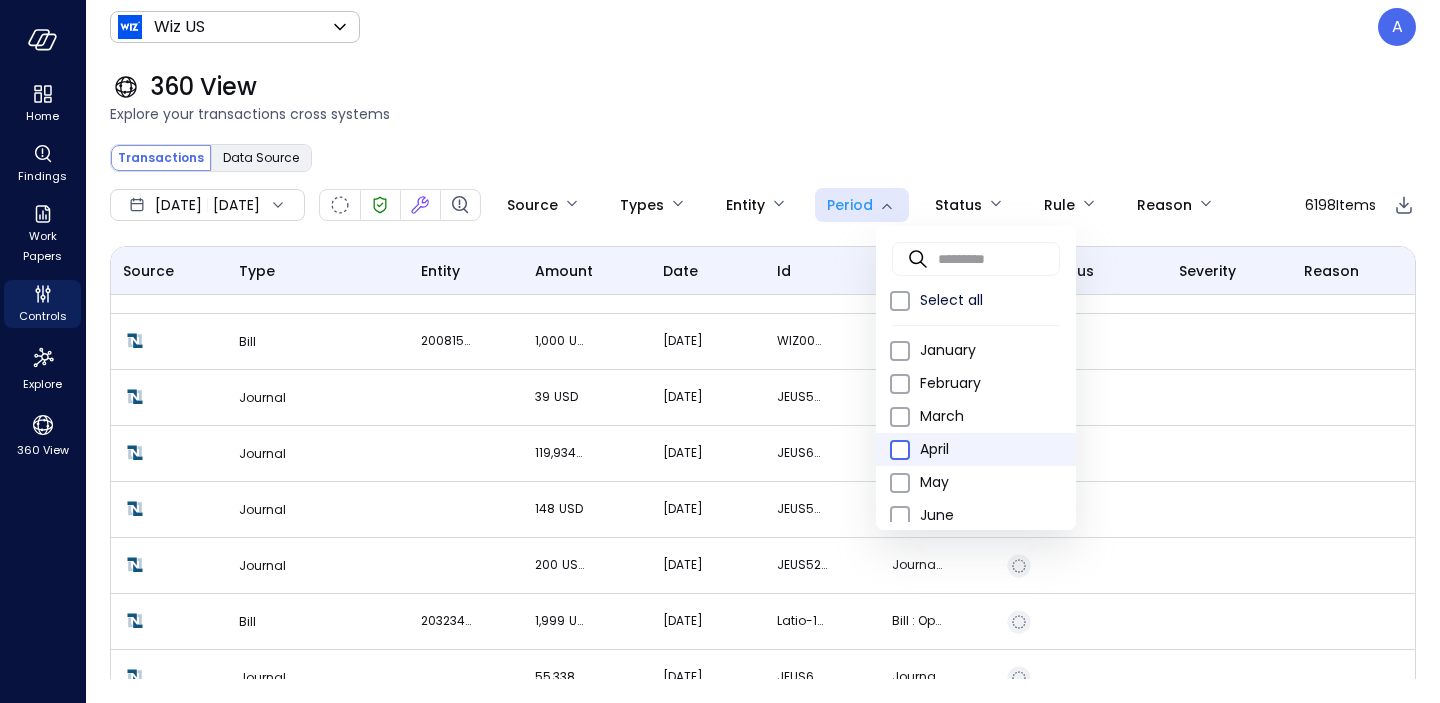 type on "**********" 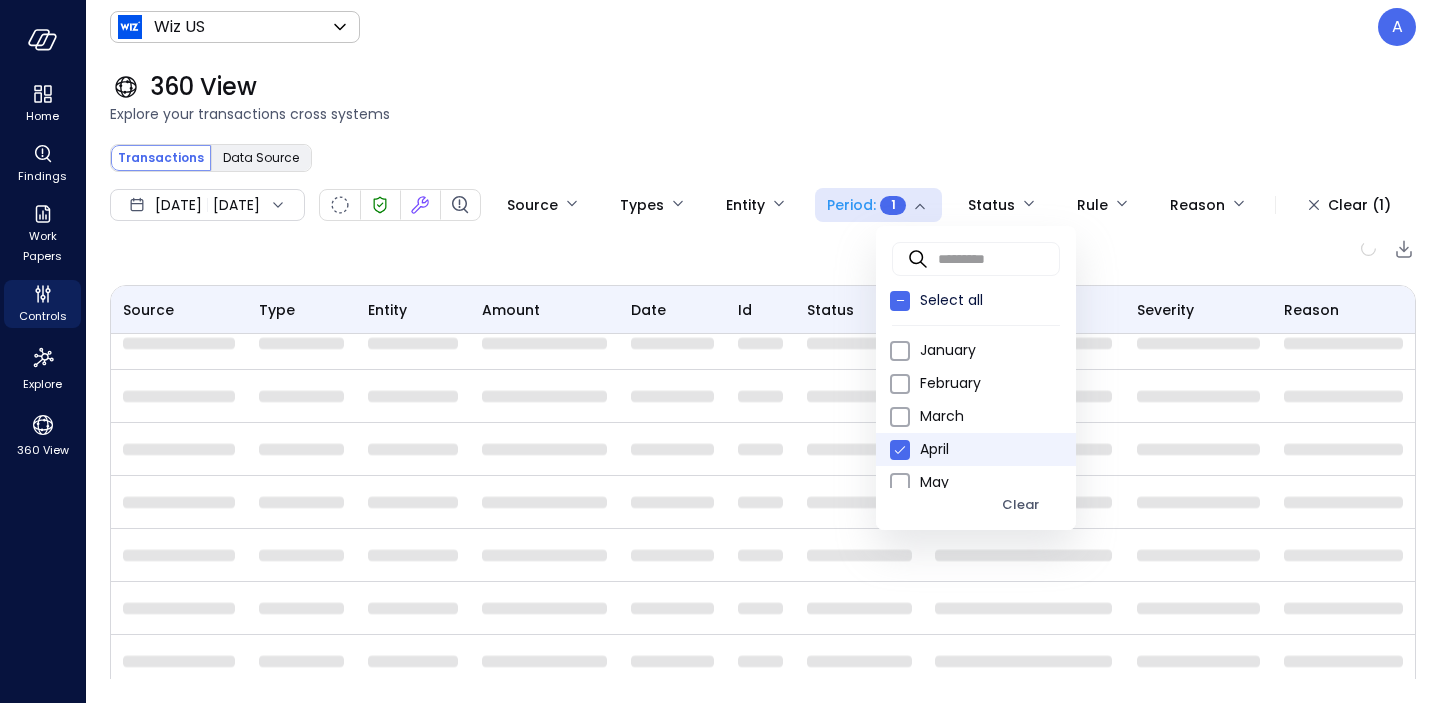 scroll, scrollTop: 0, scrollLeft: 0, axis: both 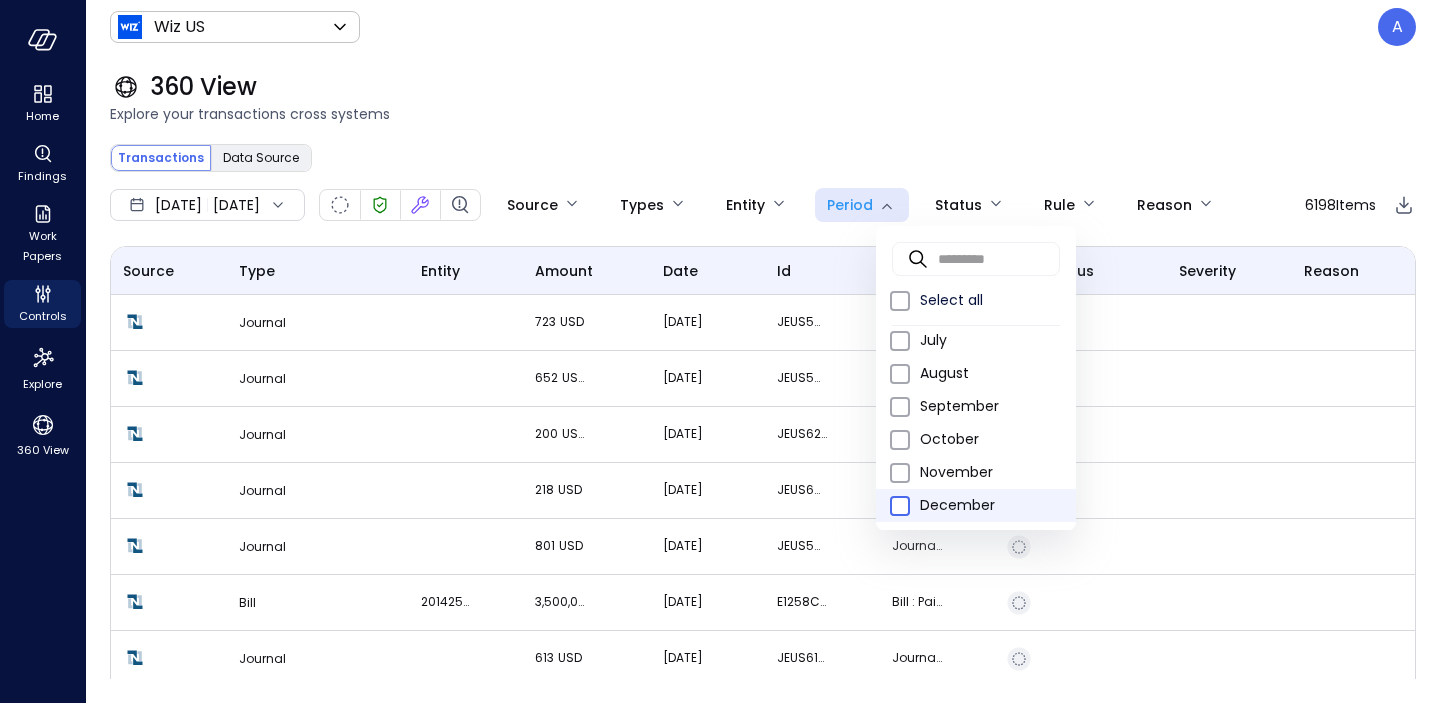 type on "**********" 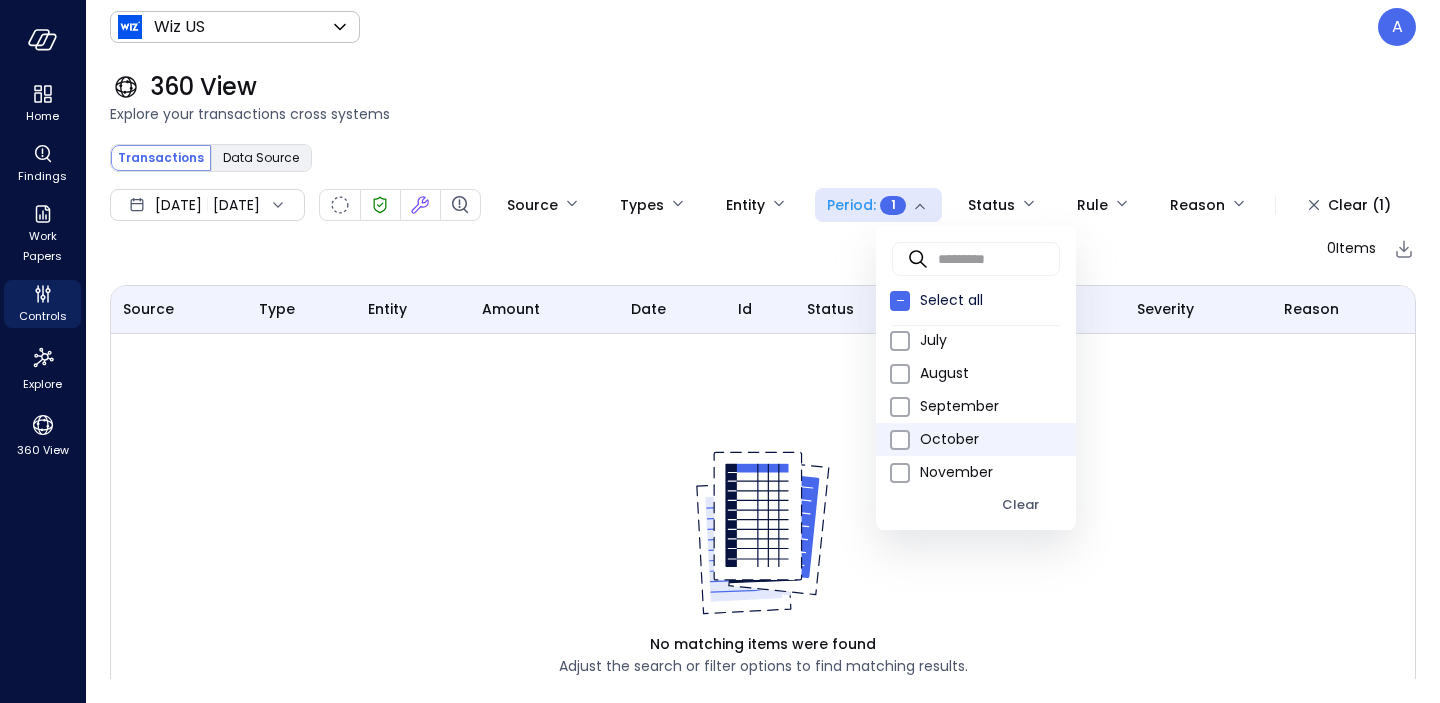 scroll, scrollTop: 242, scrollLeft: 0, axis: vertical 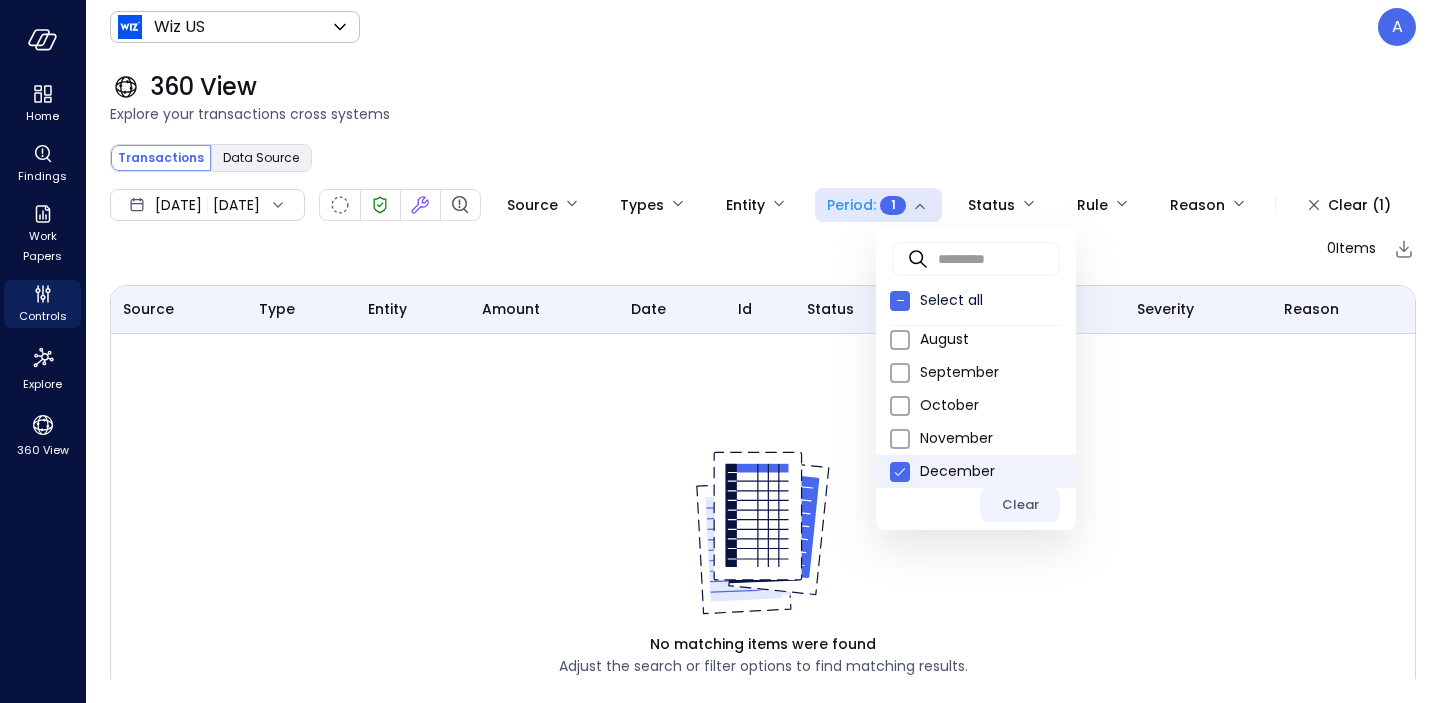 click on "Clear" at bounding box center (1020, 505) 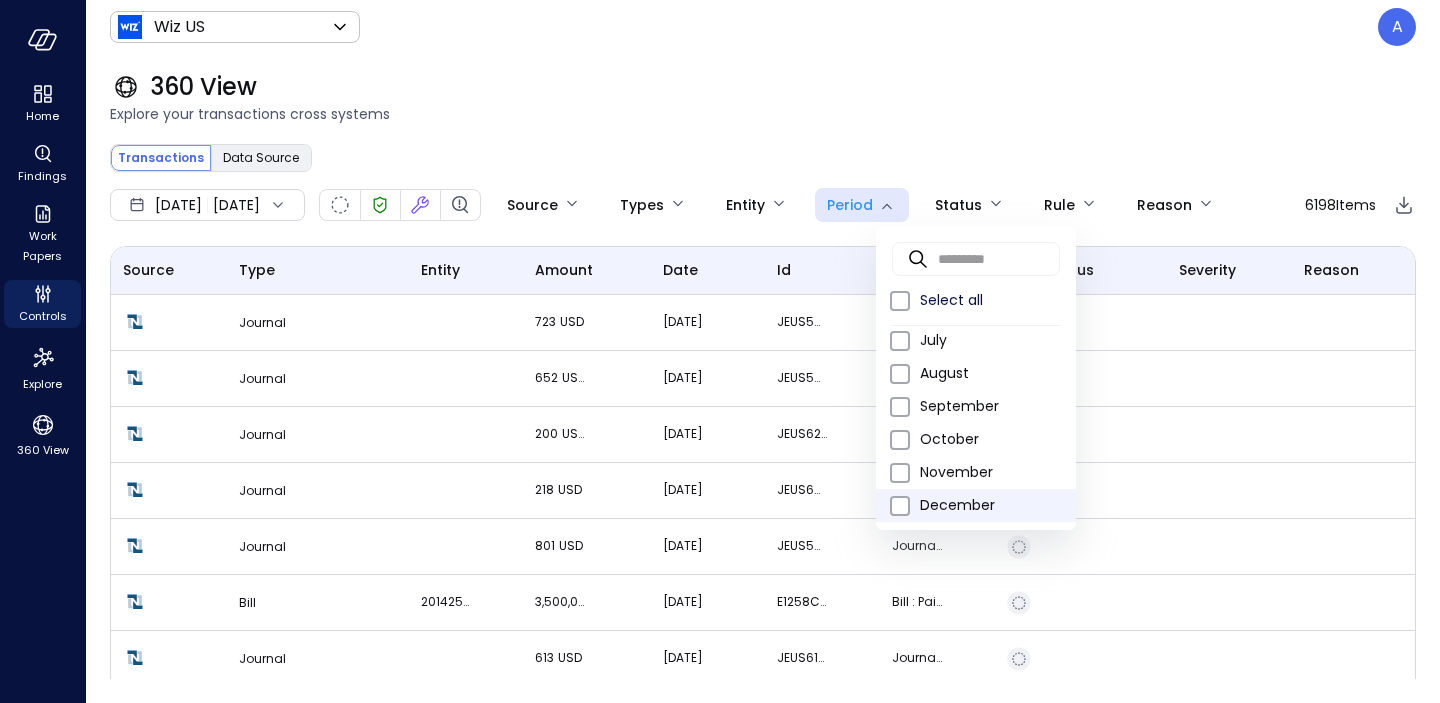 scroll, scrollTop: 208, scrollLeft: 0, axis: vertical 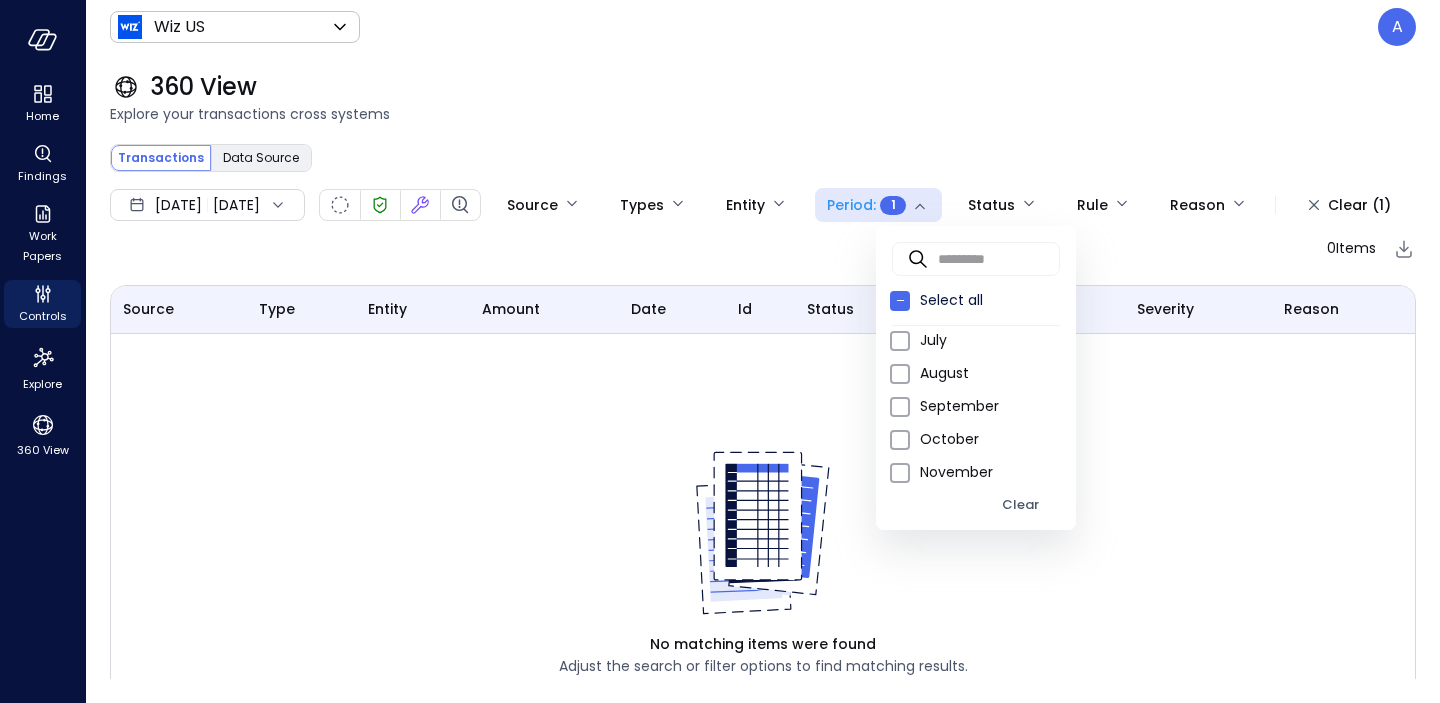 click on "Clear" at bounding box center [1020, 505] 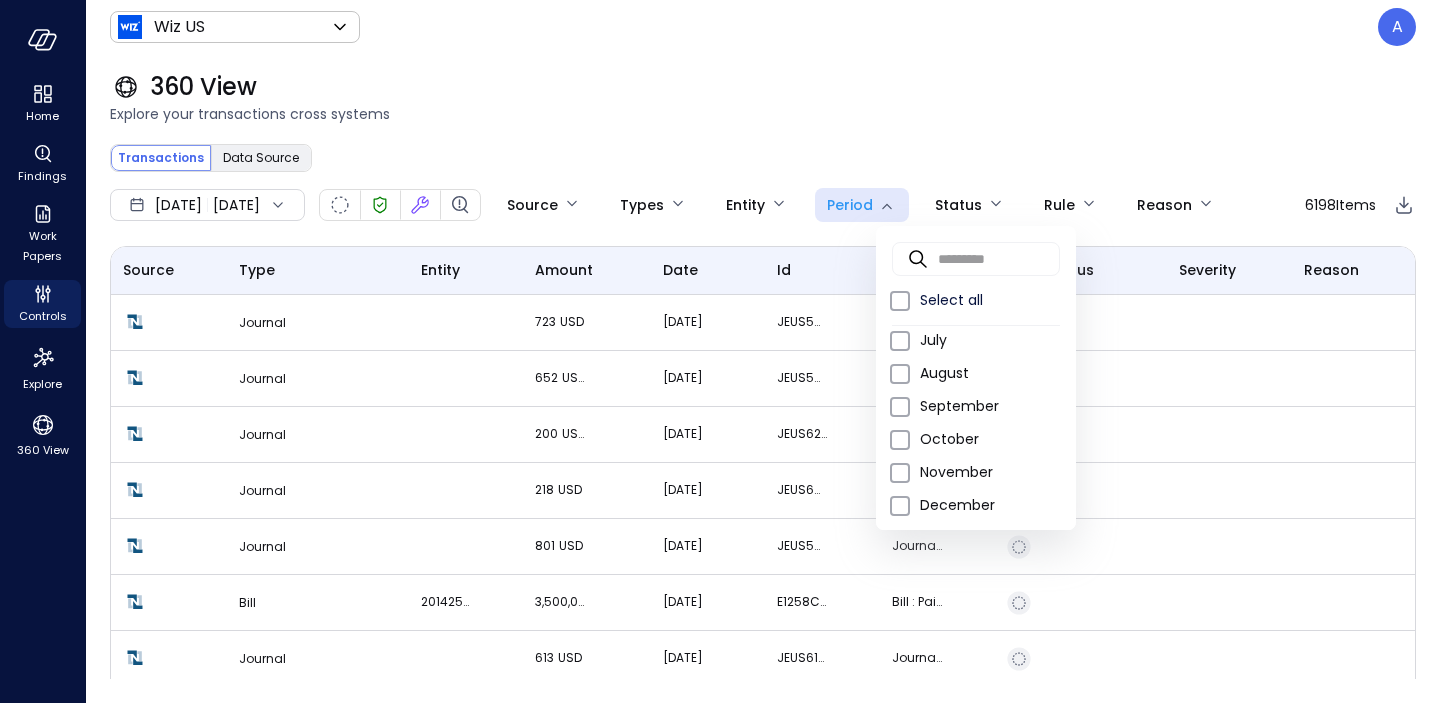 click at bounding box center (720, 351) 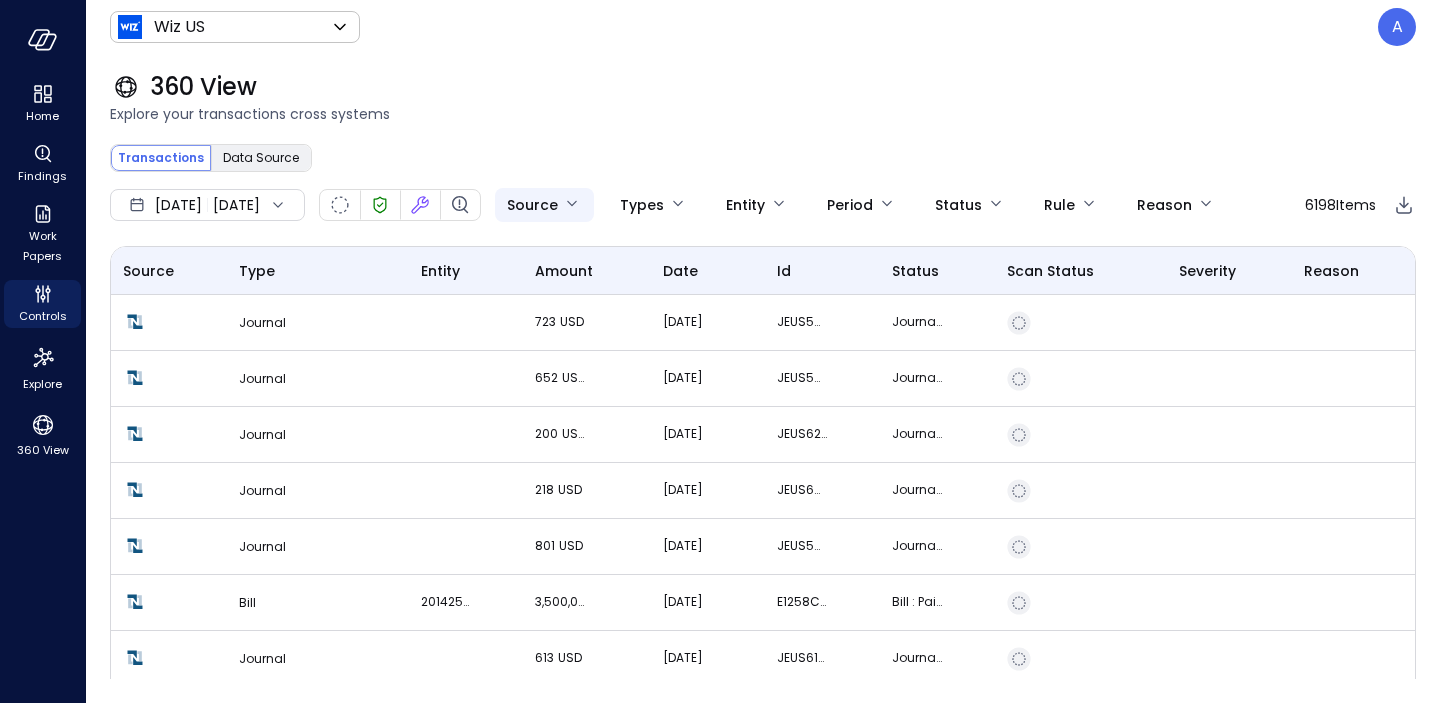 click on "Home Findings Work Papers Controls Explore 360 View Wiz US ****** ​ A 360 View   Explore your transactions cross systems Transactions Data Source ​ ​ Search [DATE] [DATE] Source Types Entity Period Status Rule Reason 6198  Items Source Type entity amount date id status Scan Status Severity Reason Journal 723 USD [DATE] JEUS59358 Journal : Approved for Posting Journal 652 USD [DATE] JEUS59535 Journal : Approved for Posting Journal 200 USD [DATE] JEUS62671 Journal : Approved for Posting Journal 218 USD [DATE] JEUS60571 Journal : Approved for Posting Journal 801 USD [DATE] JEUS59544 Journal : Approved for Posting Bill 201425 Sela Software Labs Ltd. 3,500,000 USD [DATE] E1258C5000137 Bill : Paid In Full Journal 613 USD [DATE] JEUS61008 Journal : Approved for Posting Invoice 100110 Amazon Web Services (Partner) 163,050 USD [DATE] INVUS9787 Invoice : Open Bill 202019 Thomson Reuters 974 USD [DATE] 6801839992 Bill : Open Journal 44 USD [DATE] Journal" at bounding box center [720, 351] 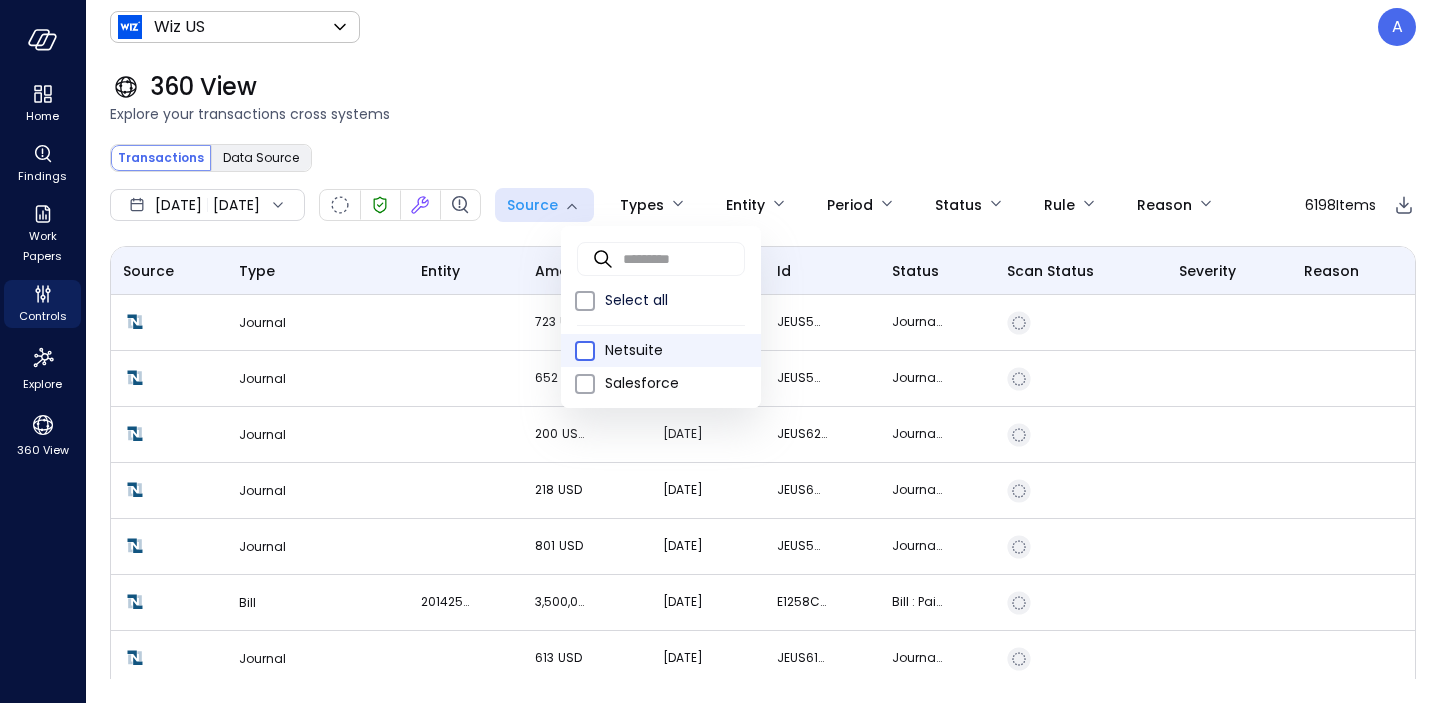 type on "********" 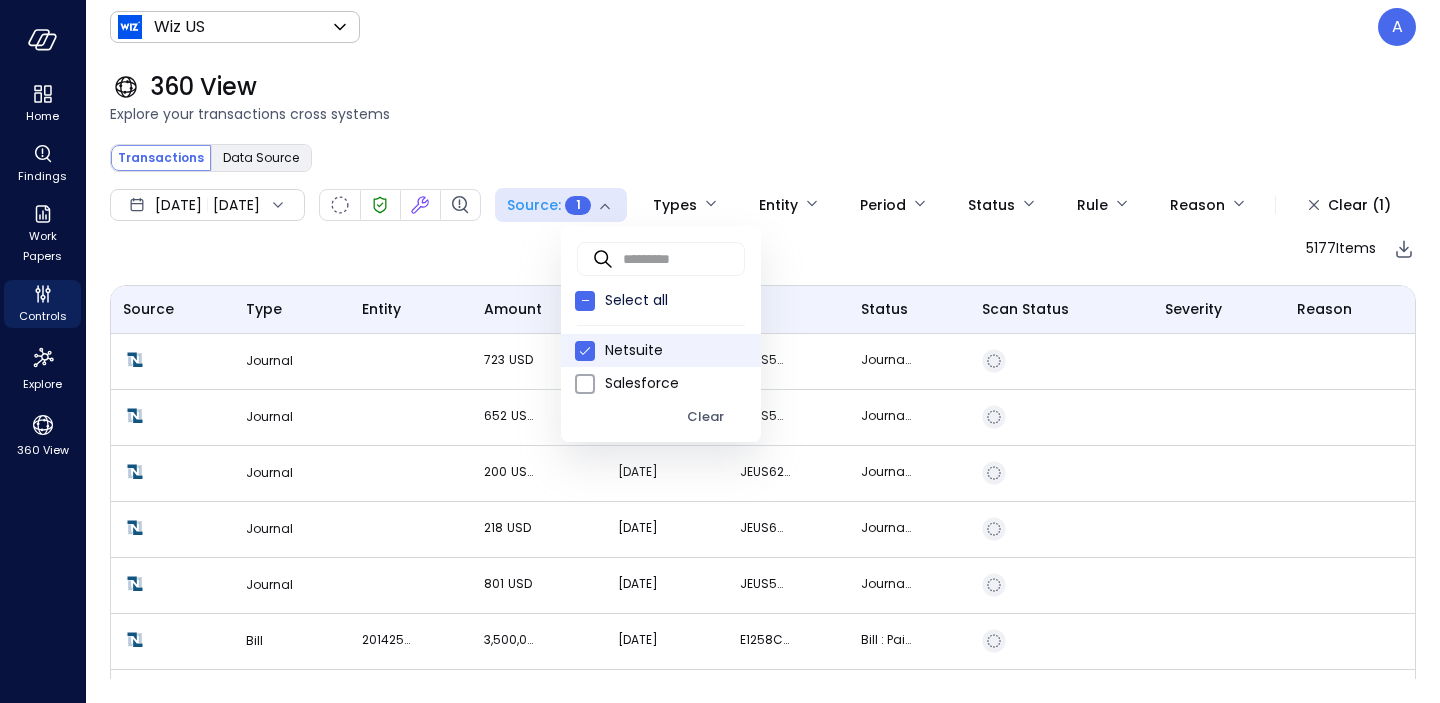 click at bounding box center (720, 351) 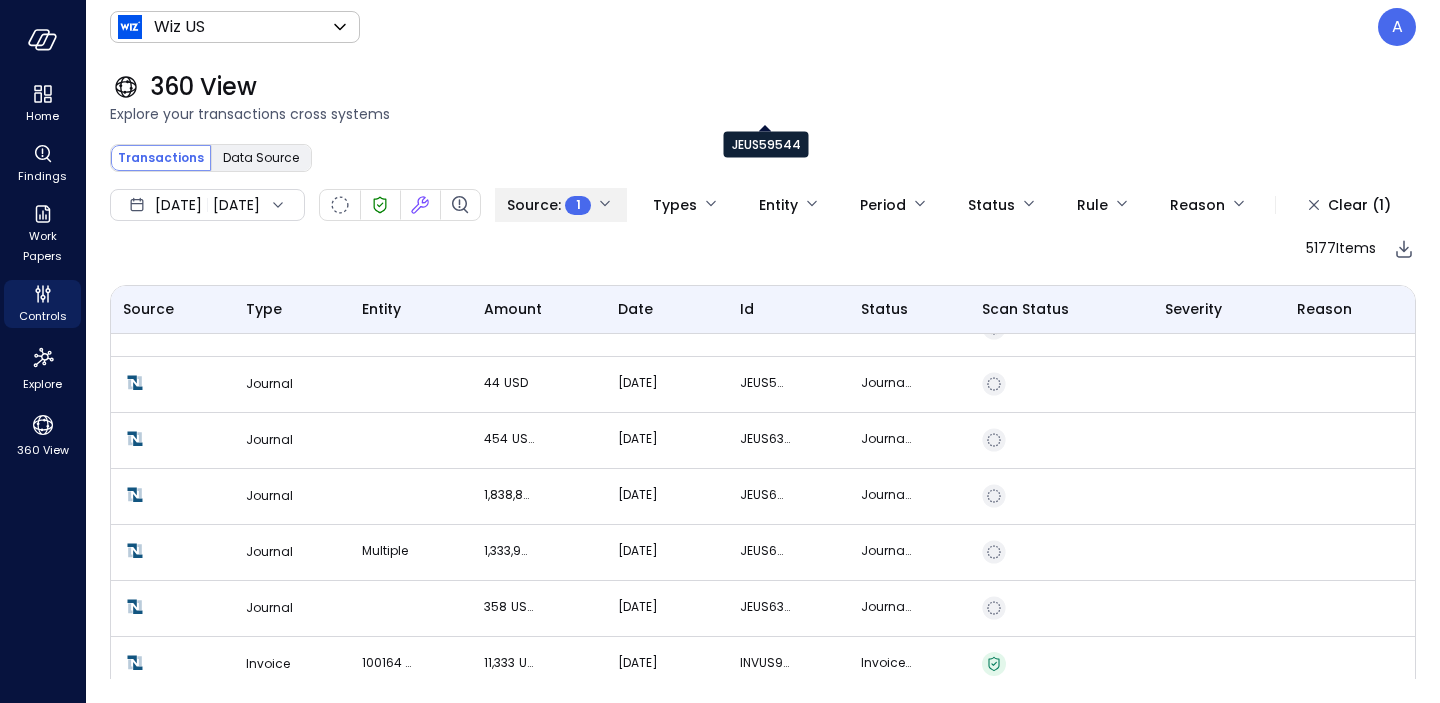 scroll, scrollTop: 487, scrollLeft: 0, axis: vertical 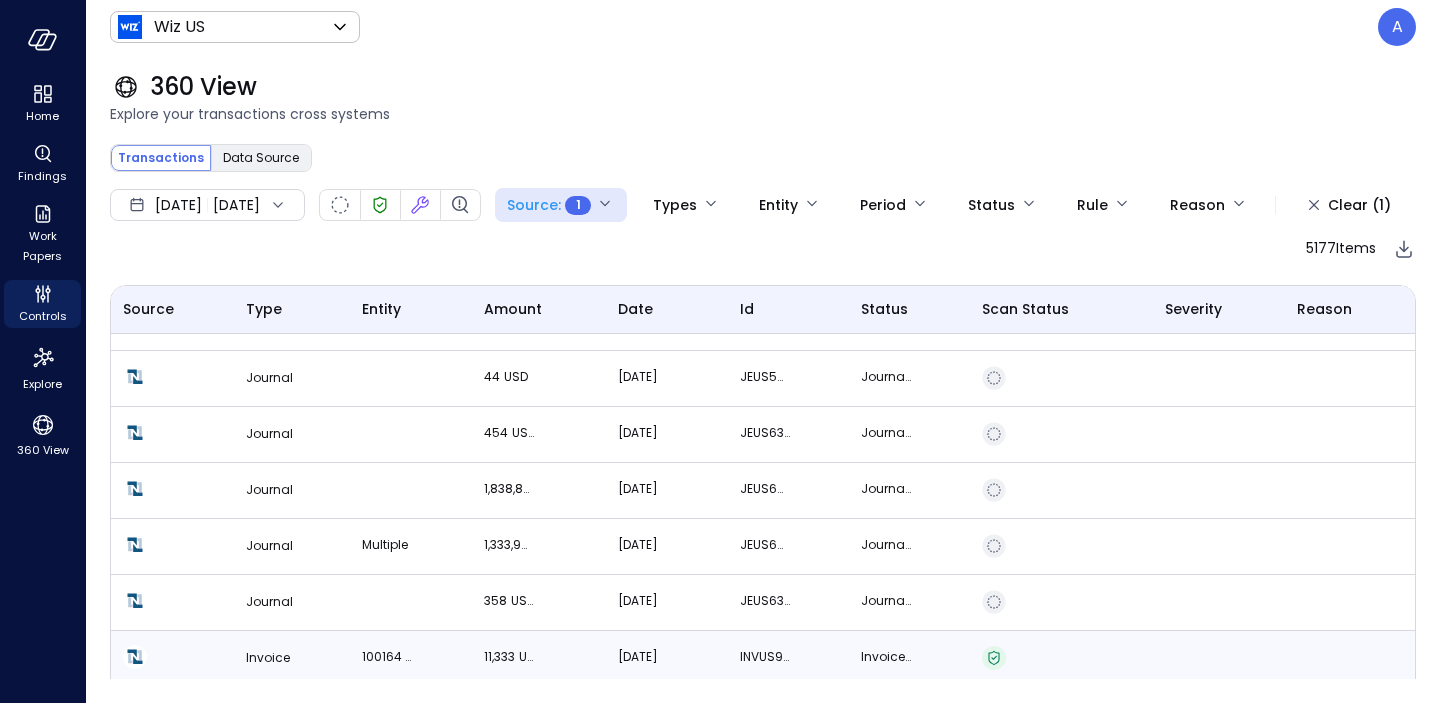 click on "[DATE]" at bounding box center [666, 659] 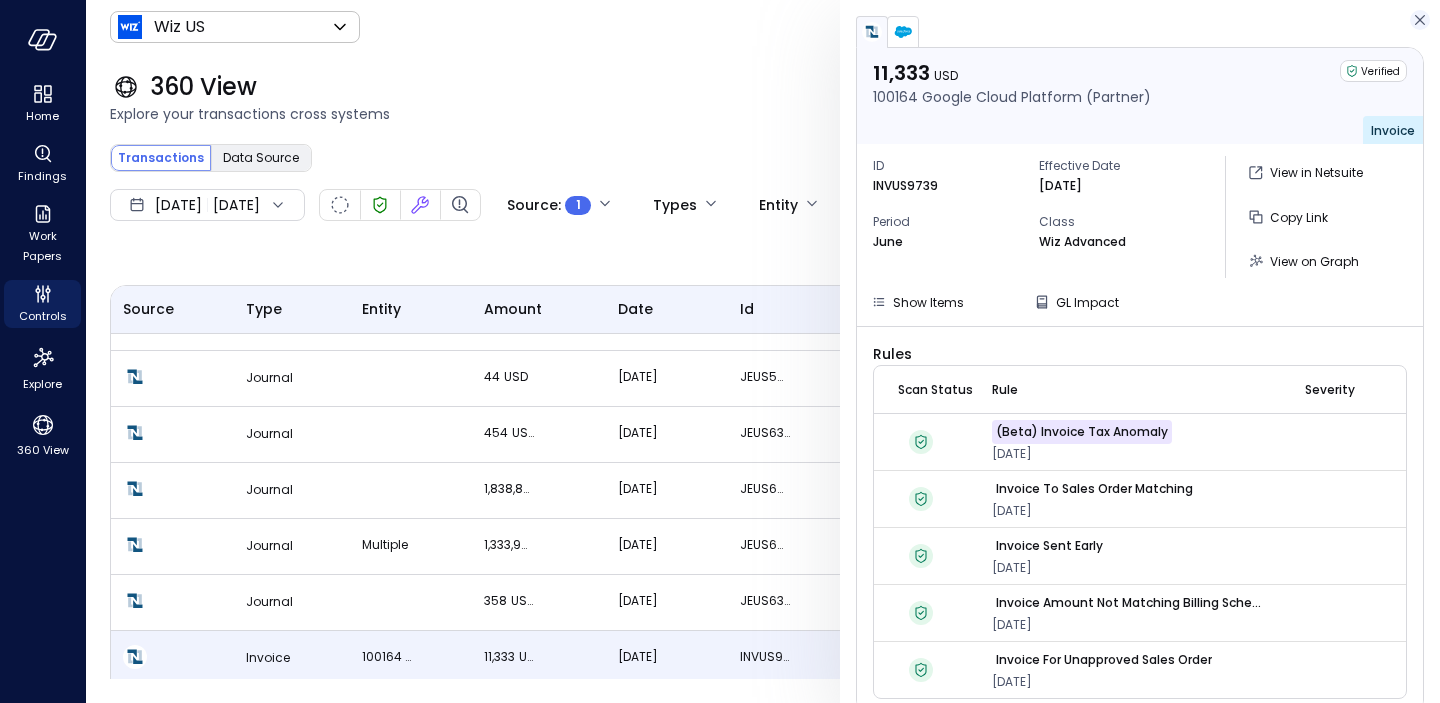 click 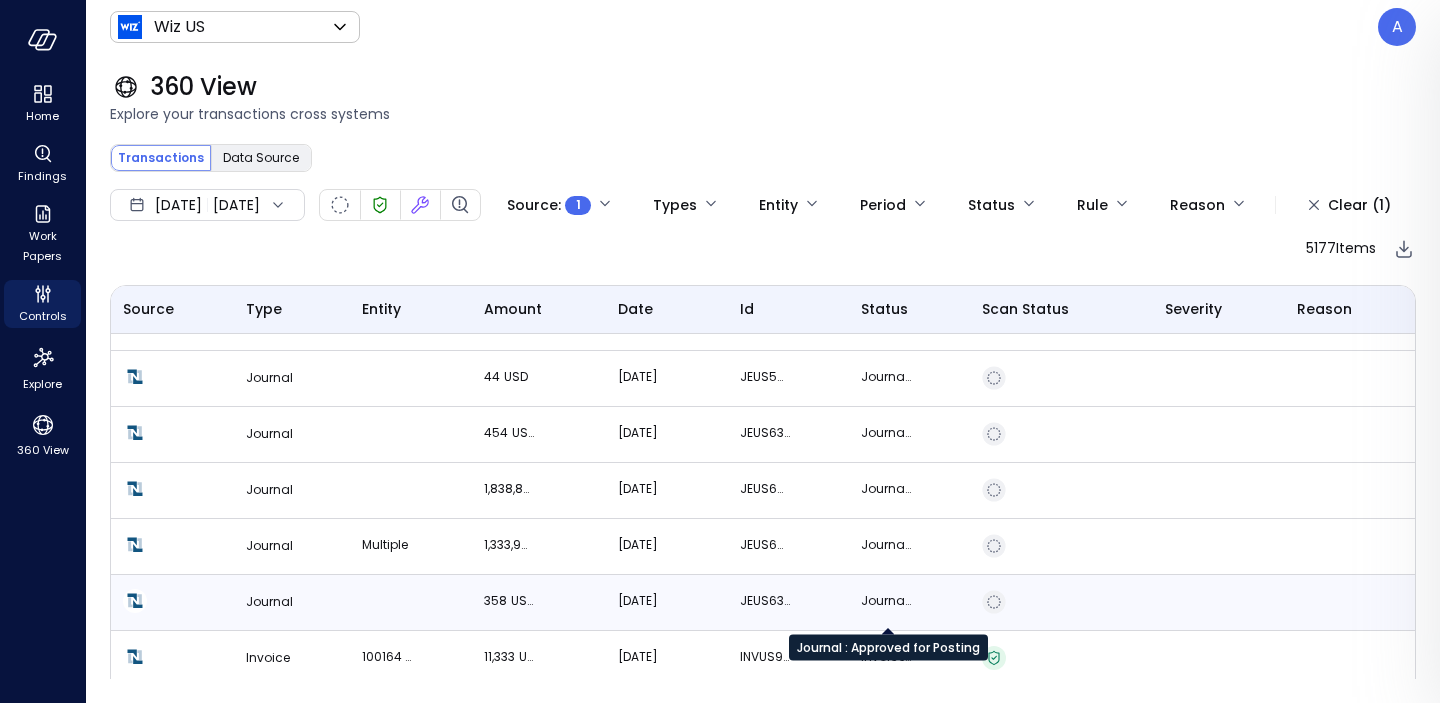 click on "Journal : Approved for Posting" at bounding box center (886, 601) 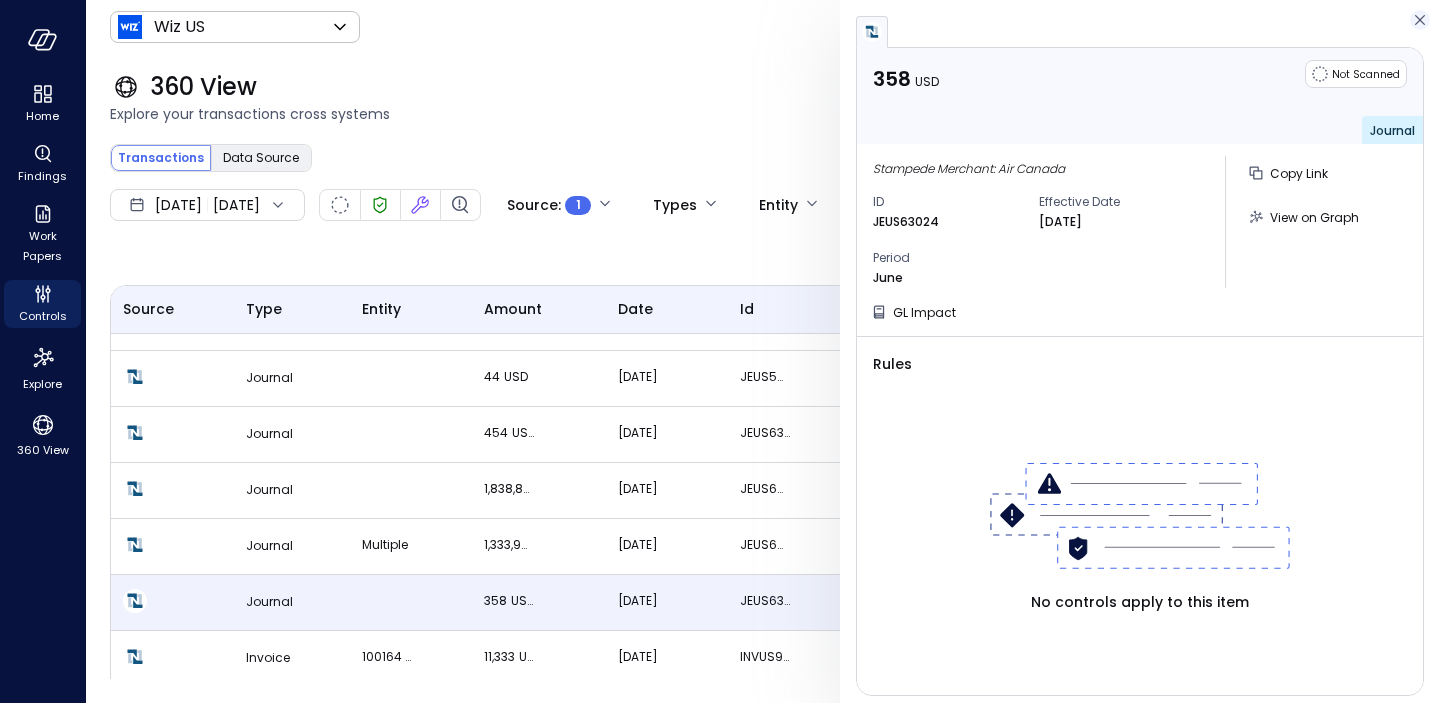click 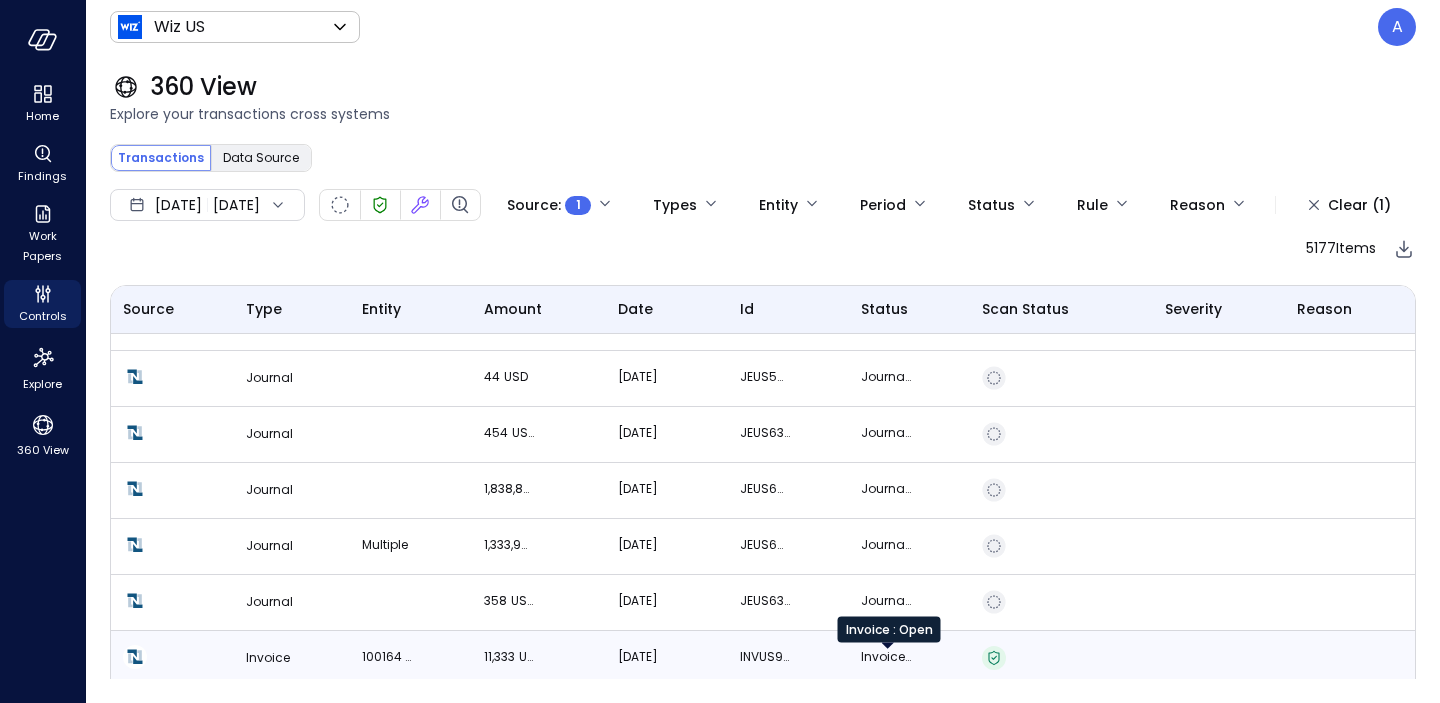 click on "Invoice : Open" at bounding box center (886, 657) 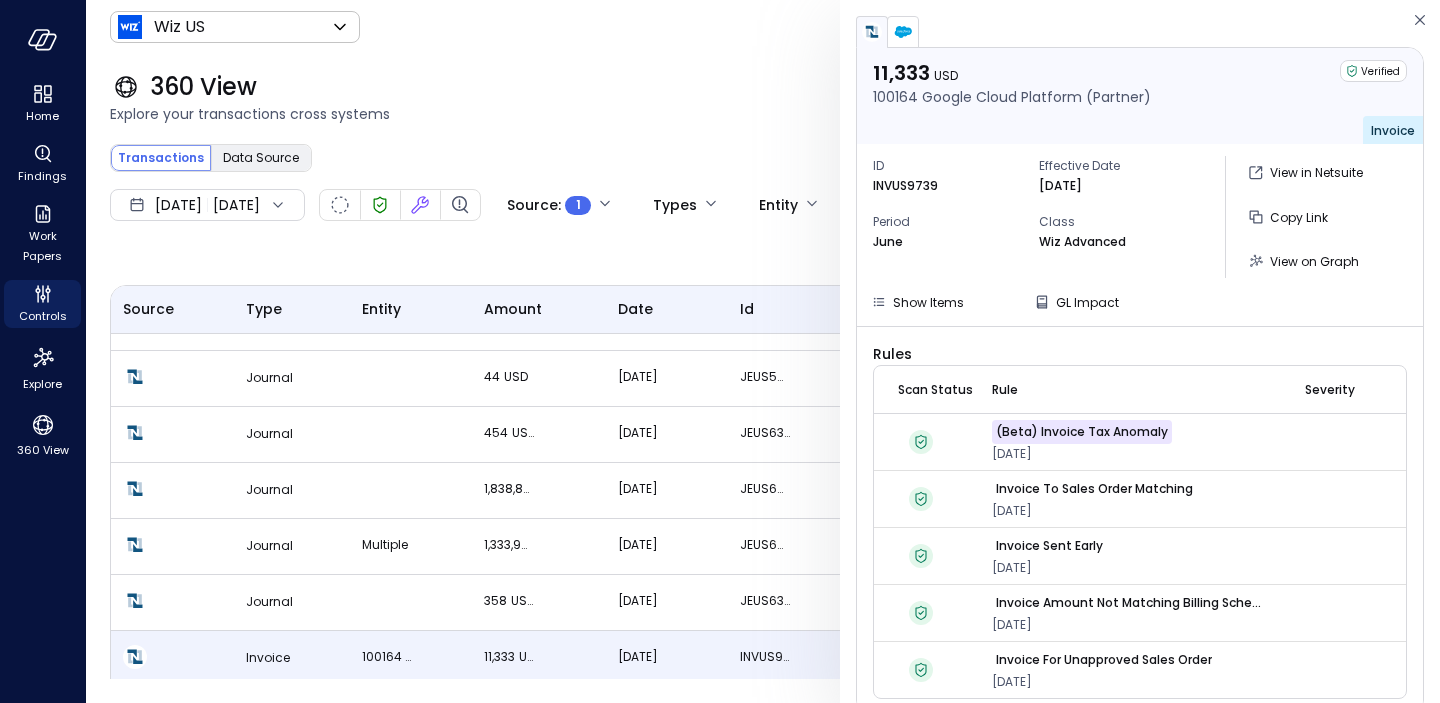 click at bounding box center [1343, 499] 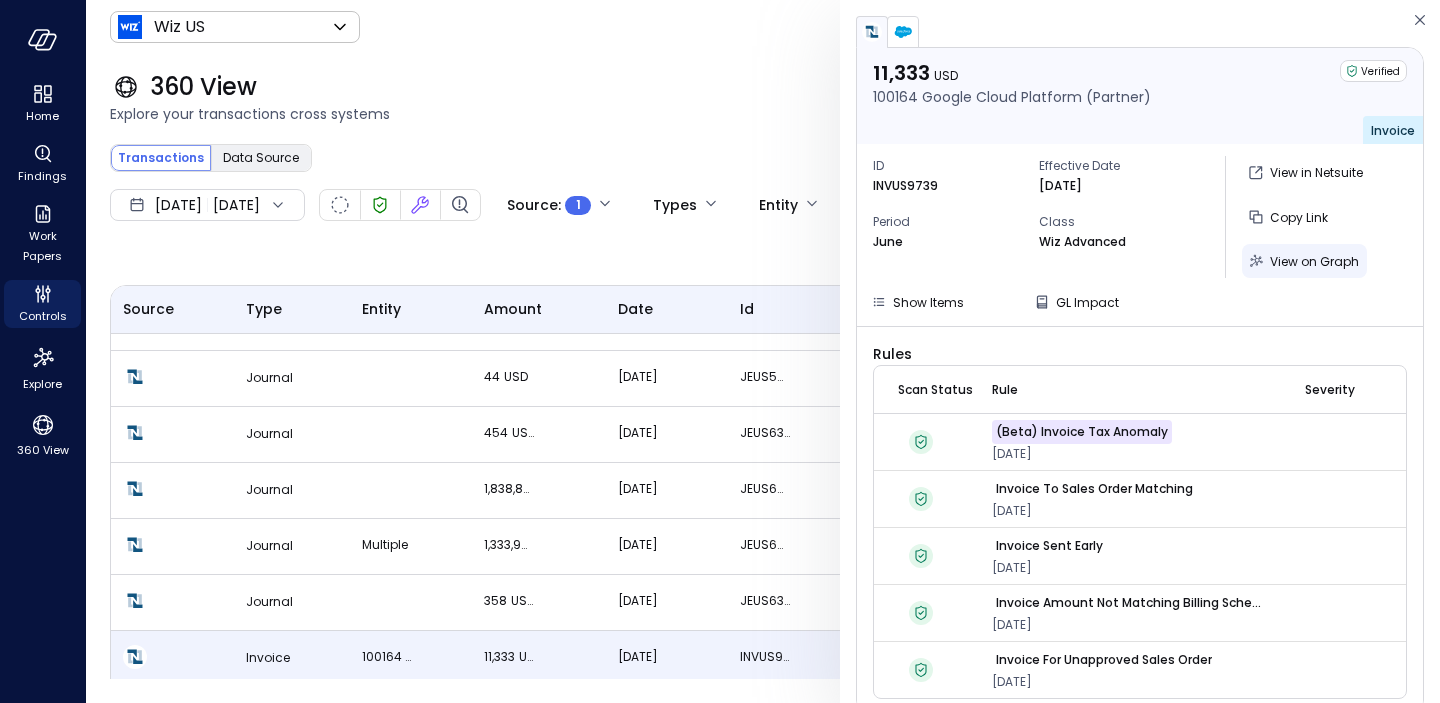 click on "View on Graph" at bounding box center [1314, 261] 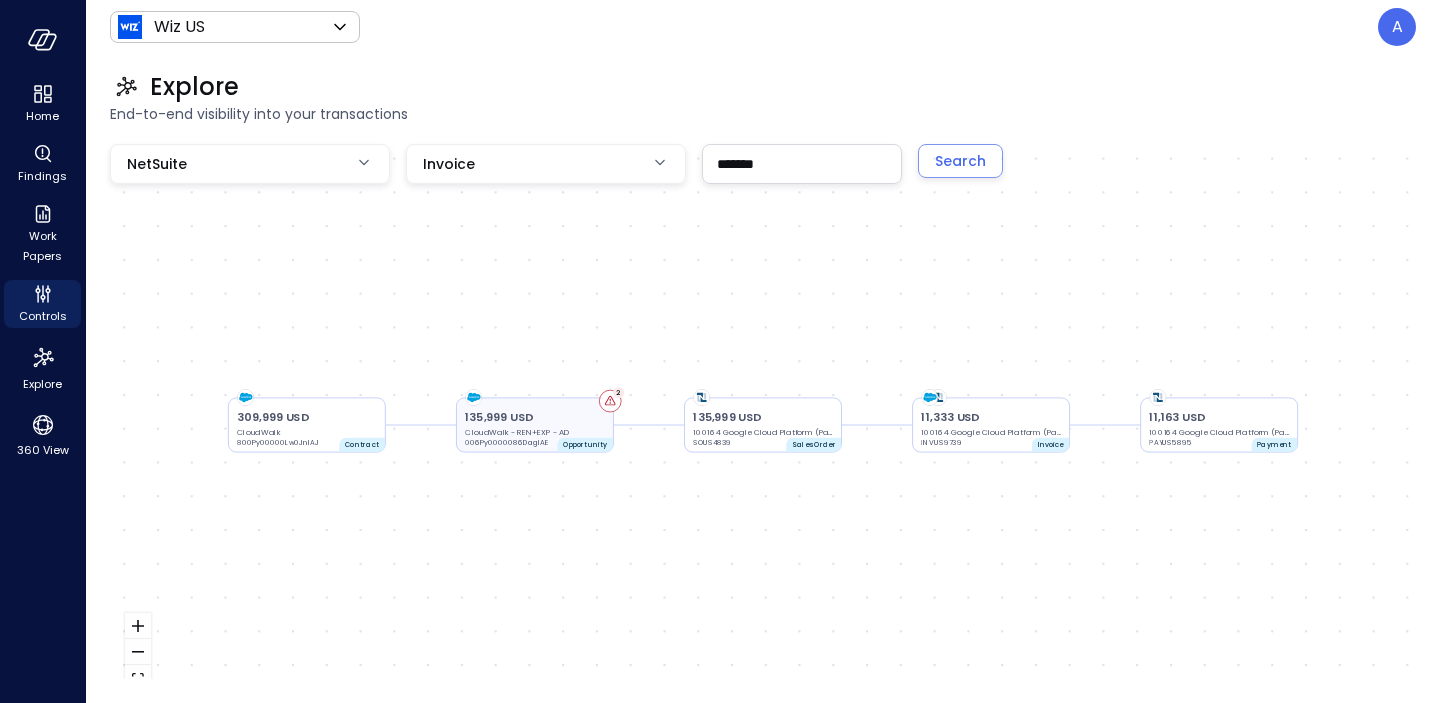 click 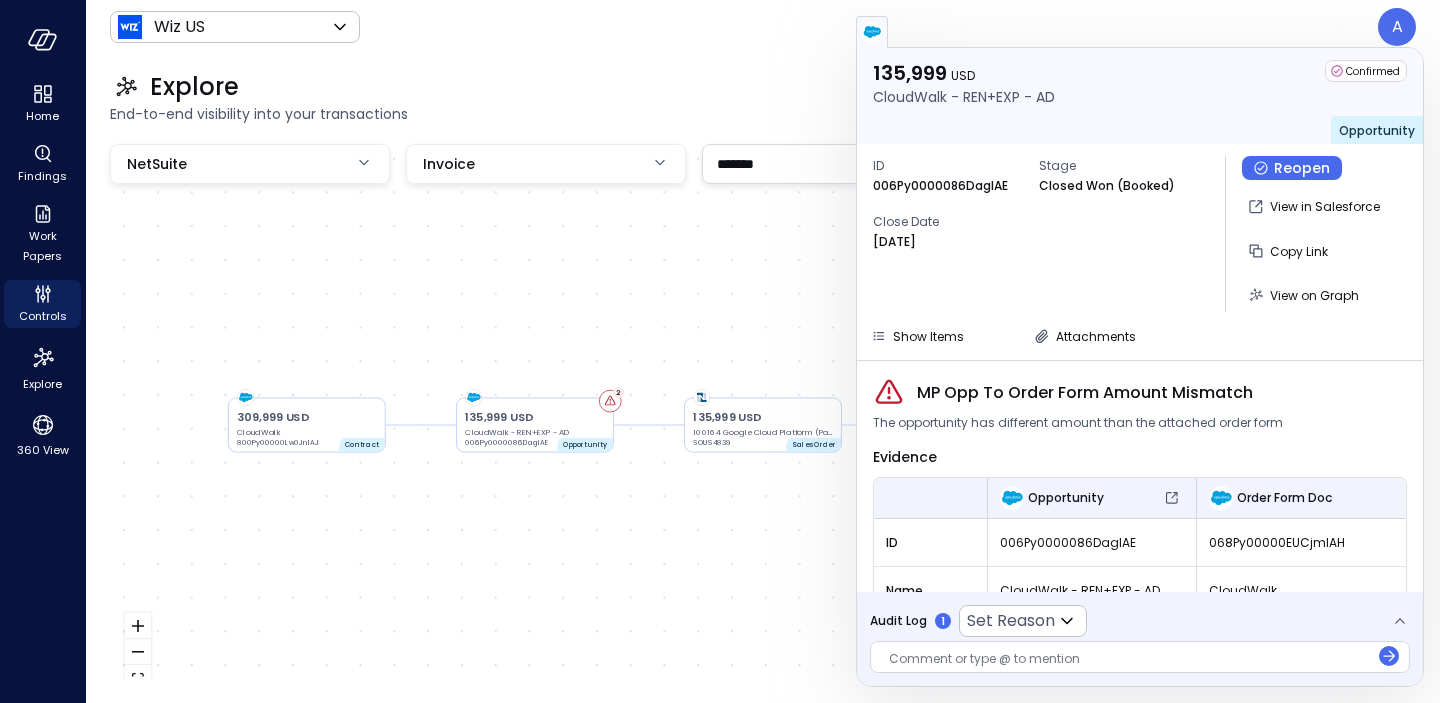 click on "ID 006Py0000086DagIAE Stage Closed Won (Booked) Close Date [DATE] Reopen View in Salesforce Copy Link View on Graph" at bounding box center (1140, 234) 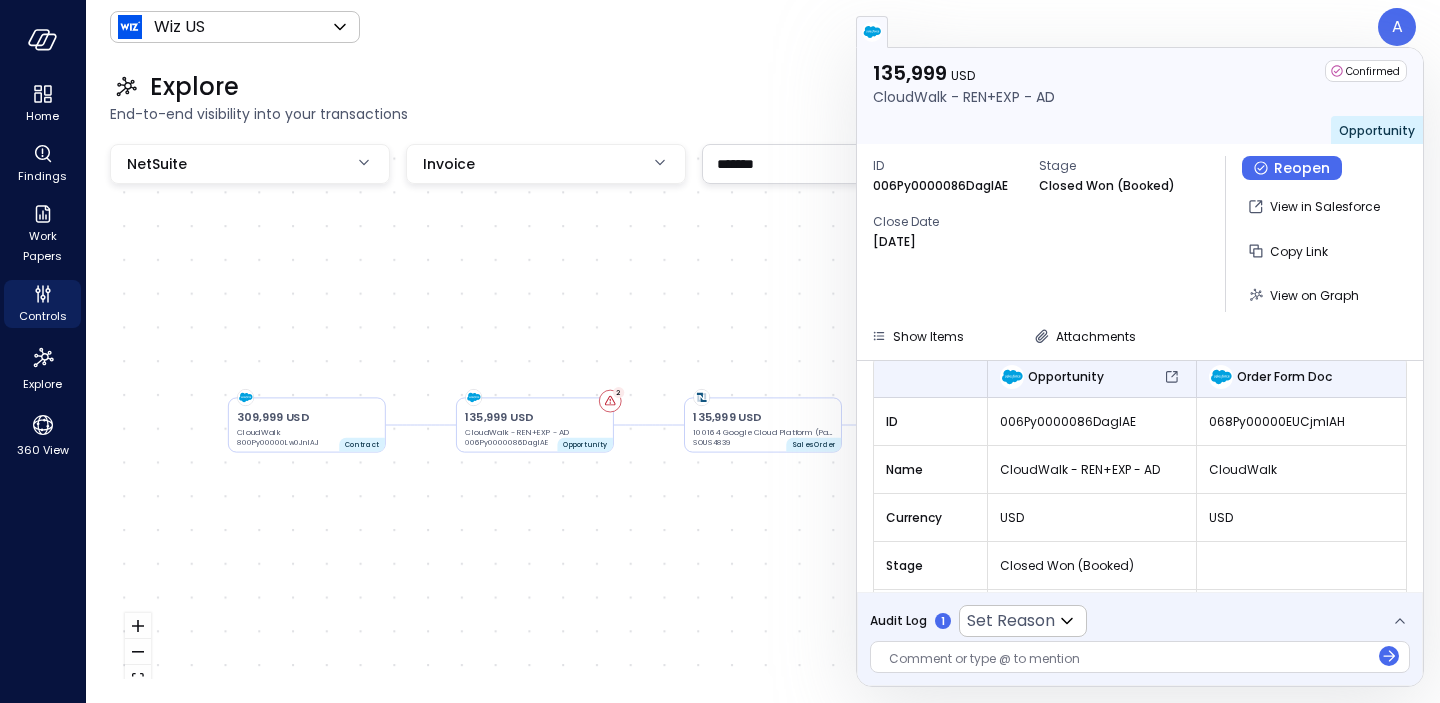 scroll, scrollTop: 0, scrollLeft: 0, axis: both 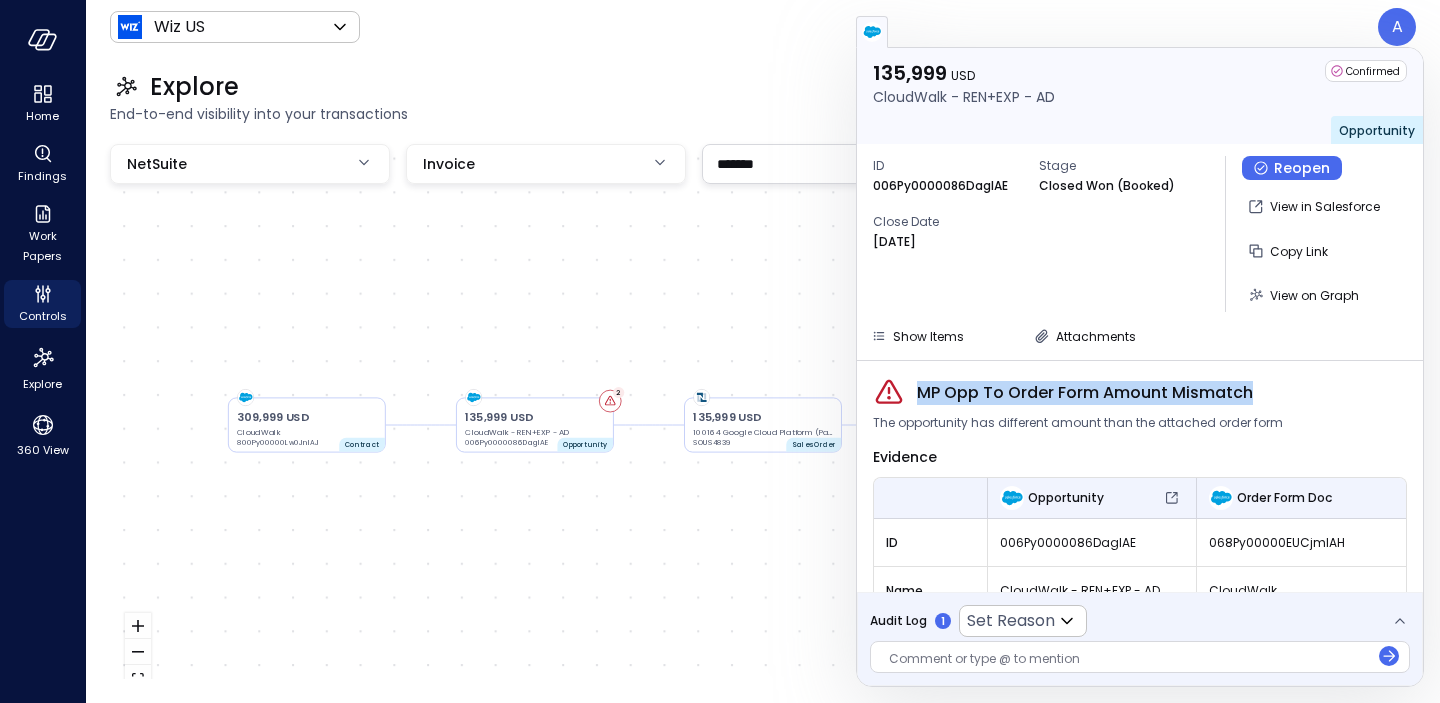 drag, startPoint x: 920, startPoint y: 390, endPoint x: 1250, endPoint y: 393, distance: 330.01364 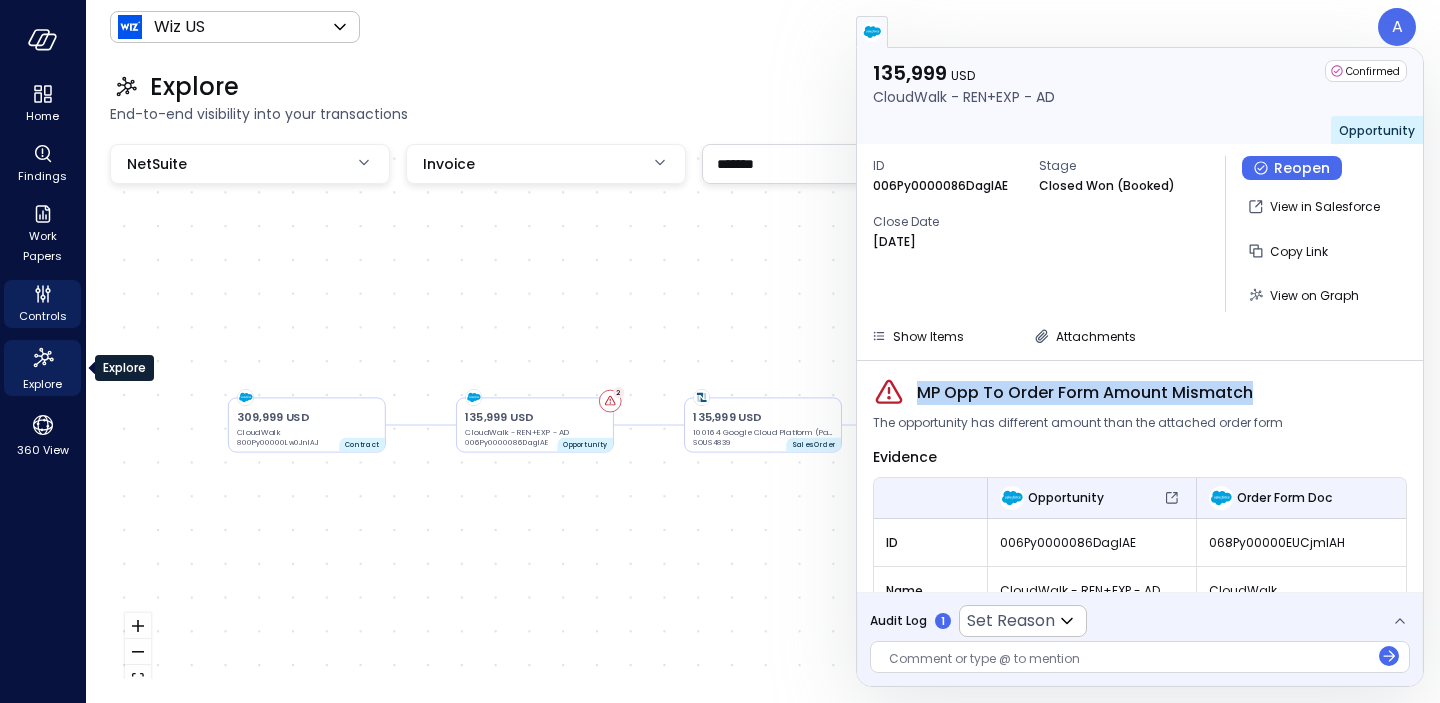 click 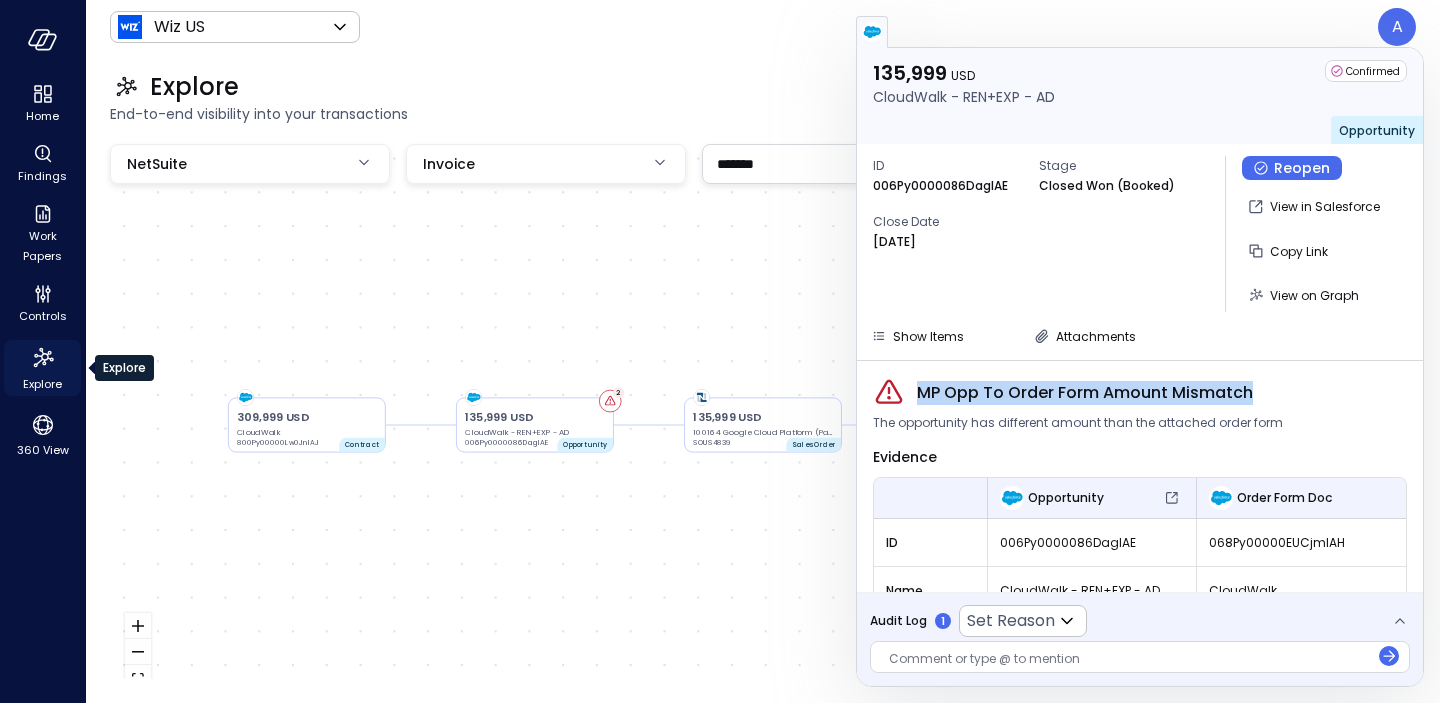 click 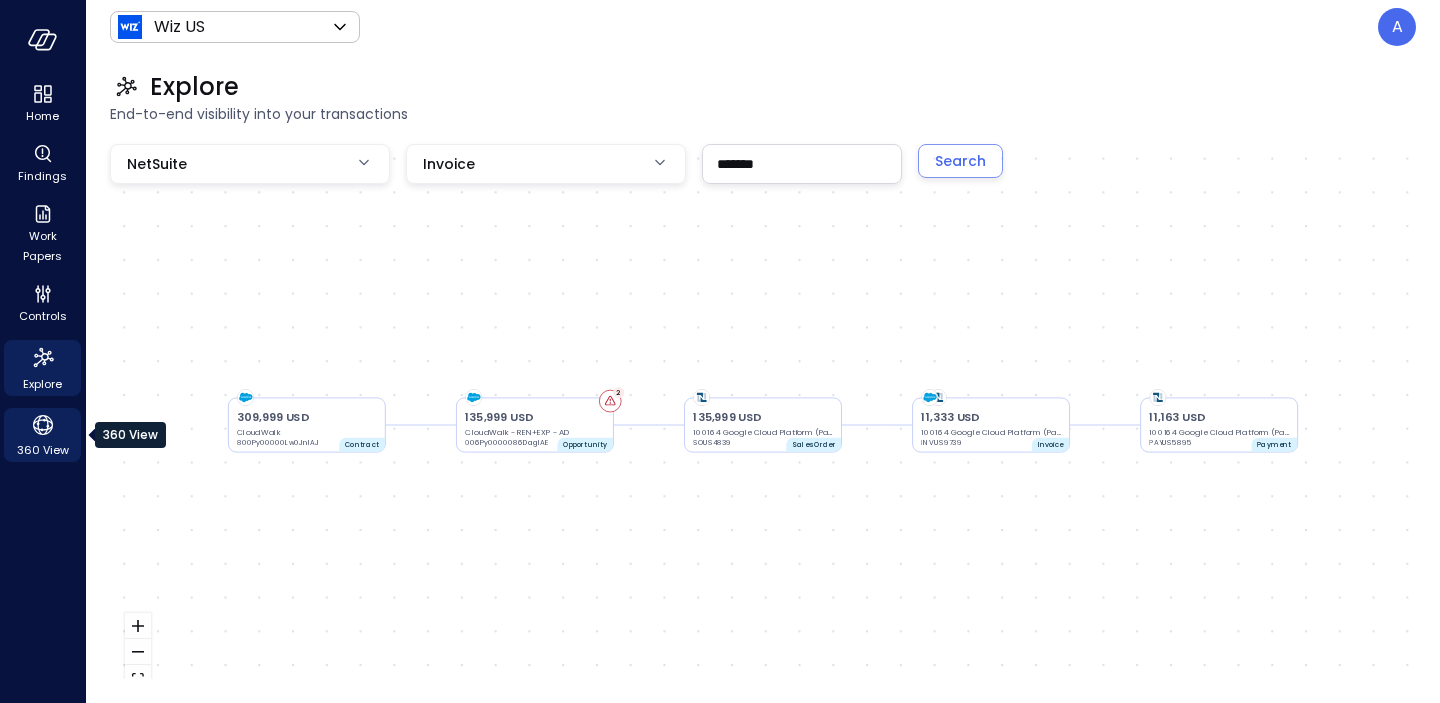 click 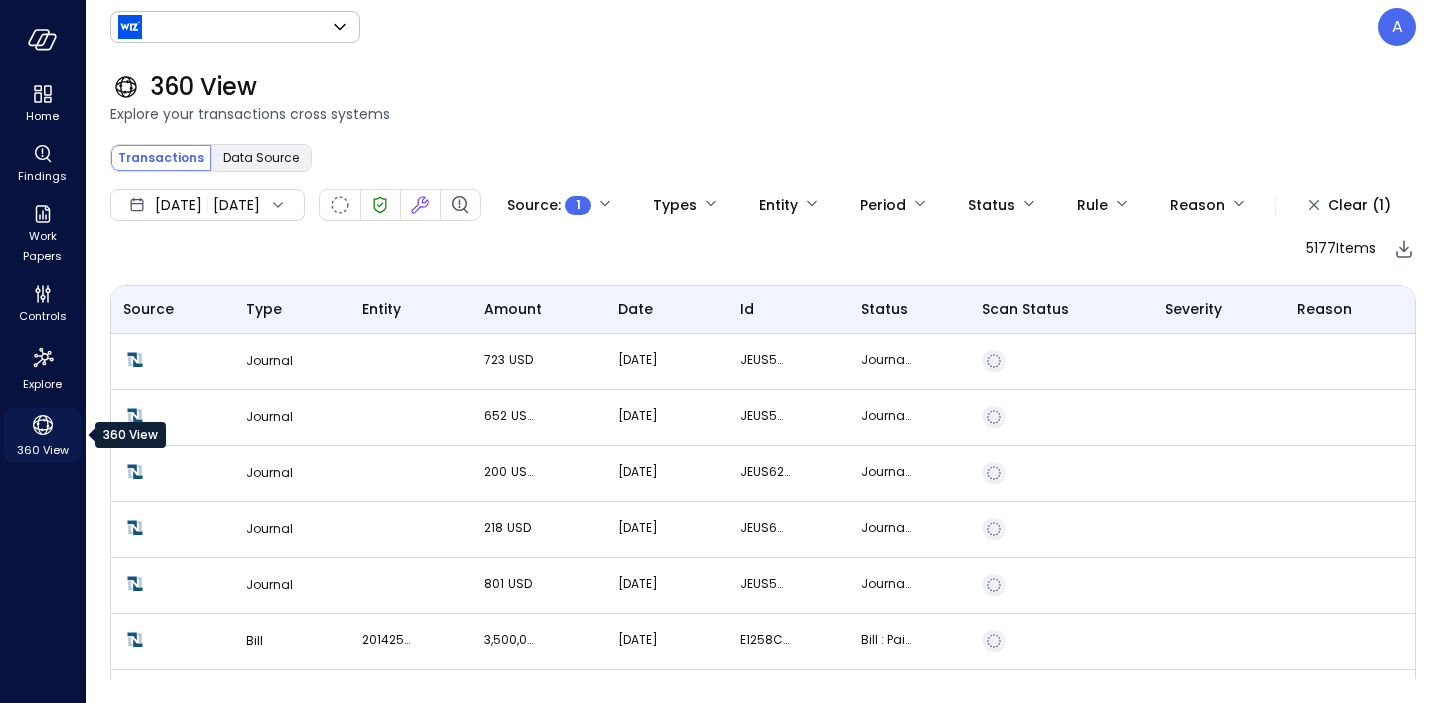 type on "******" 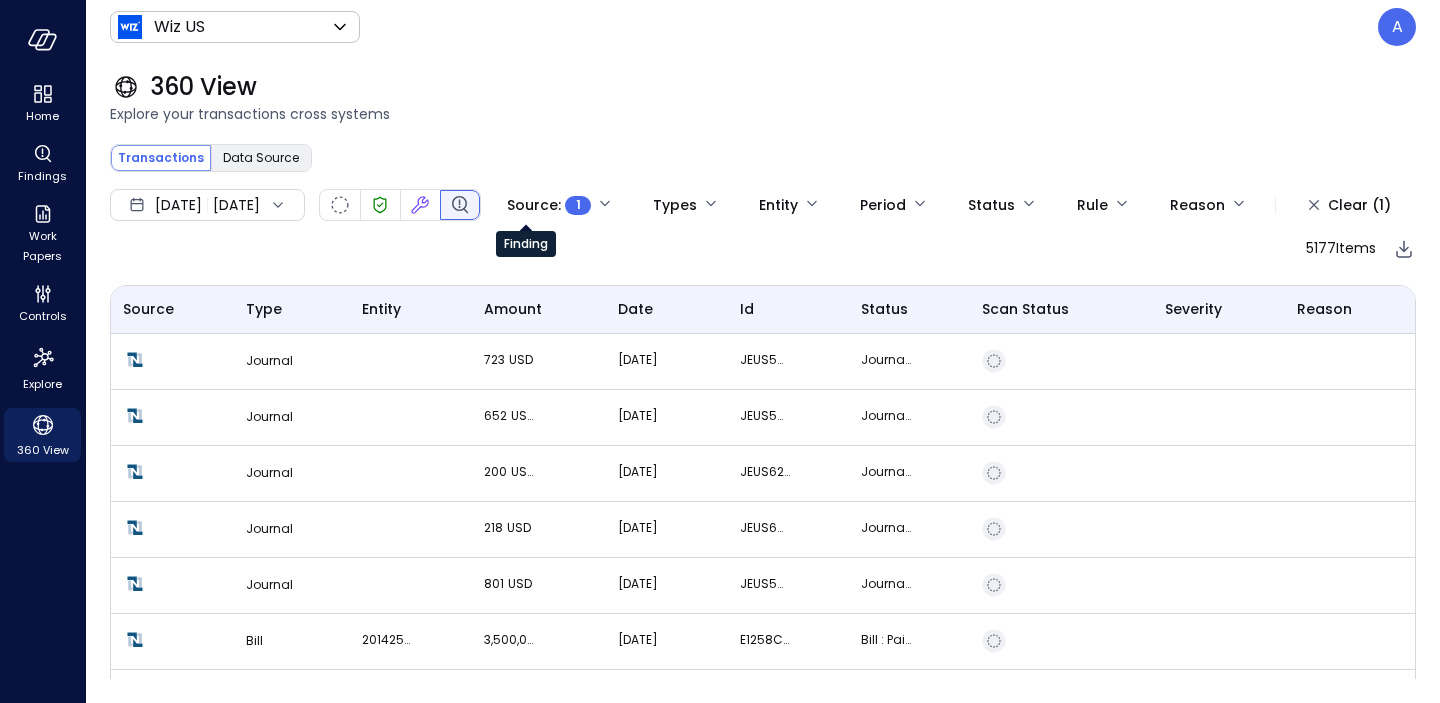 click 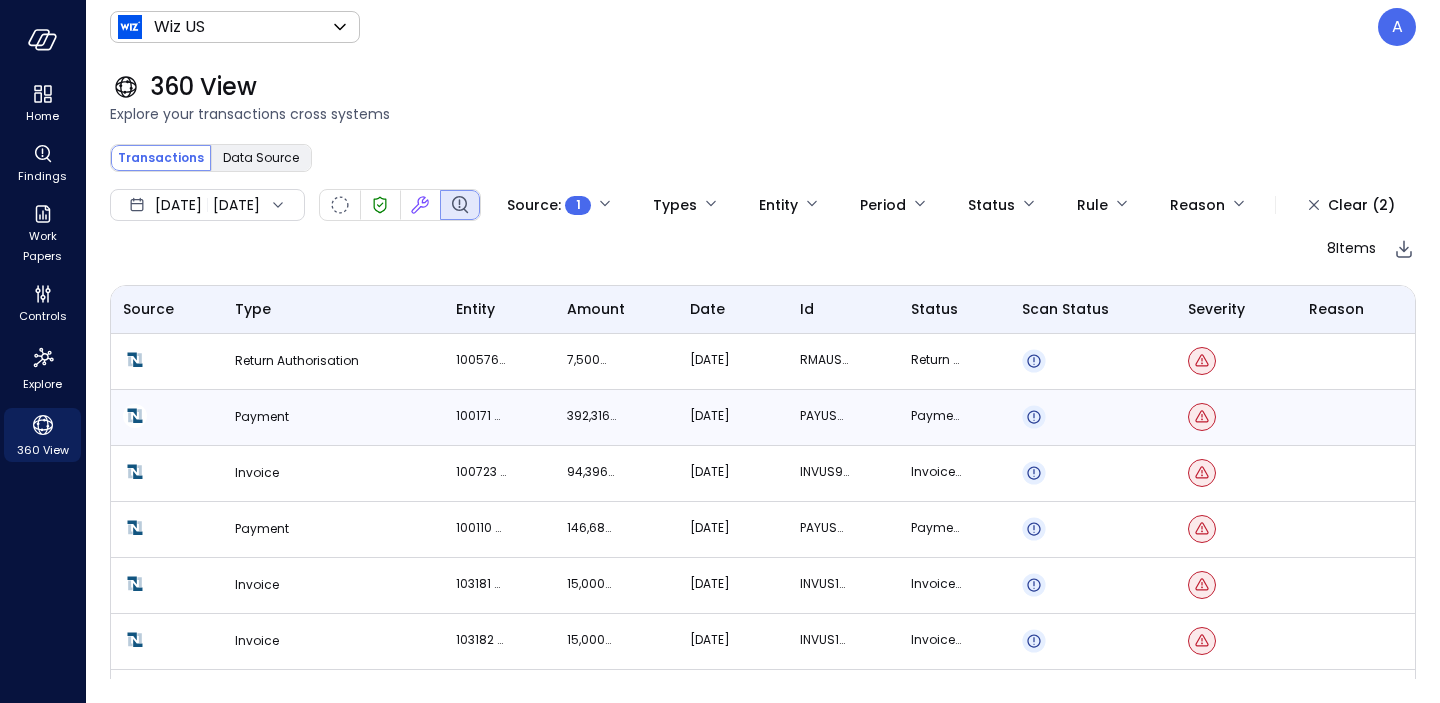 click on "Payment" at bounding box center [333, 418] 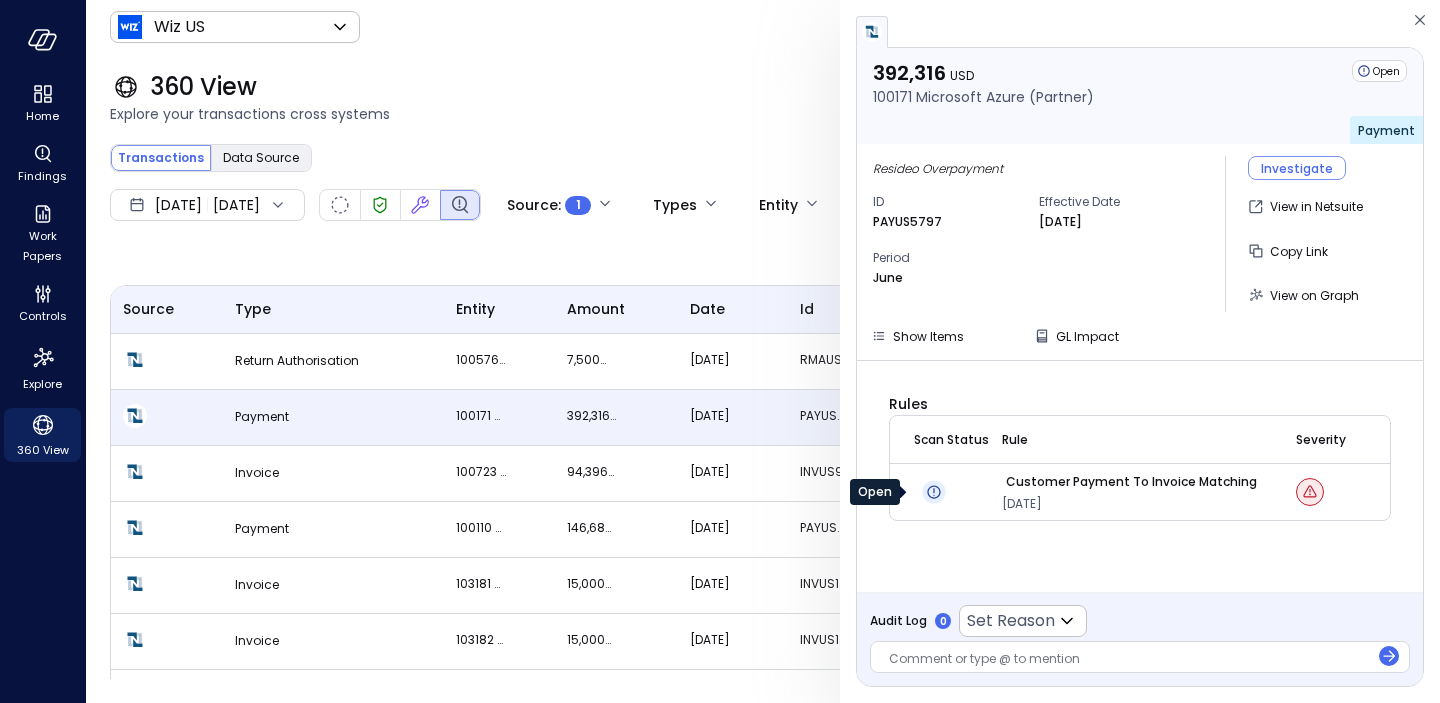 click 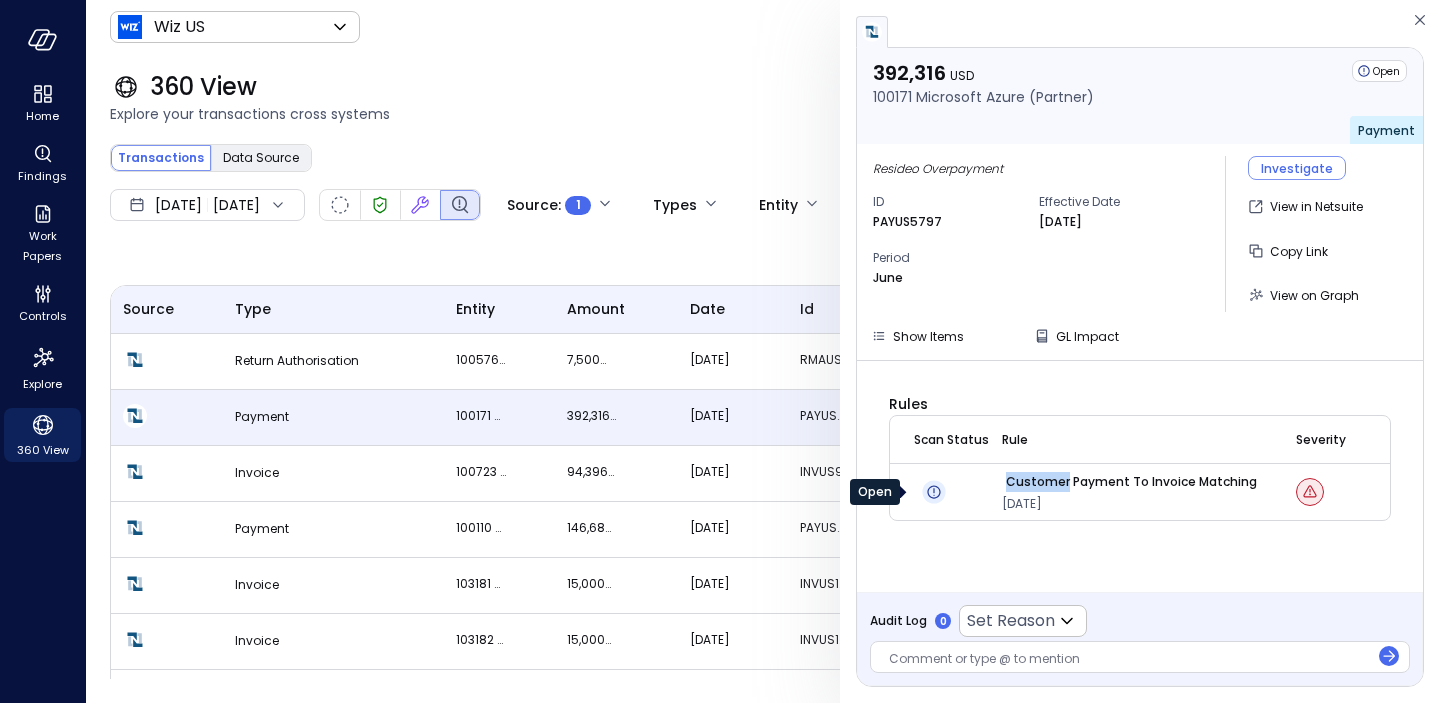 click 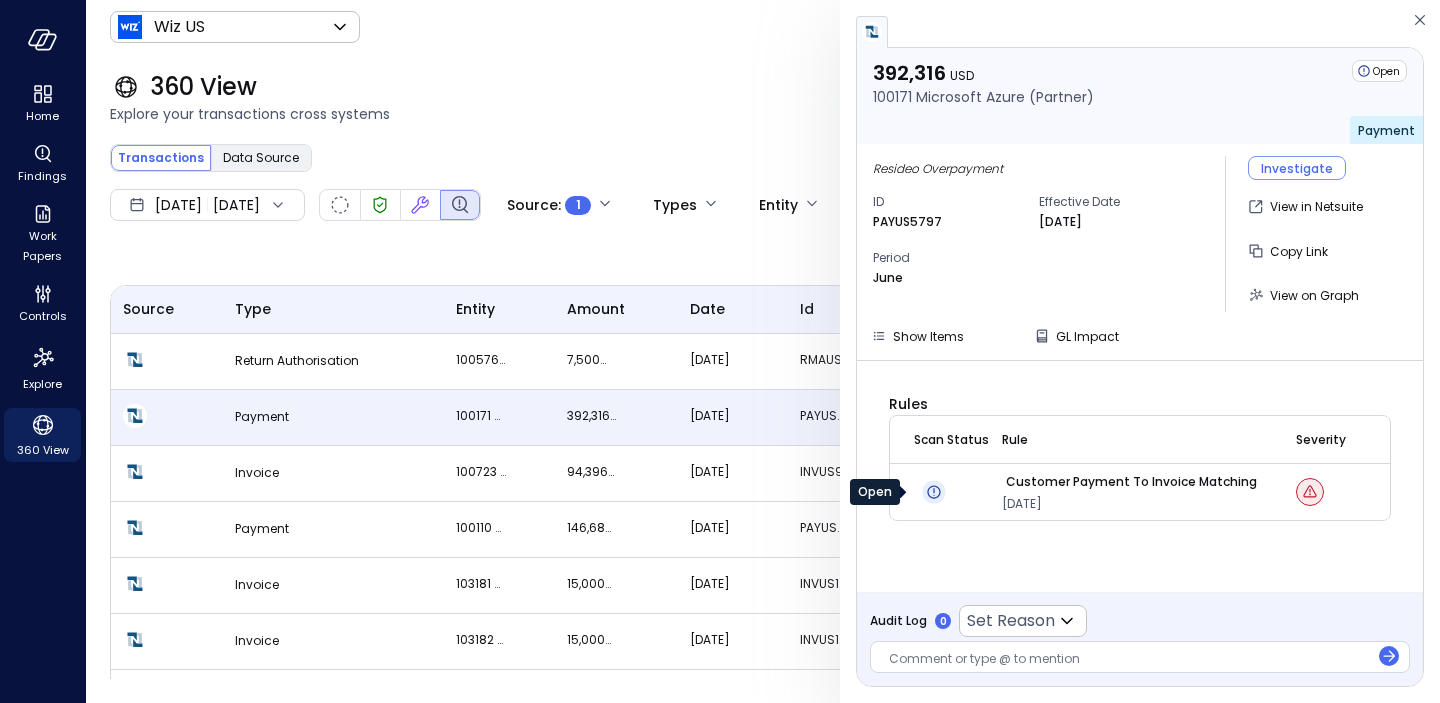 click 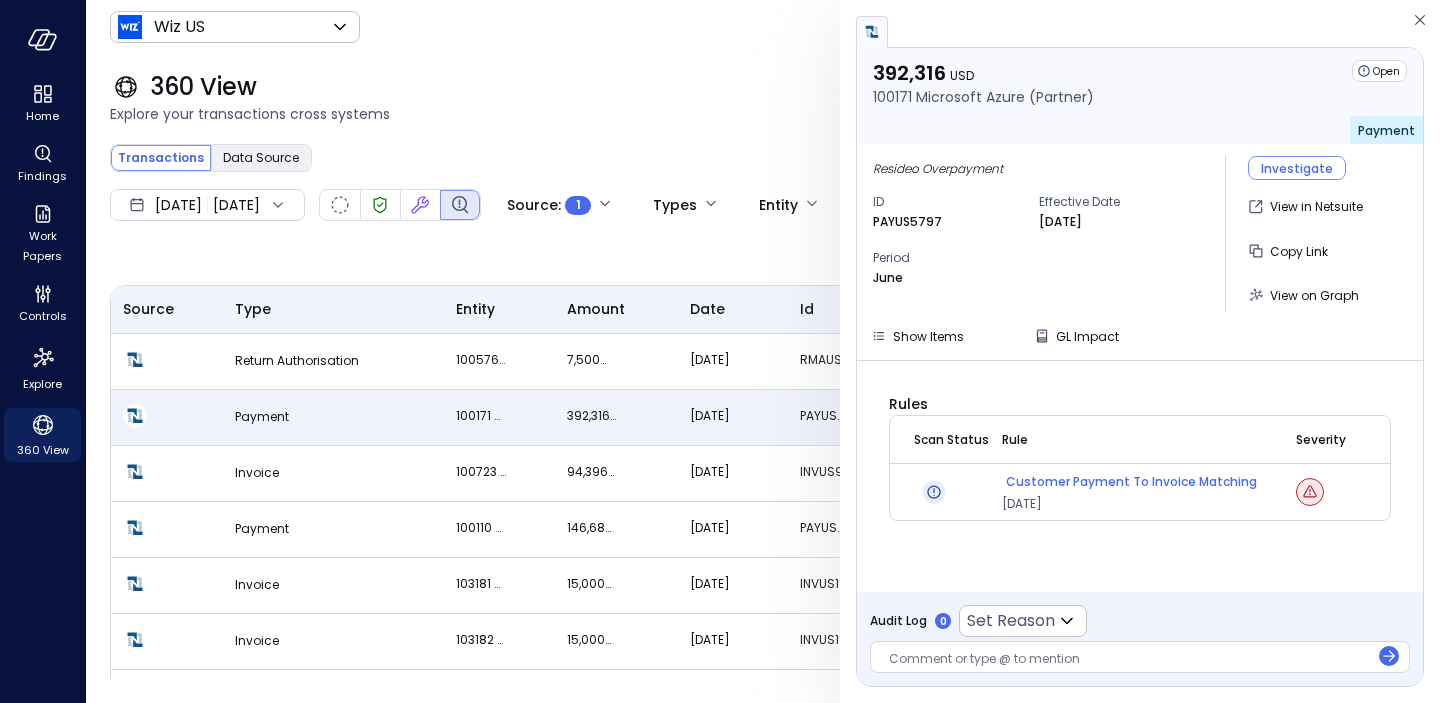 click on "Customer Payment to Invoice Matching" at bounding box center (1131, 482) 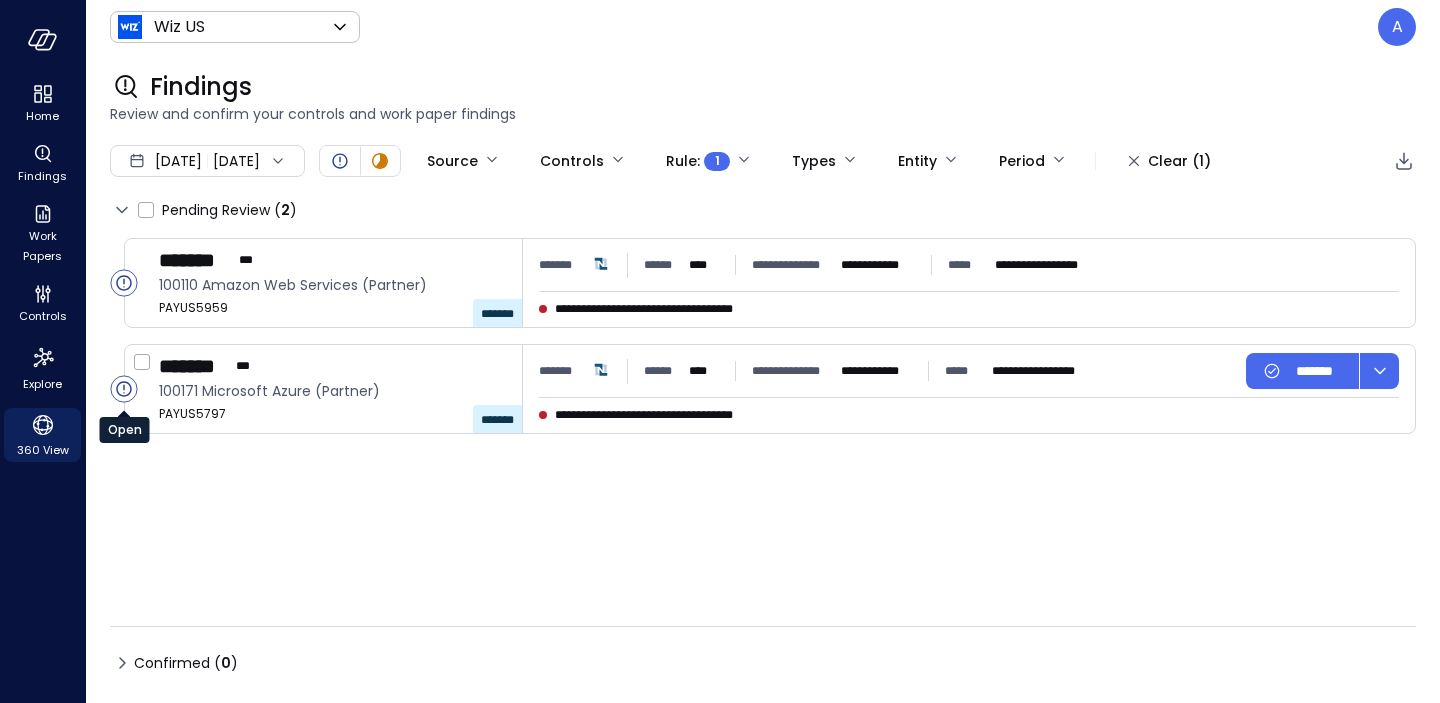 click 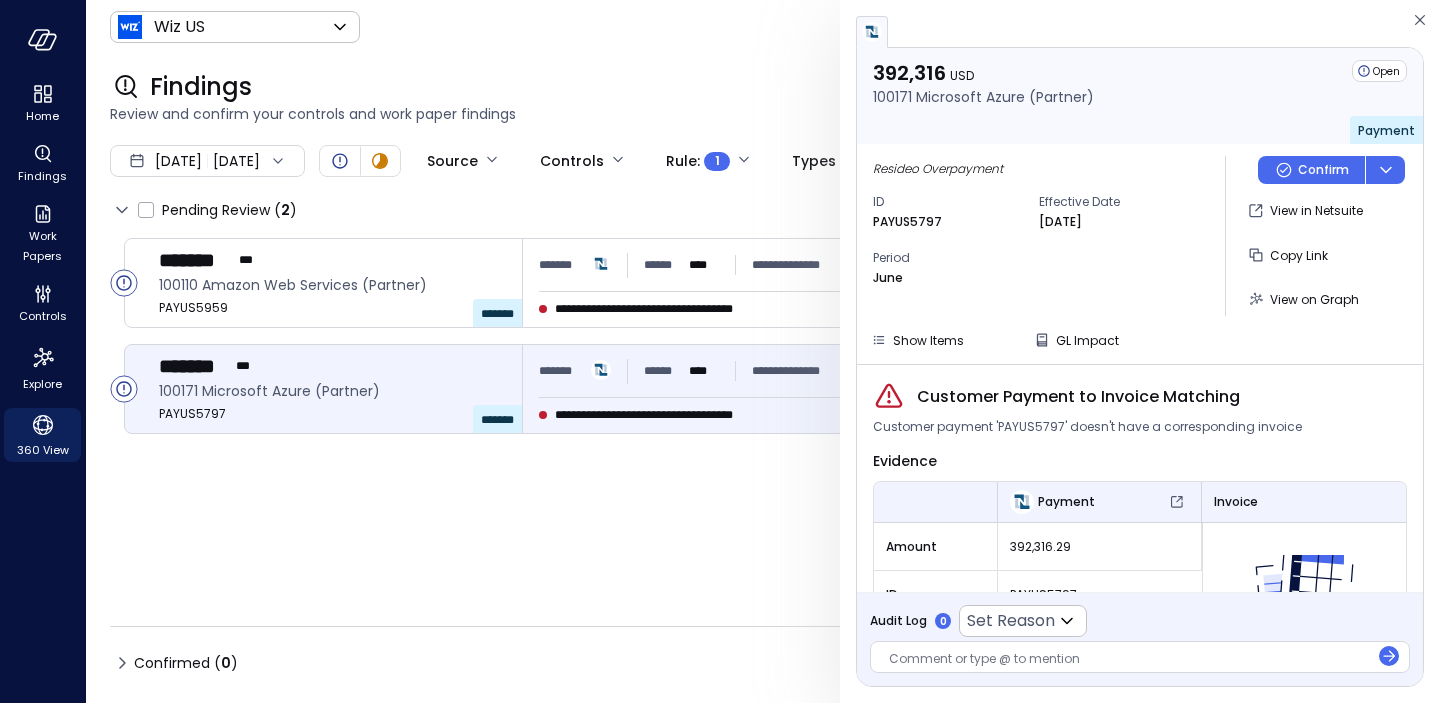 click on "392,316.29" at bounding box center (1099, 547) 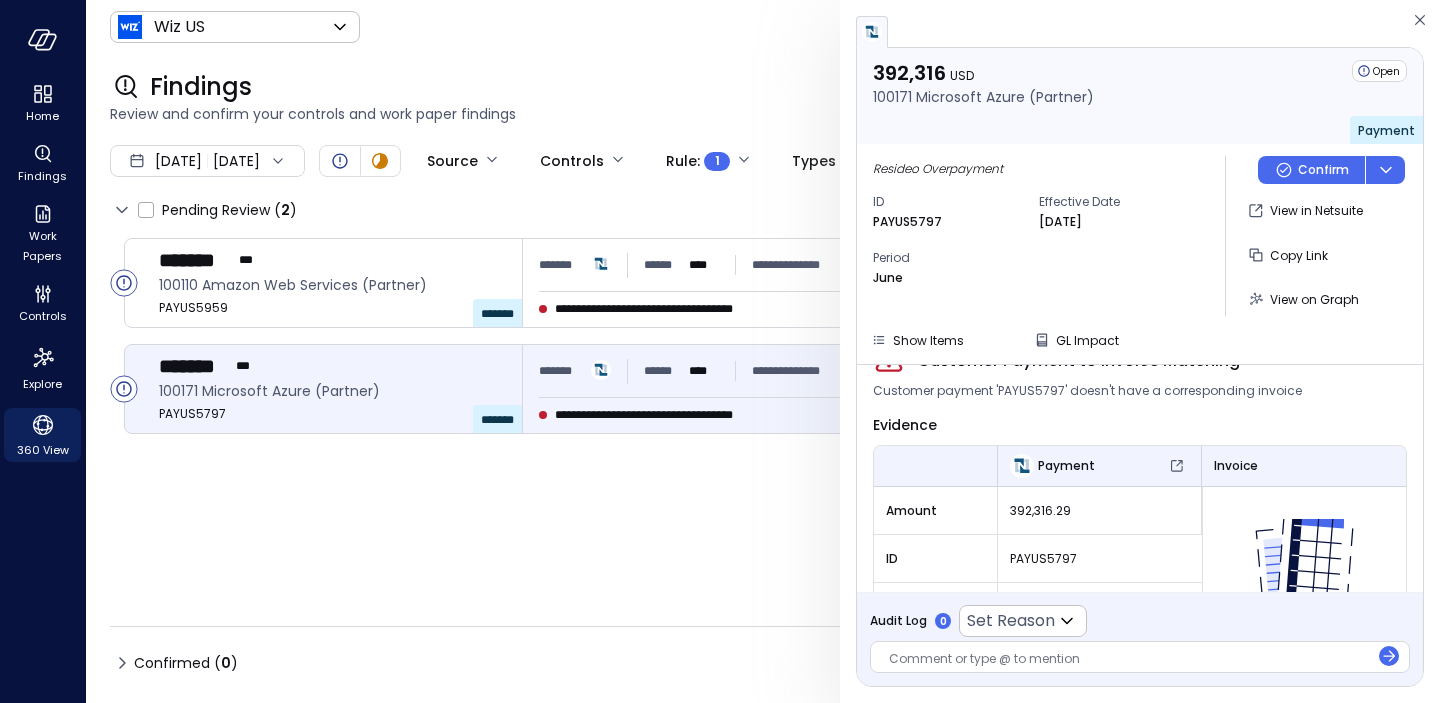 scroll, scrollTop: 40, scrollLeft: 0, axis: vertical 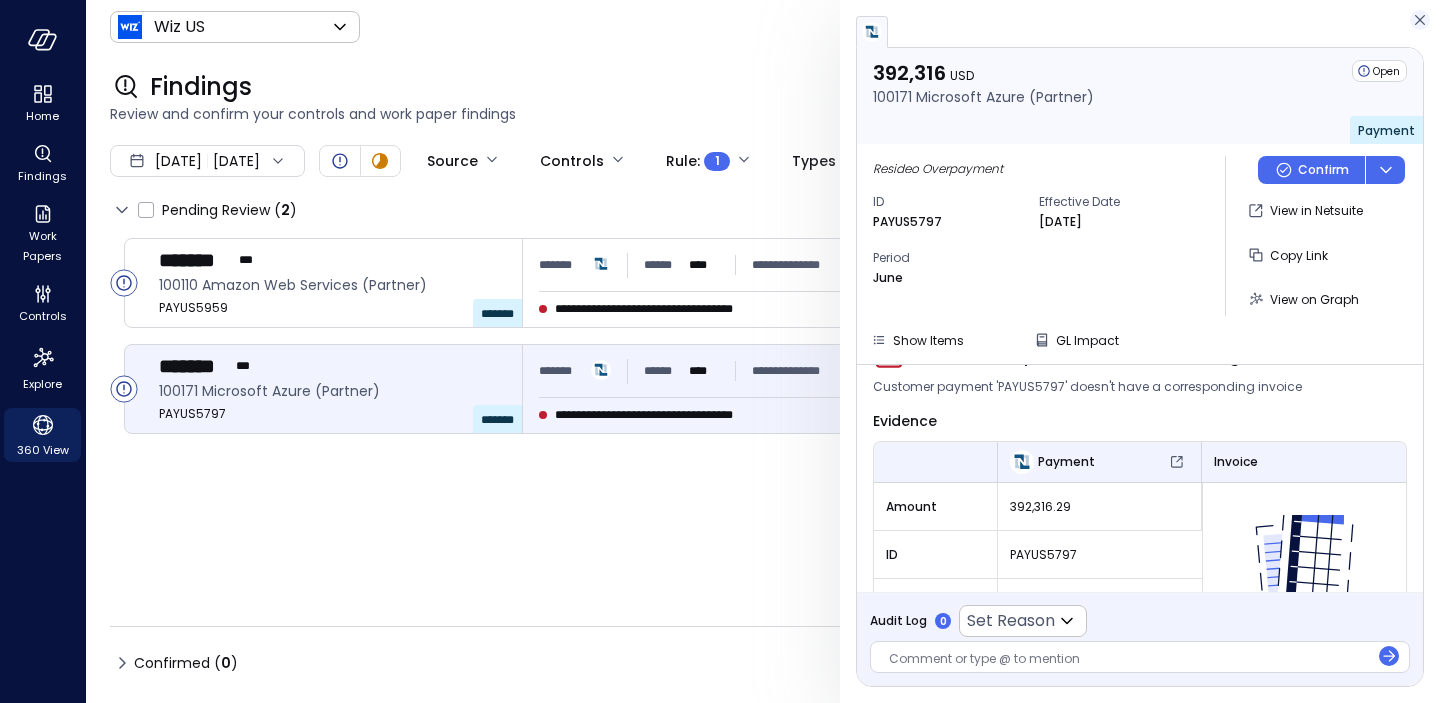 click 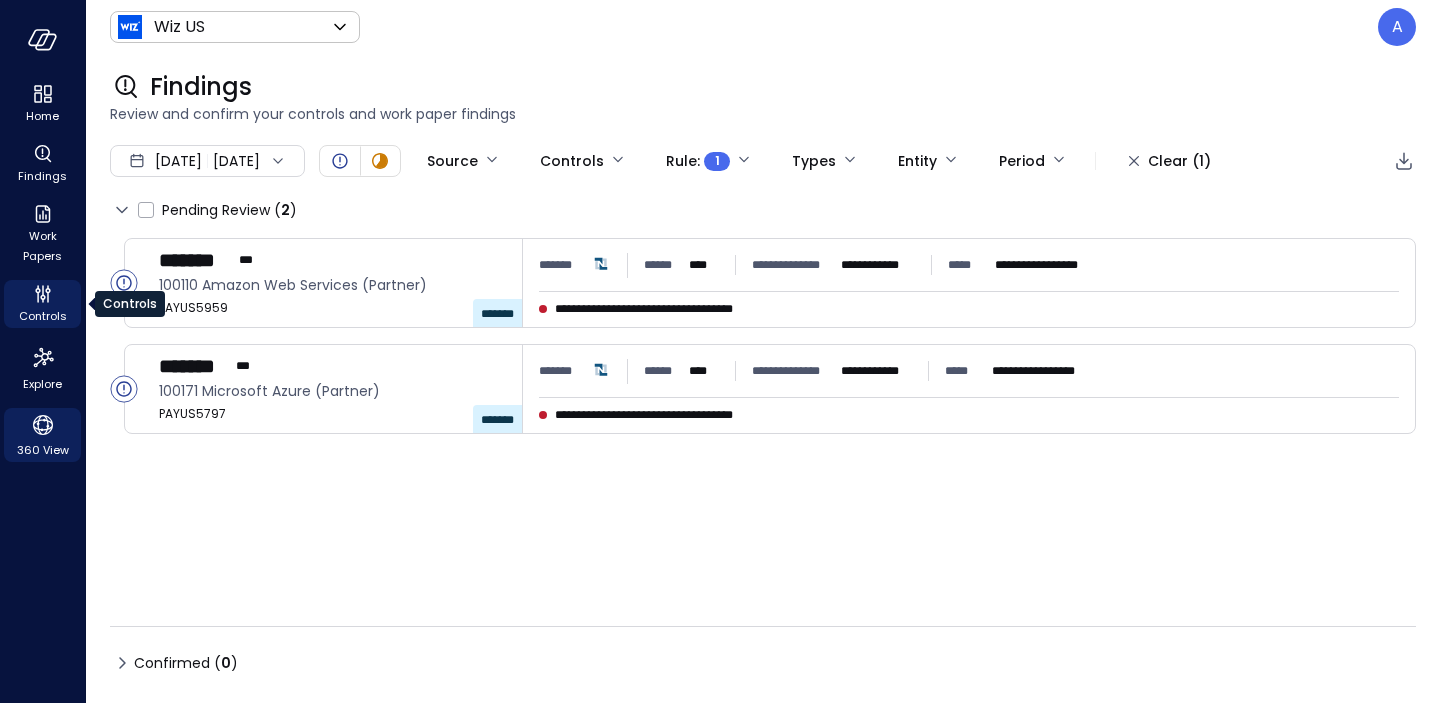 click 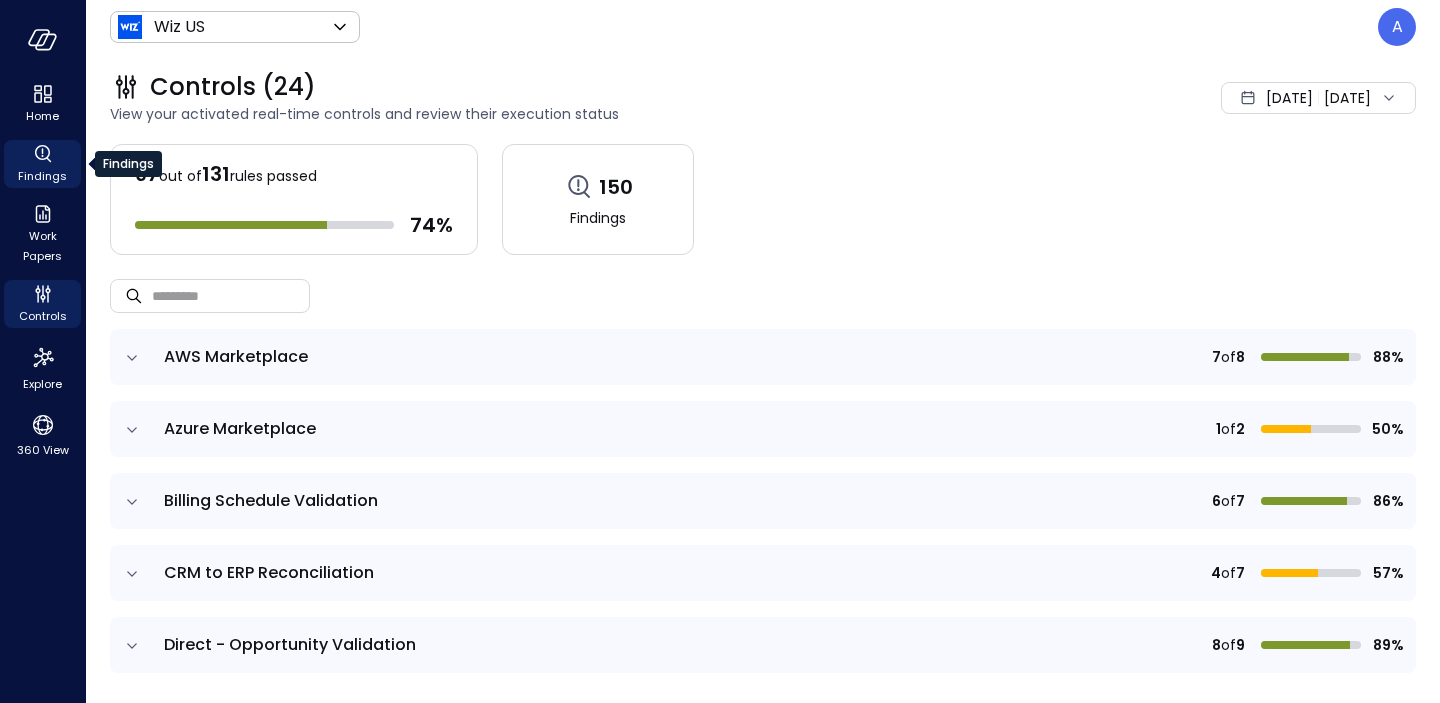 click 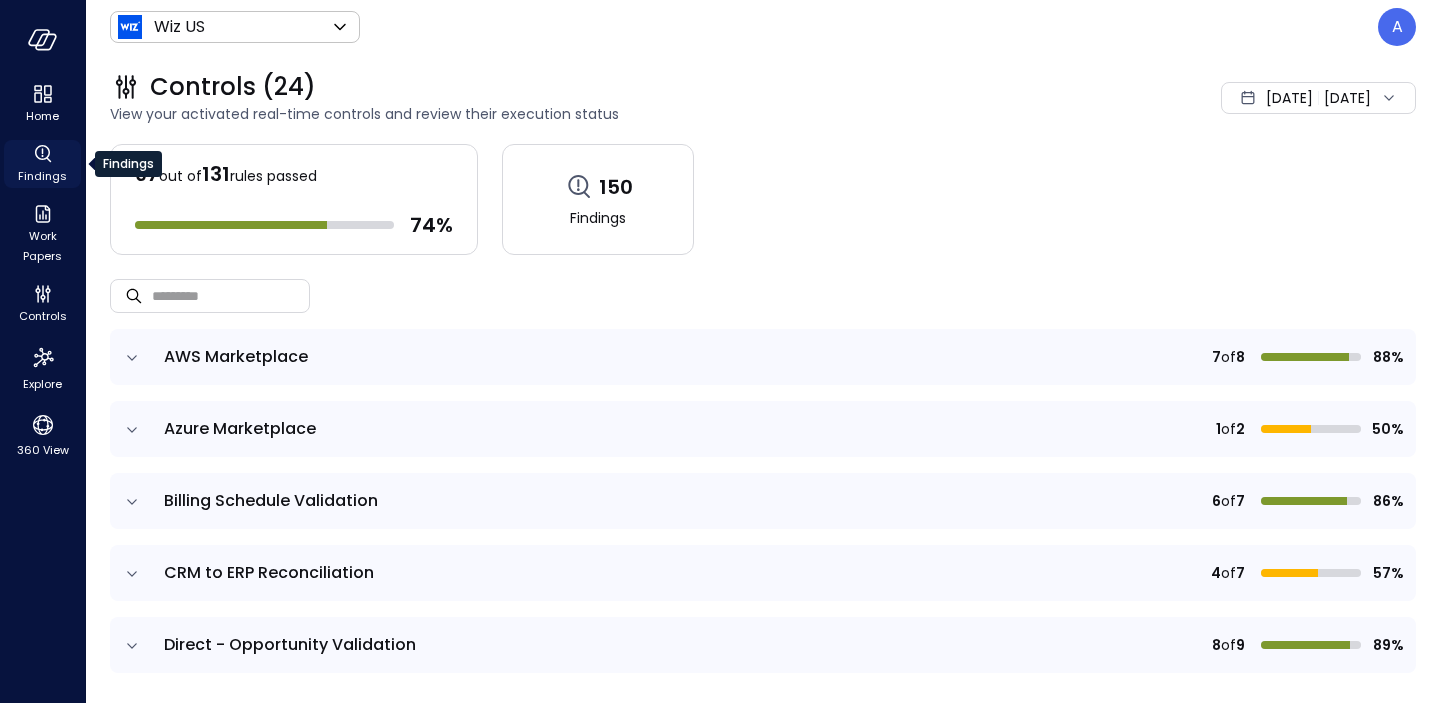 click 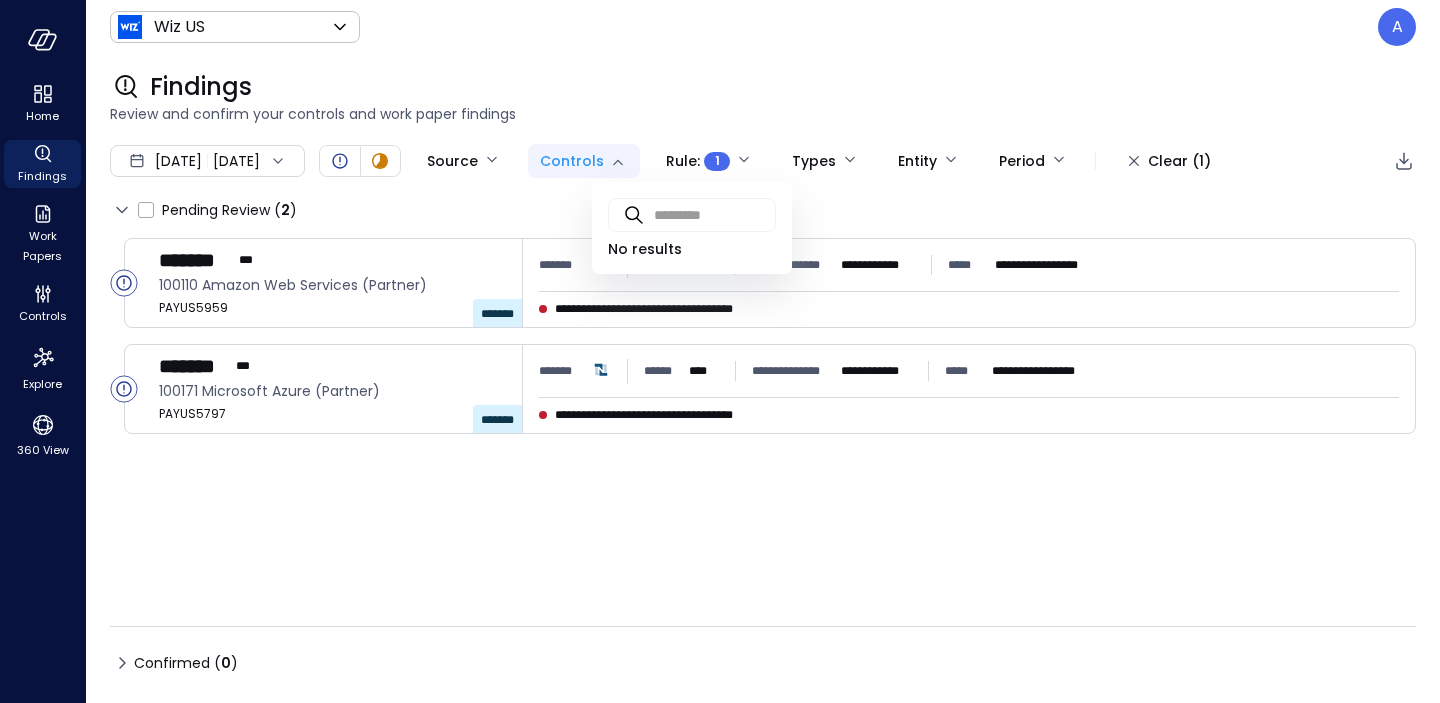click on "**********" at bounding box center (720, 351) 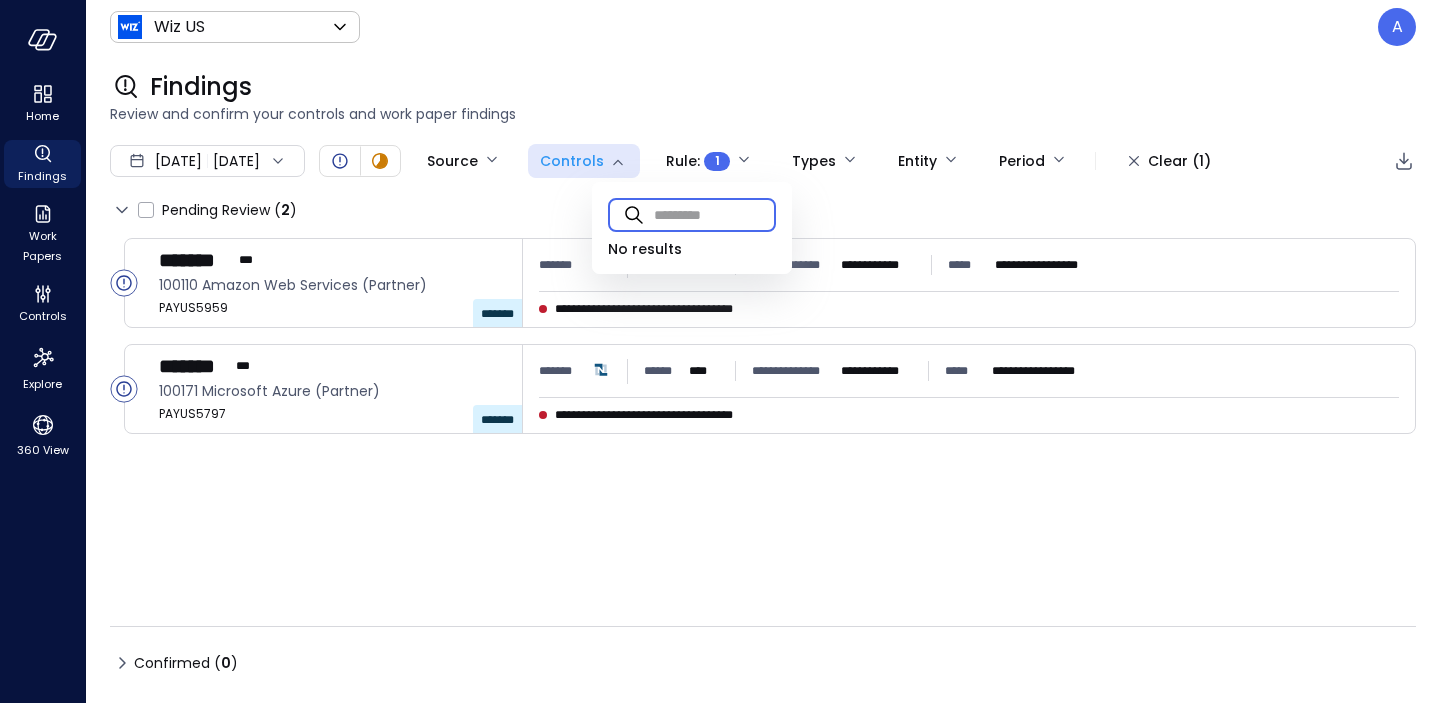 click at bounding box center (715, 214) 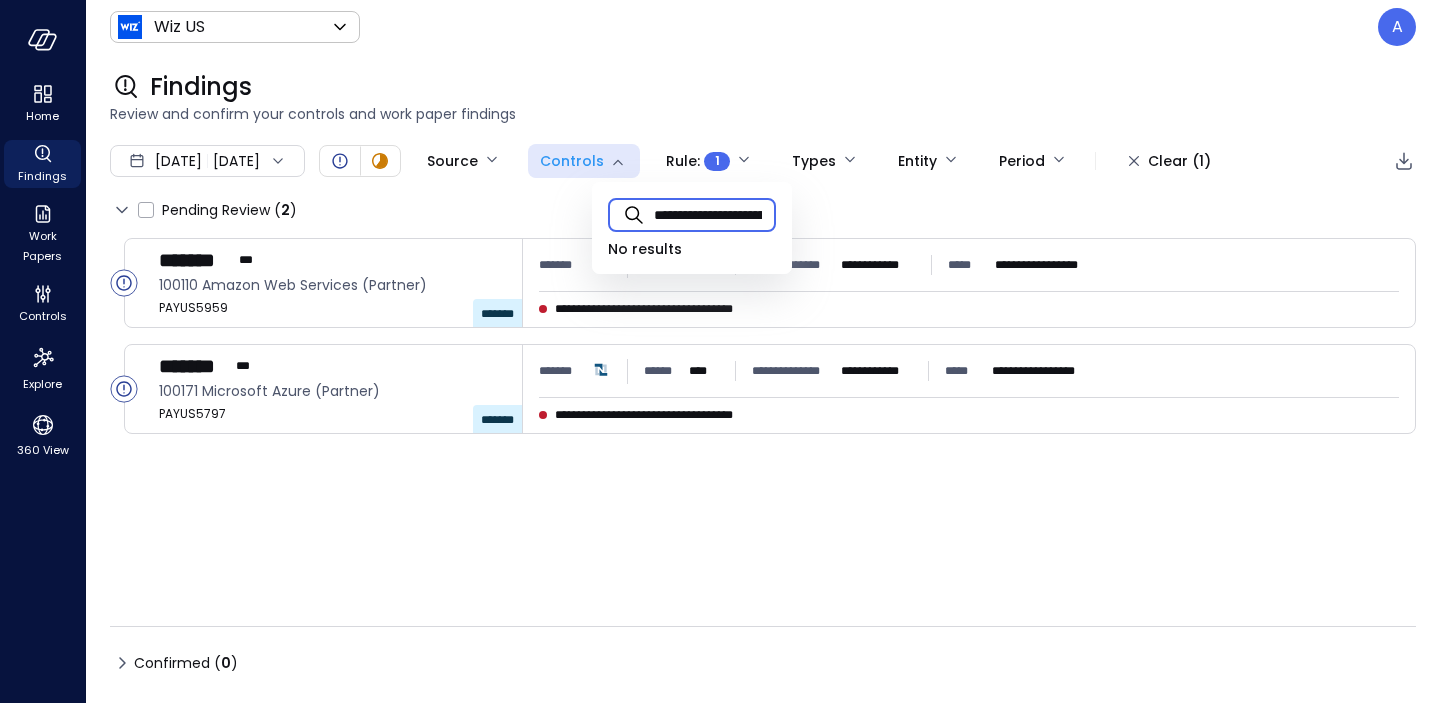scroll, scrollTop: 0, scrollLeft: 181, axis: horizontal 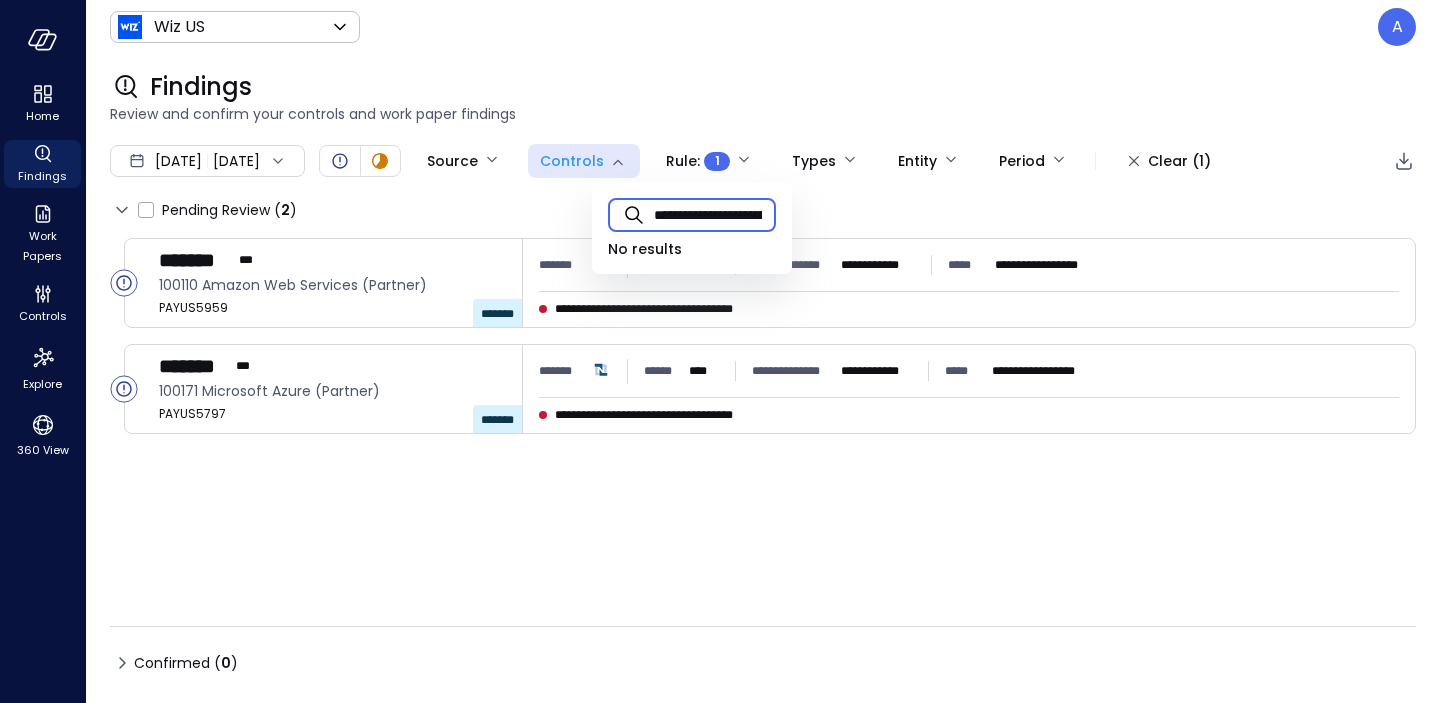 click on "**********" at bounding box center [715, 214] 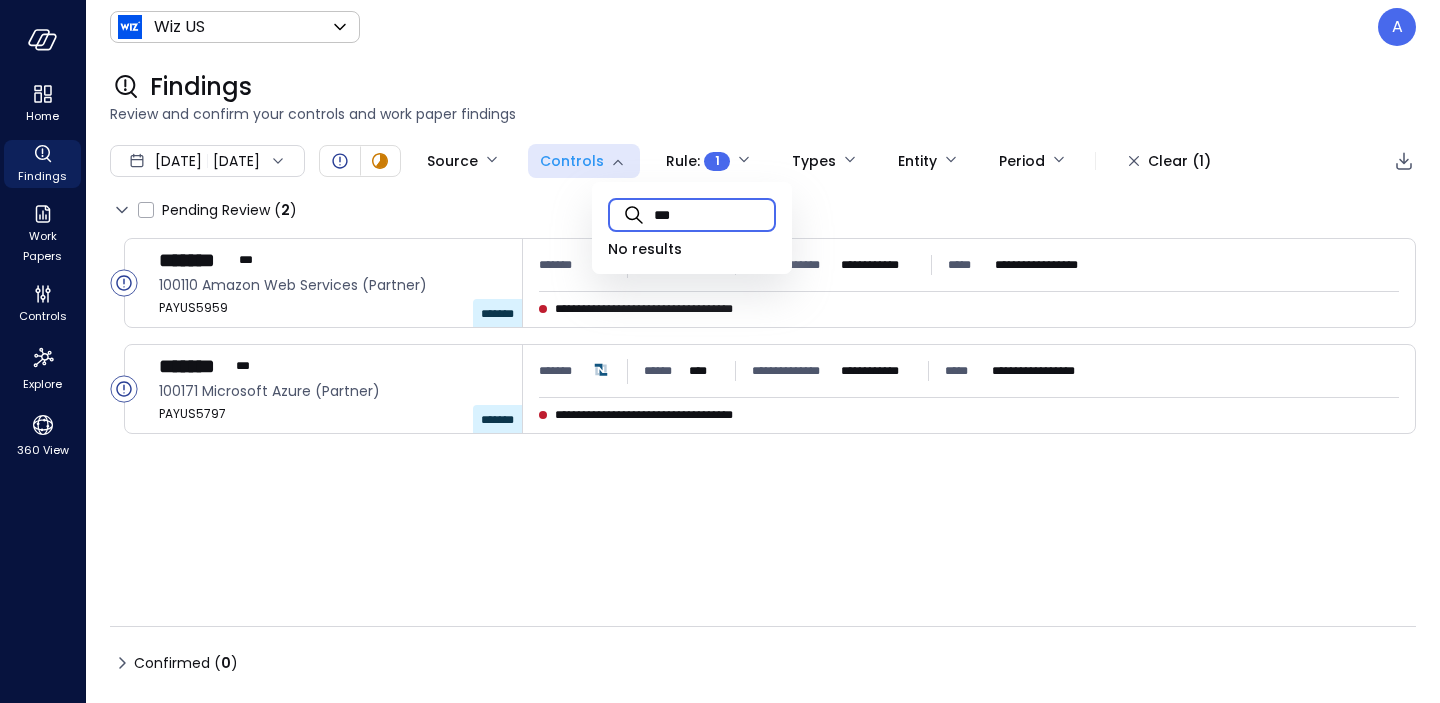 type on "***" 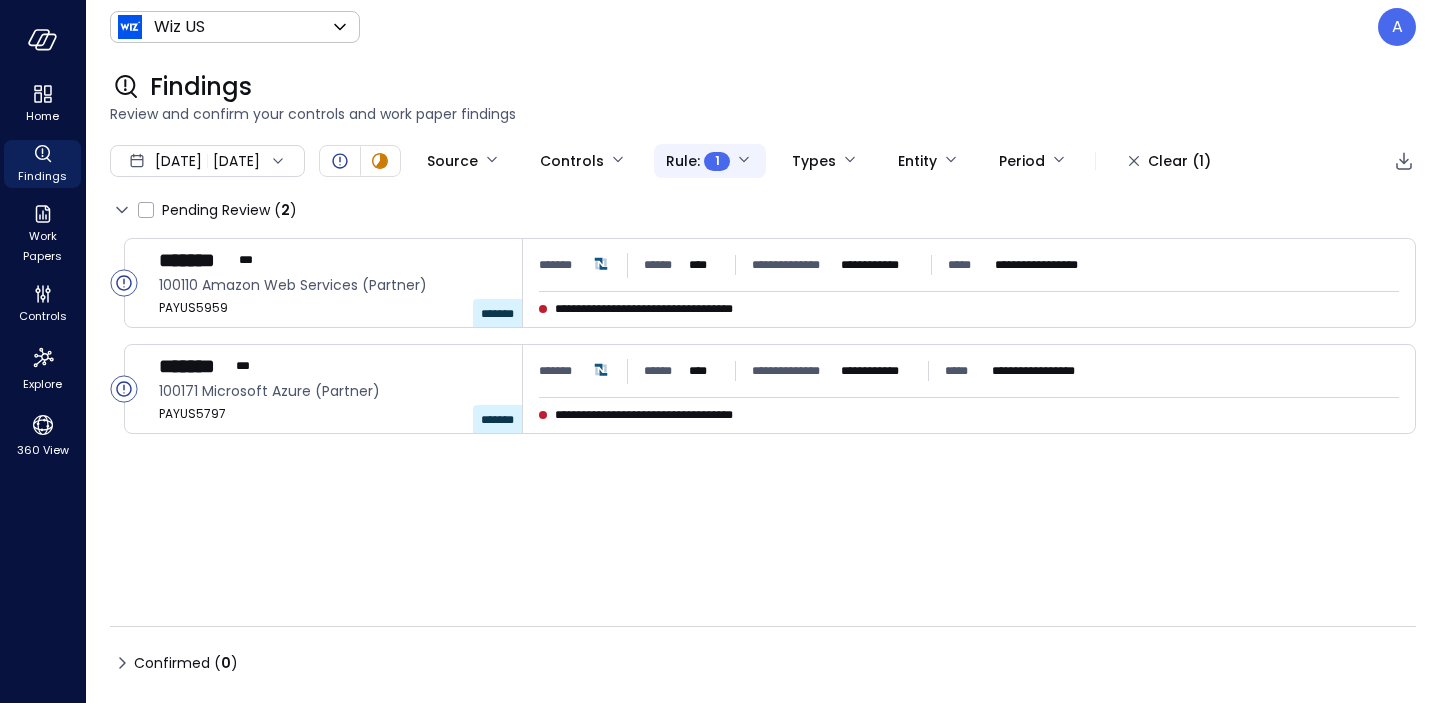 click on "**********" at bounding box center (720, 351) 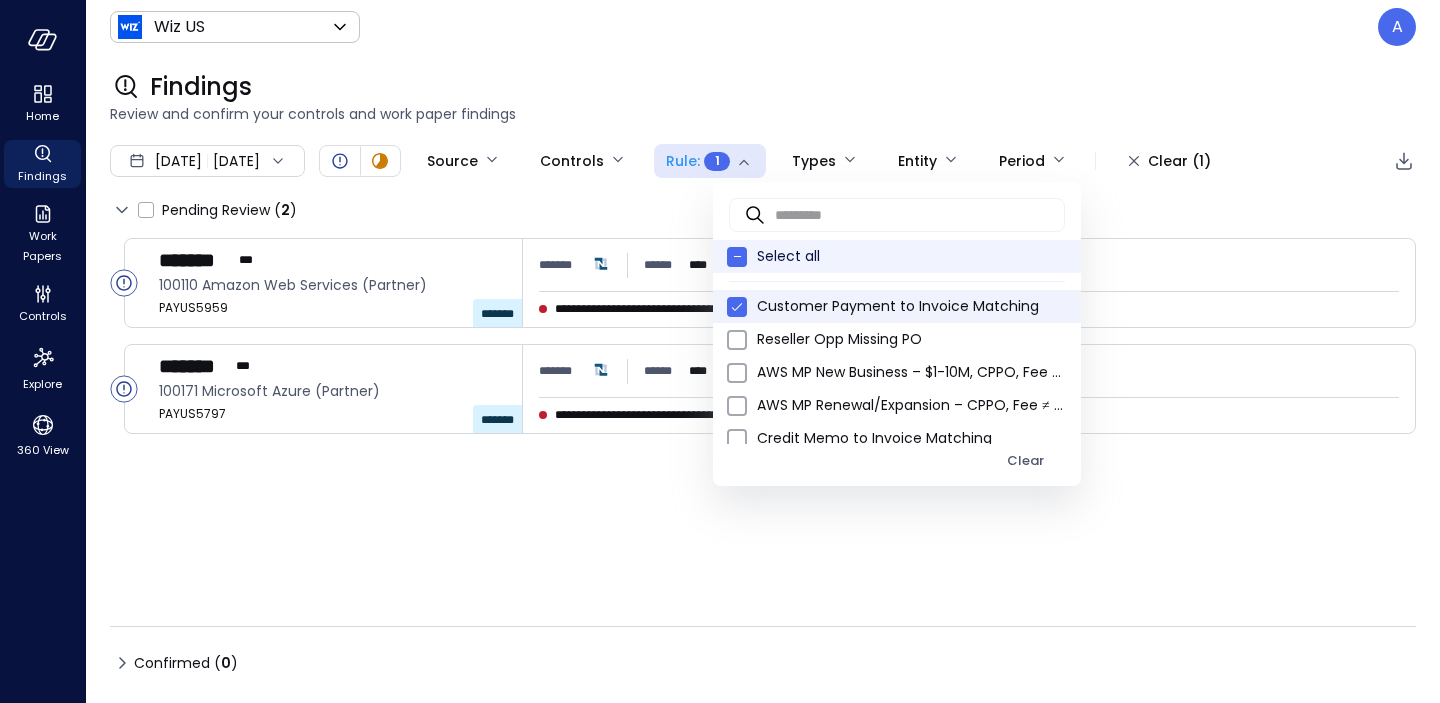 type 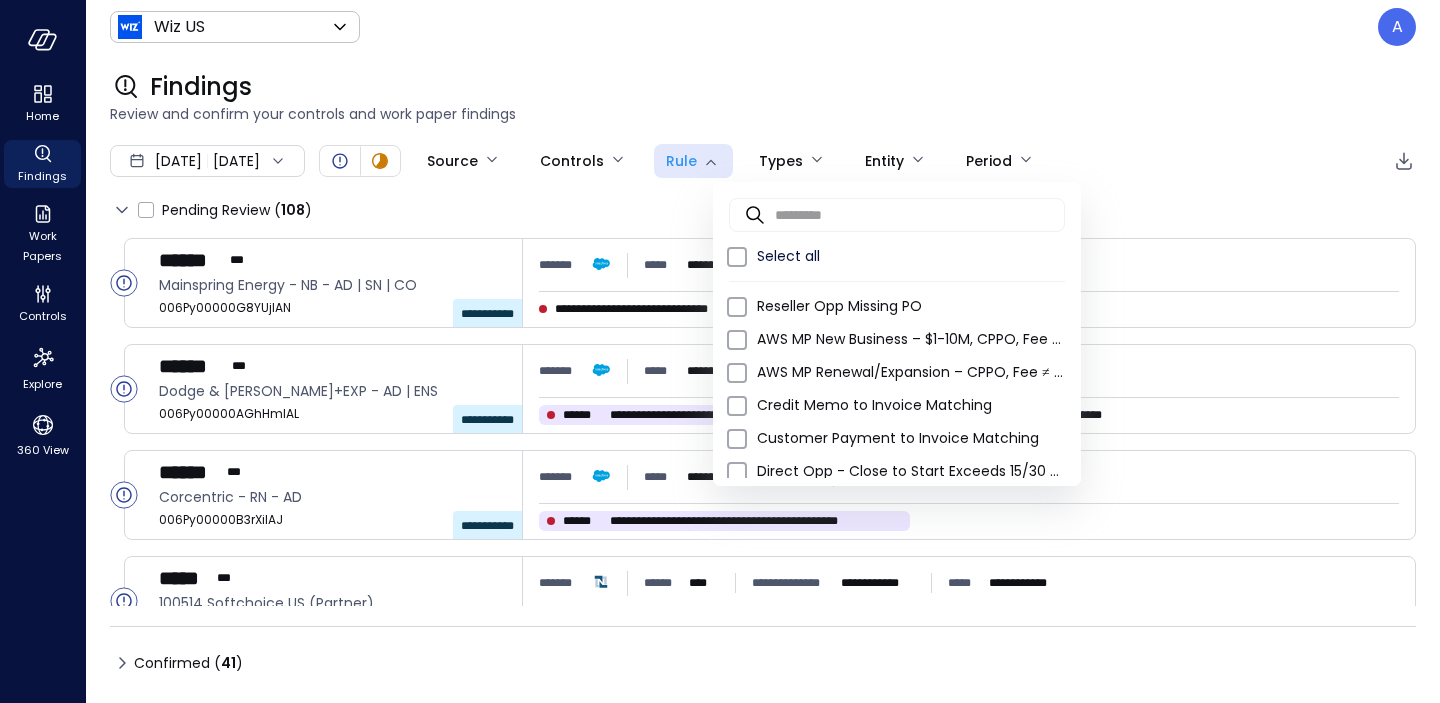 click at bounding box center (720, 351) 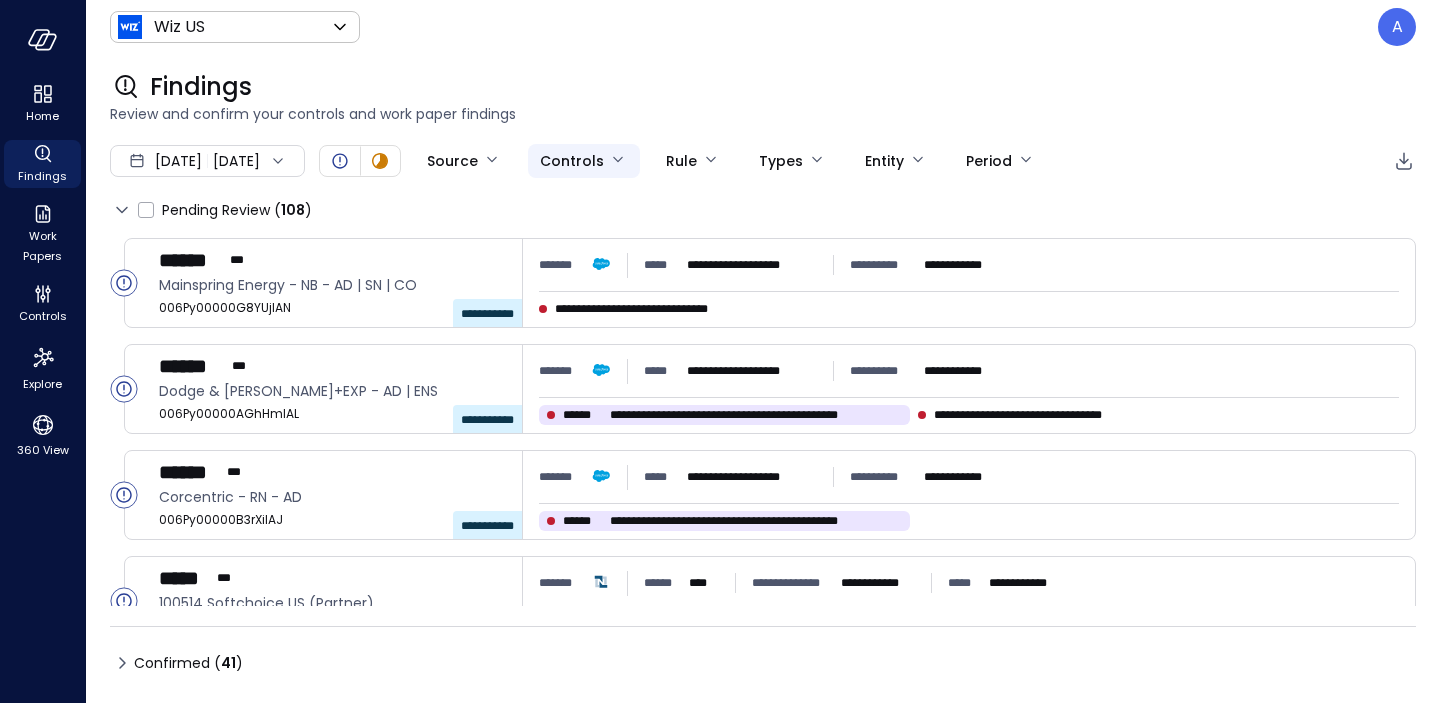 click on "**********" at bounding box center [720, 351] 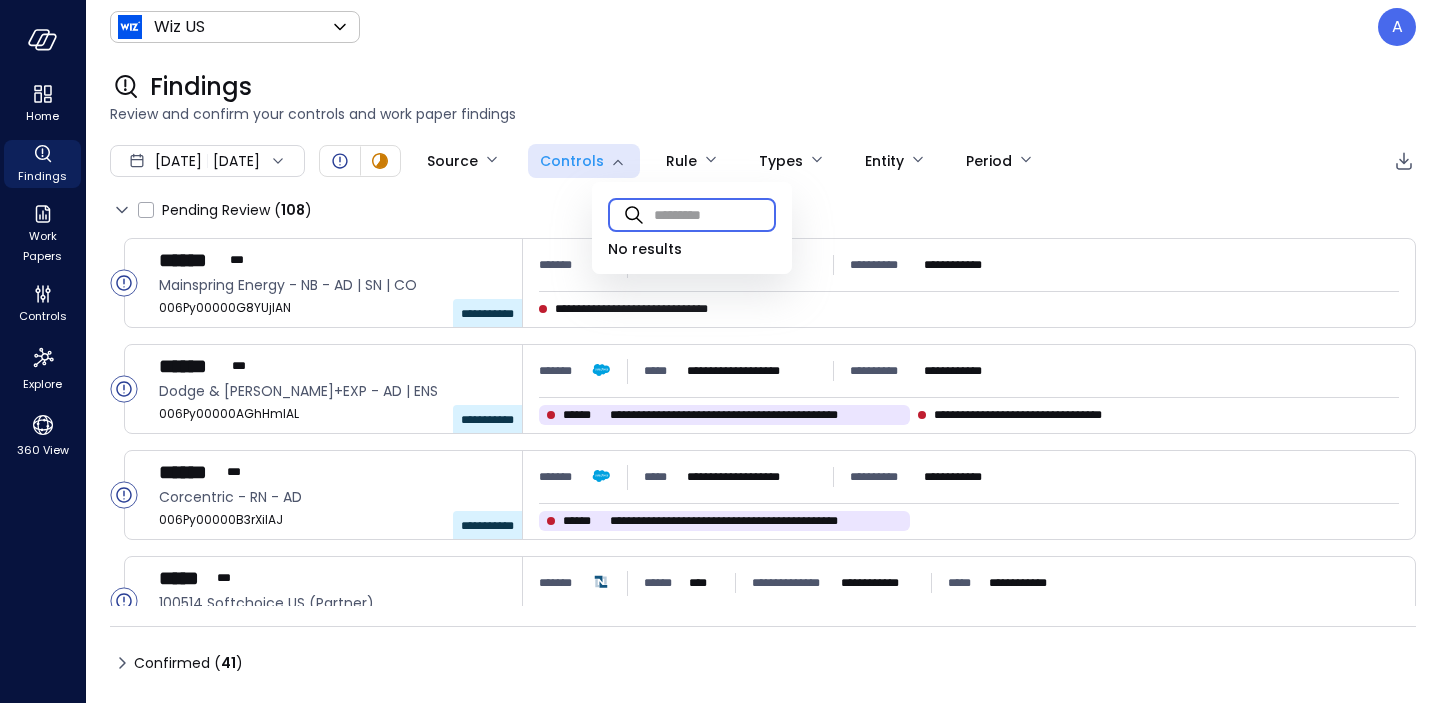 click at bounding box center (715, 214) 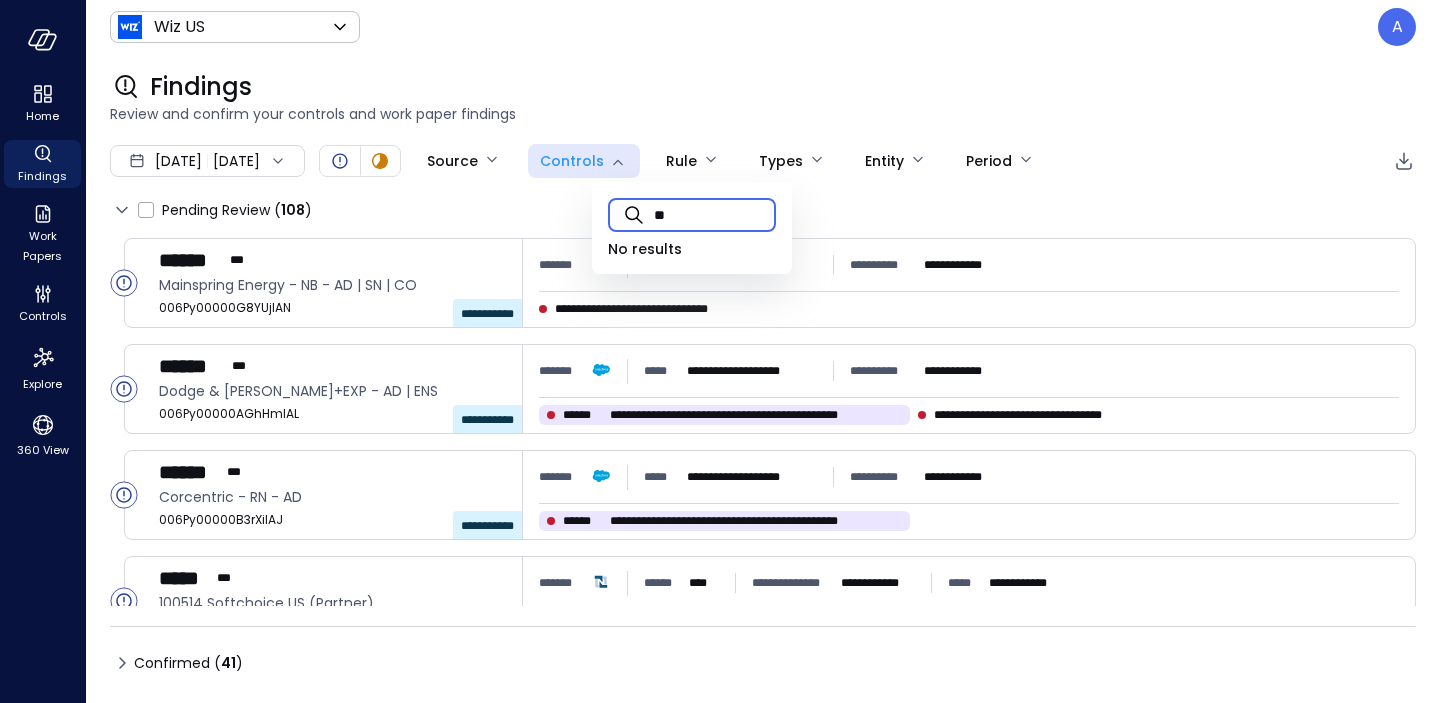type on "*" 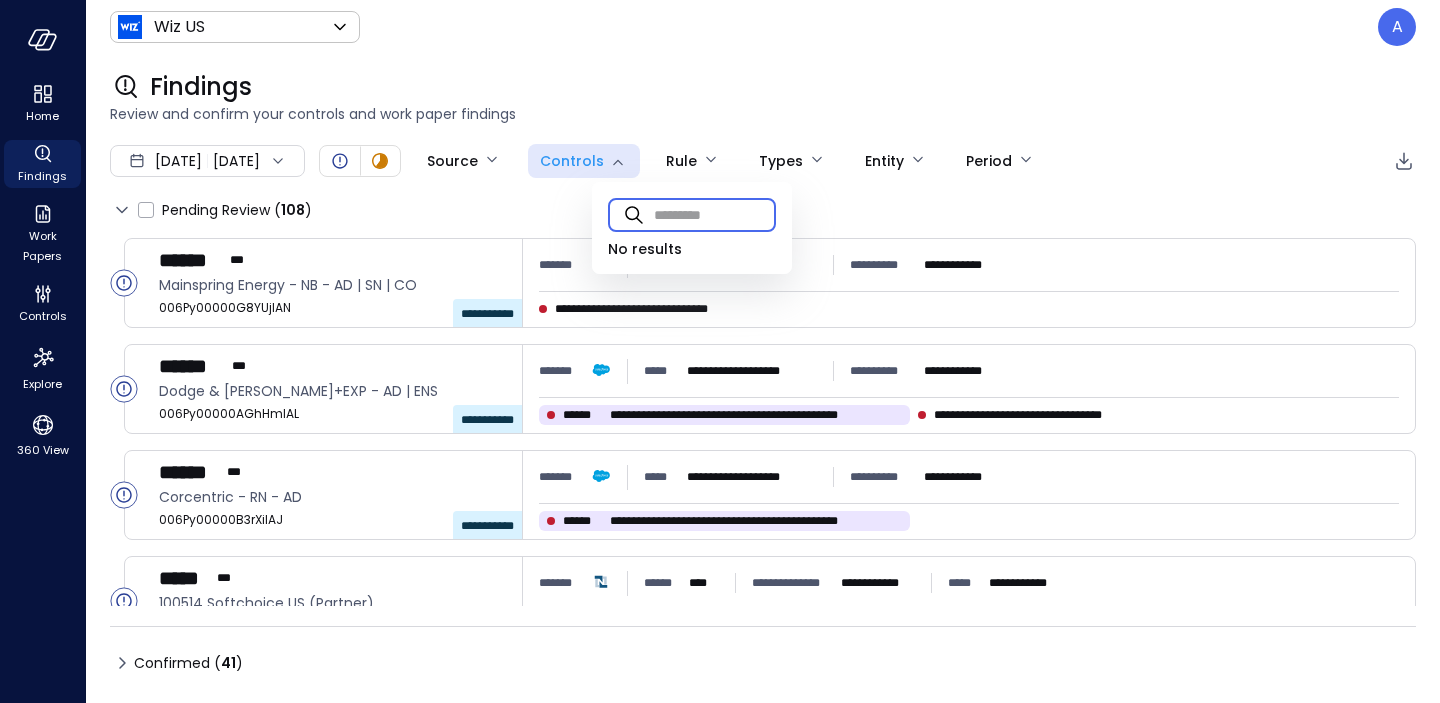 paste on "**********" 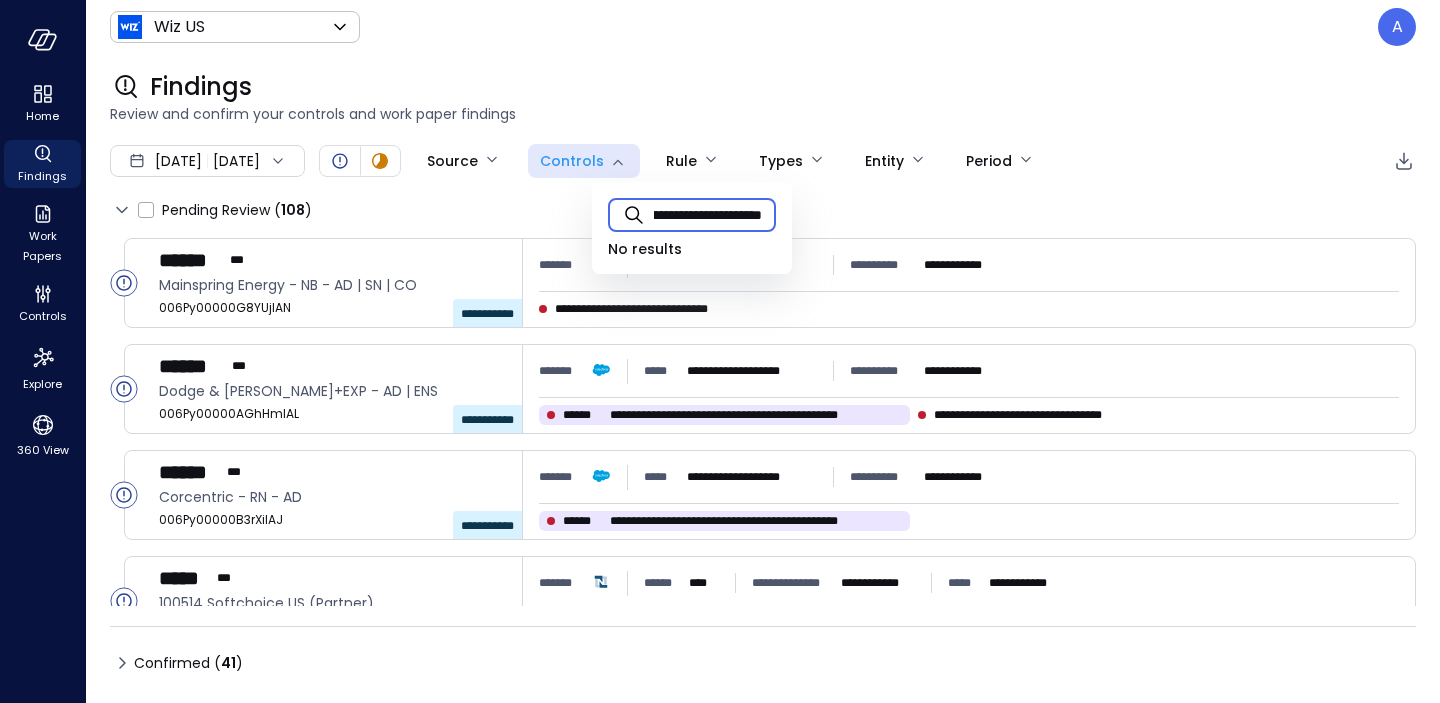scroll, scrollTop: 0, scrollLeft: 112, axis: horizontal 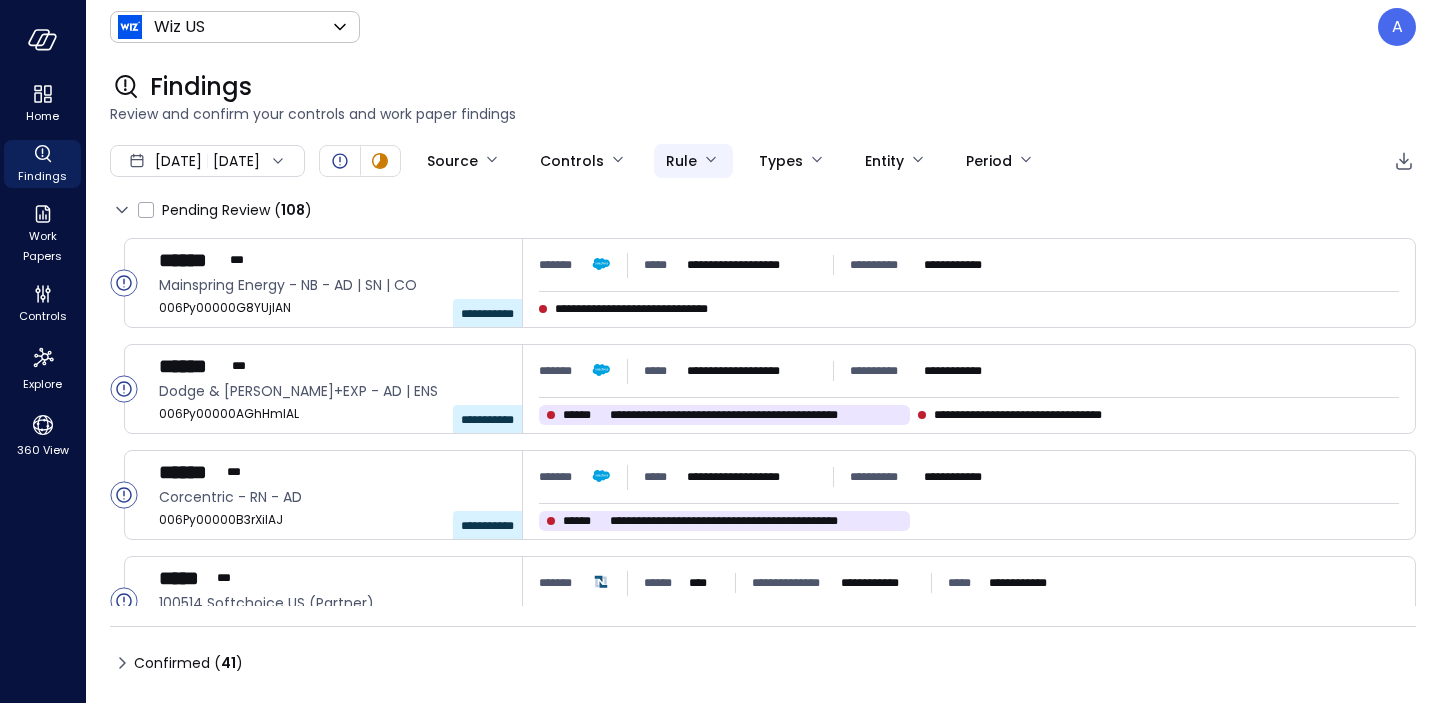 click on "**********" at bounding box center [720, 351] 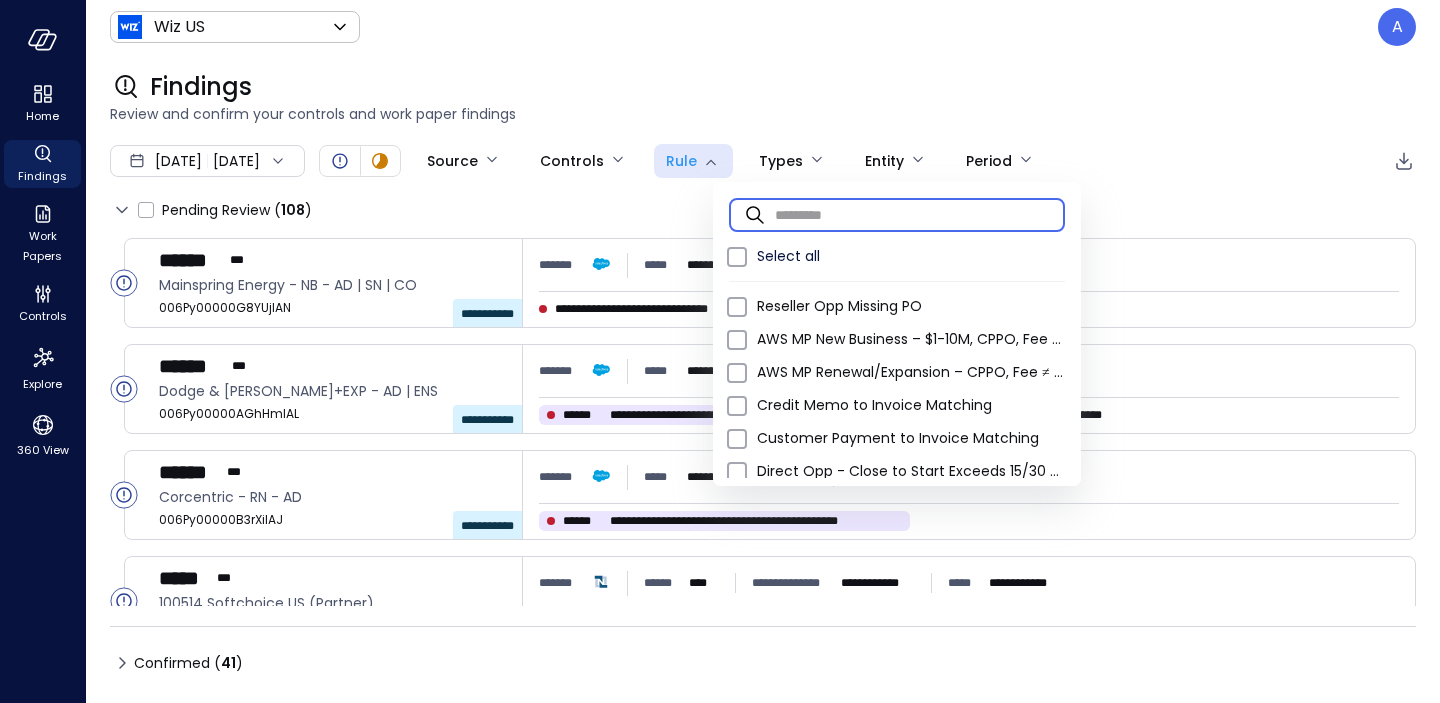 click at bounding box center [920, 214] 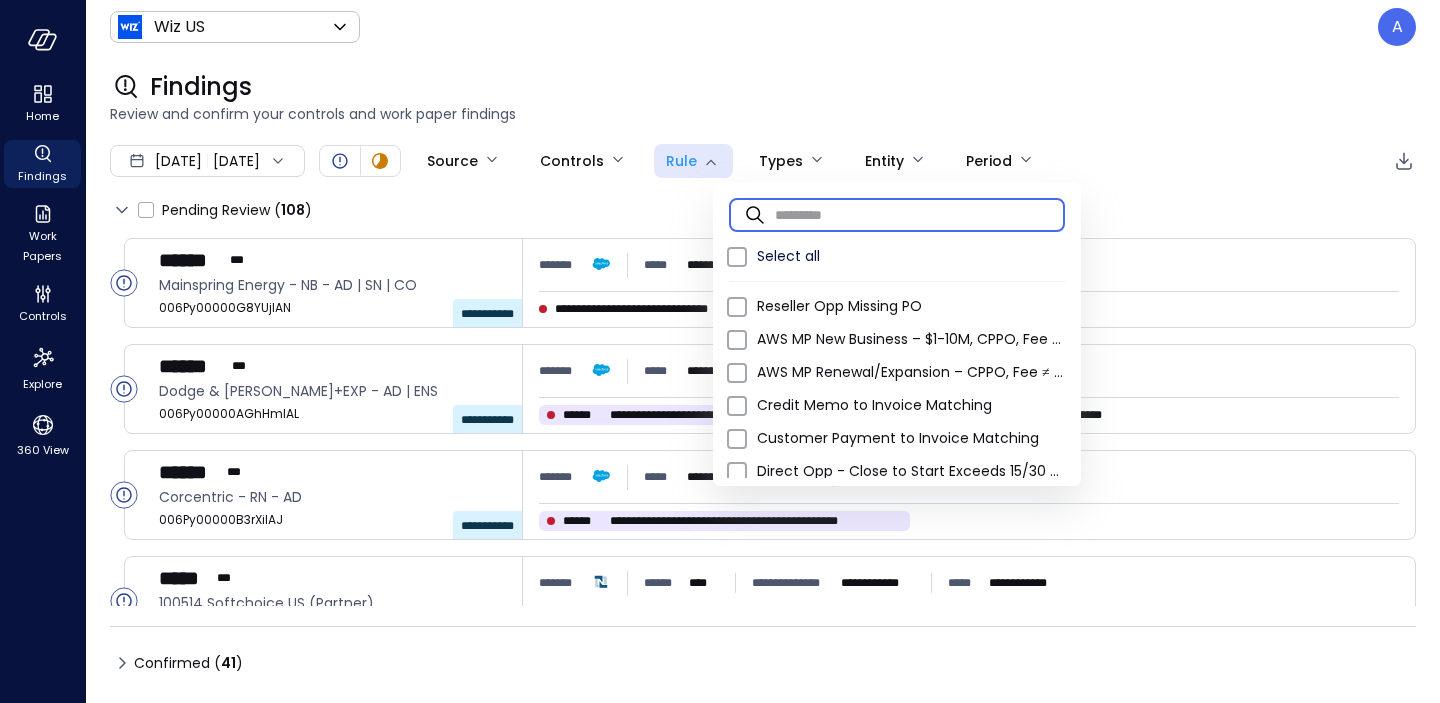 scroll, scrollTop: 0, scrollLeft: 0, axis: both 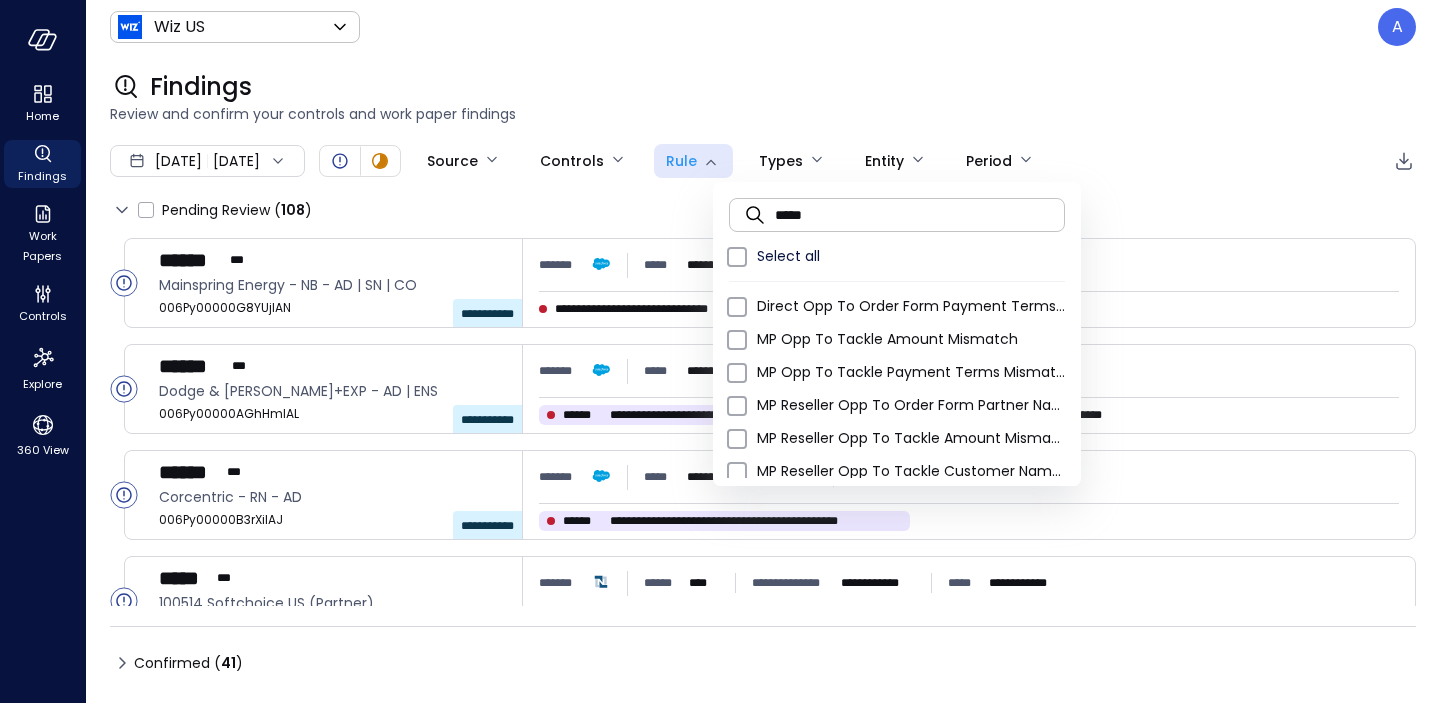 click on "*****" at bounding box center (920, 214) 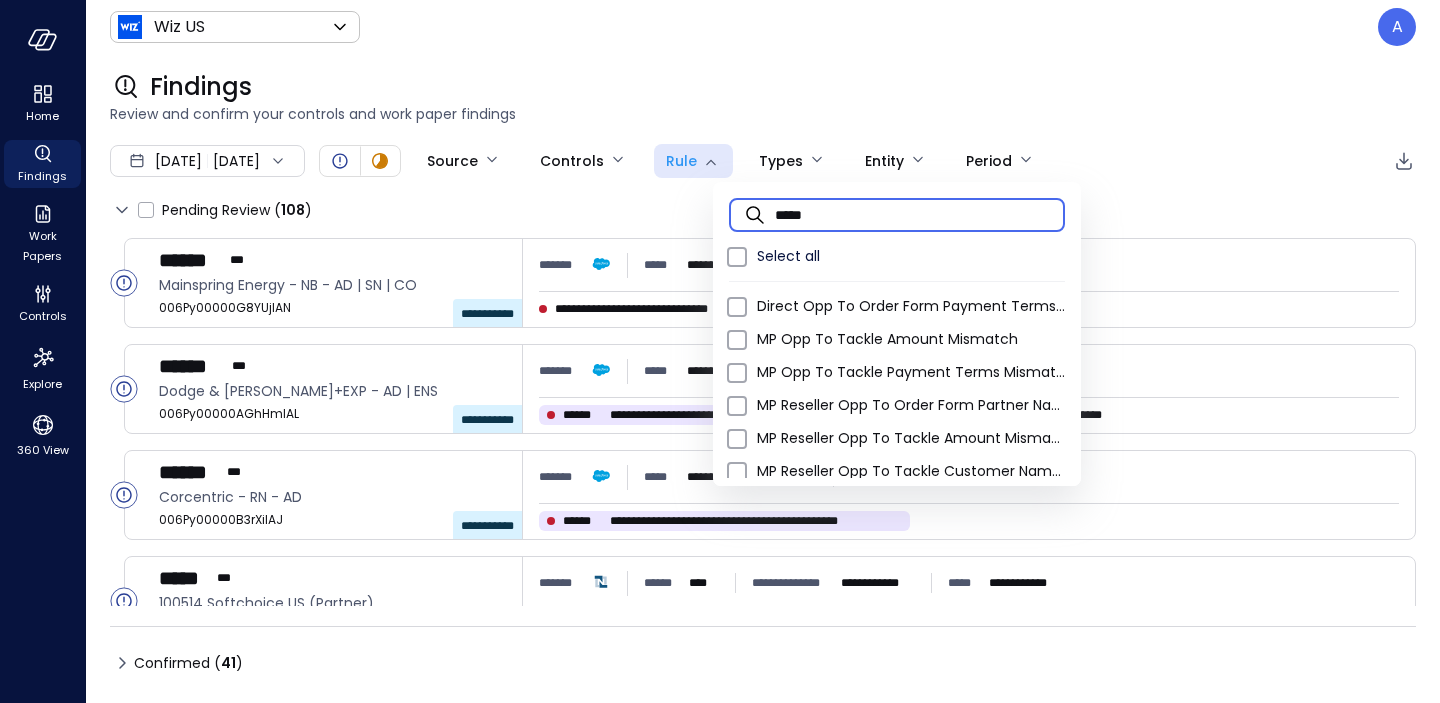 click on "*****" at bounding box center (920, 214) 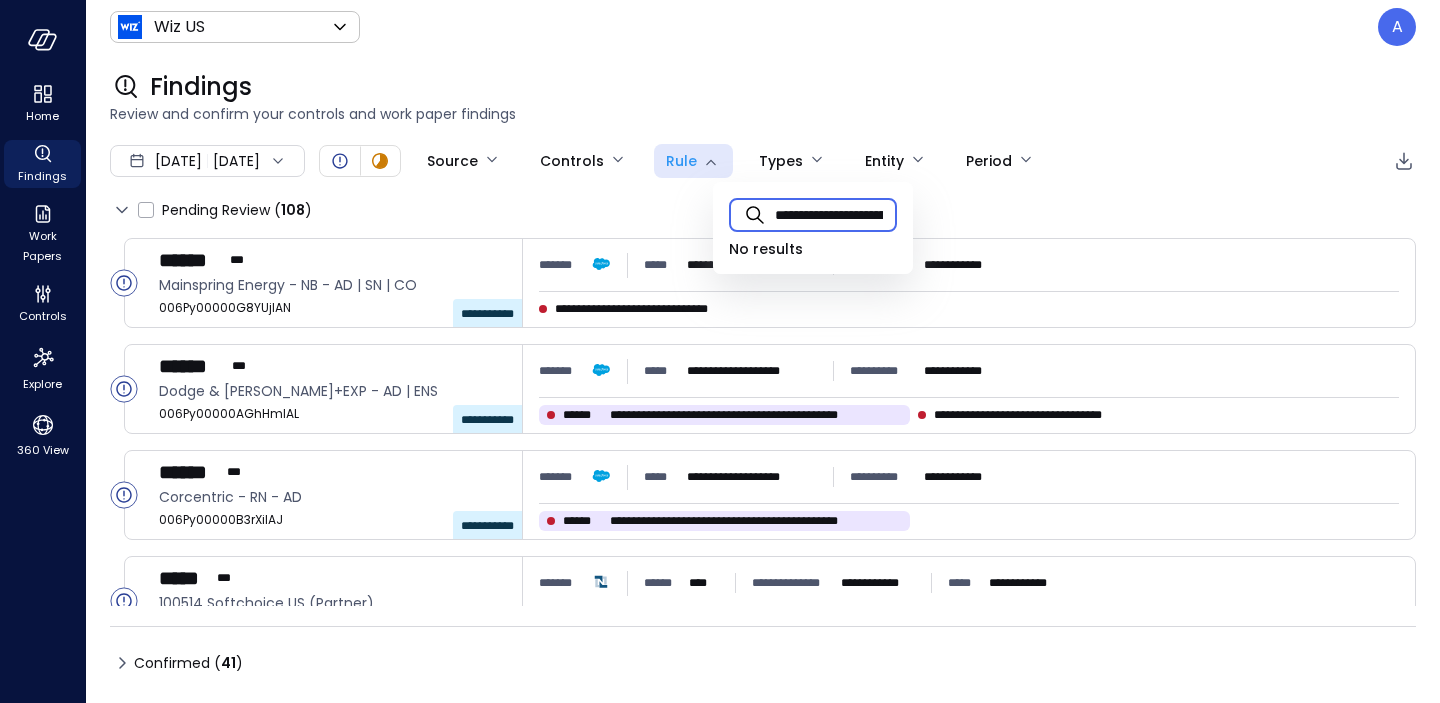 scroll, scrollTop: 0, scrollLeft: 103, axis: horizontal 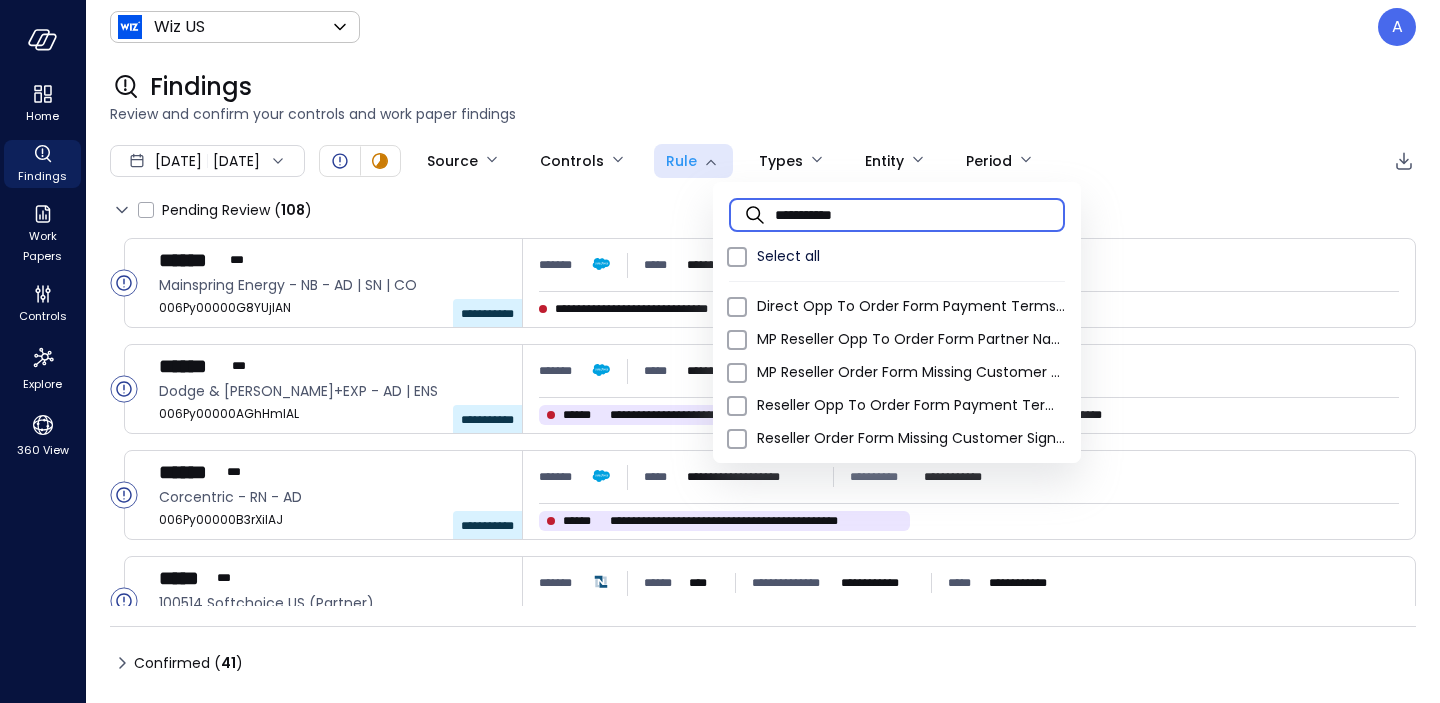 type on "**********" 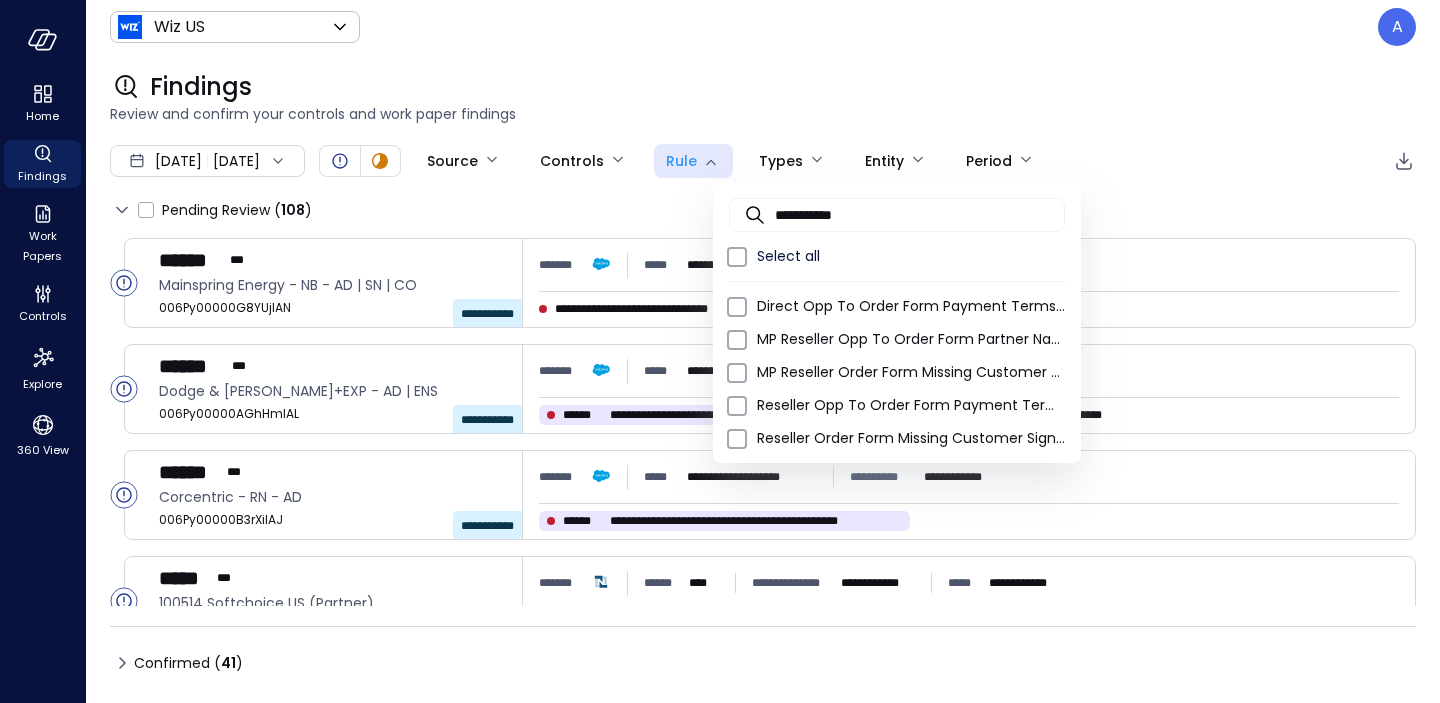 click at bounding box center [720, 351] 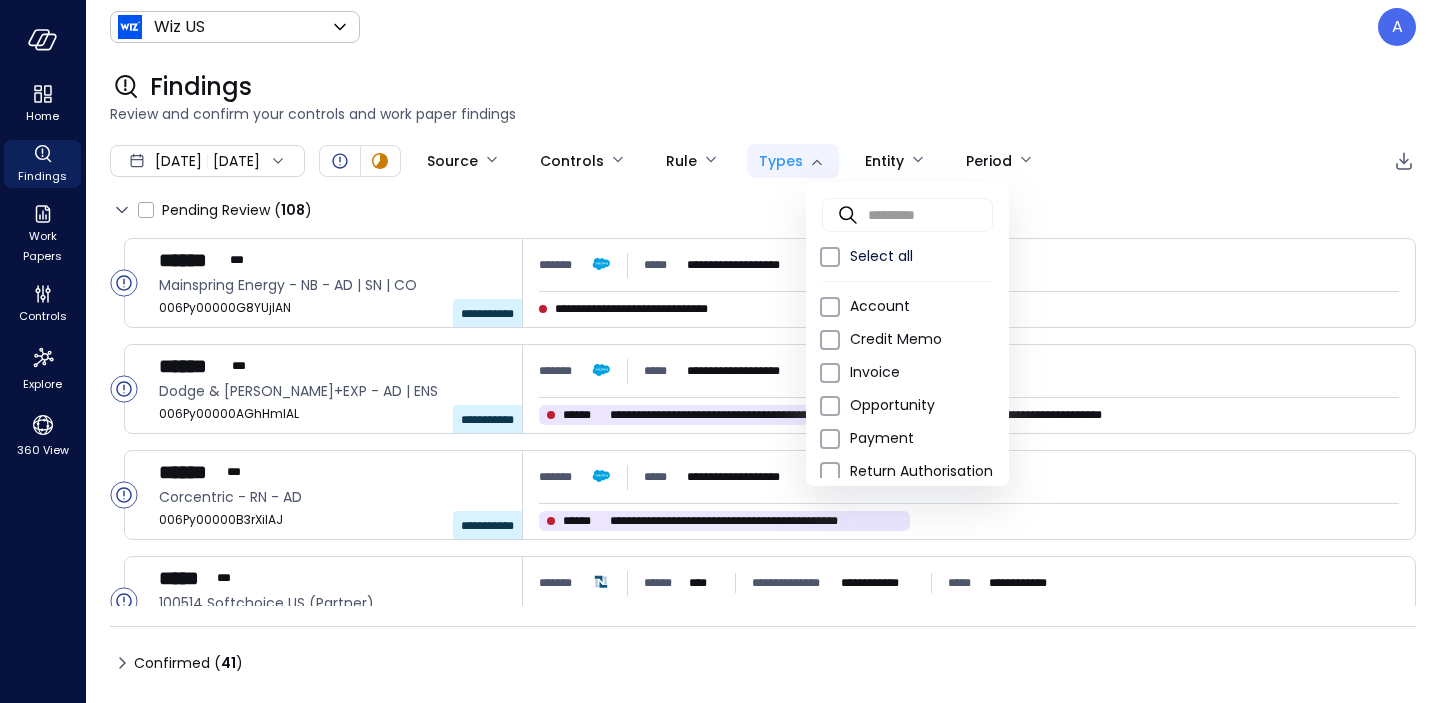 click on "**********" at bounding box center [720, 351] 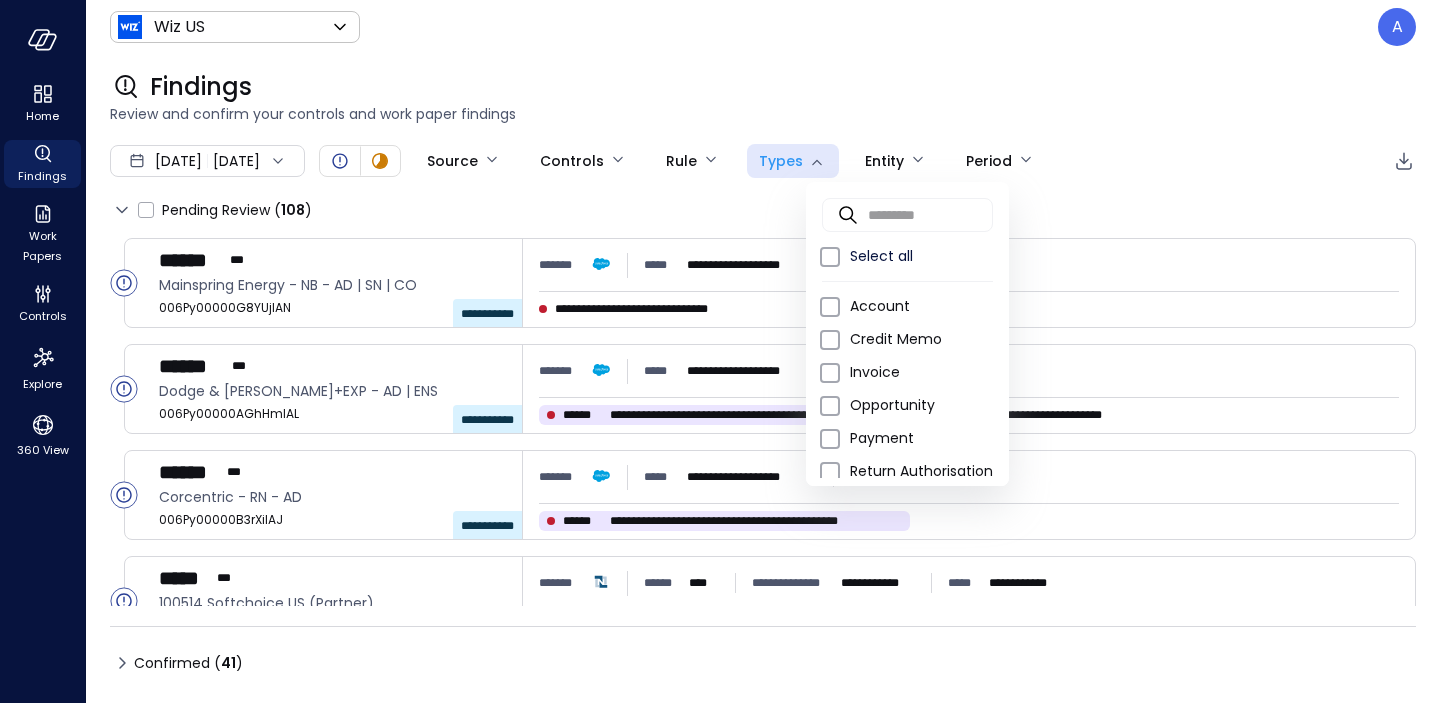 click at bounding box center (720, 351) 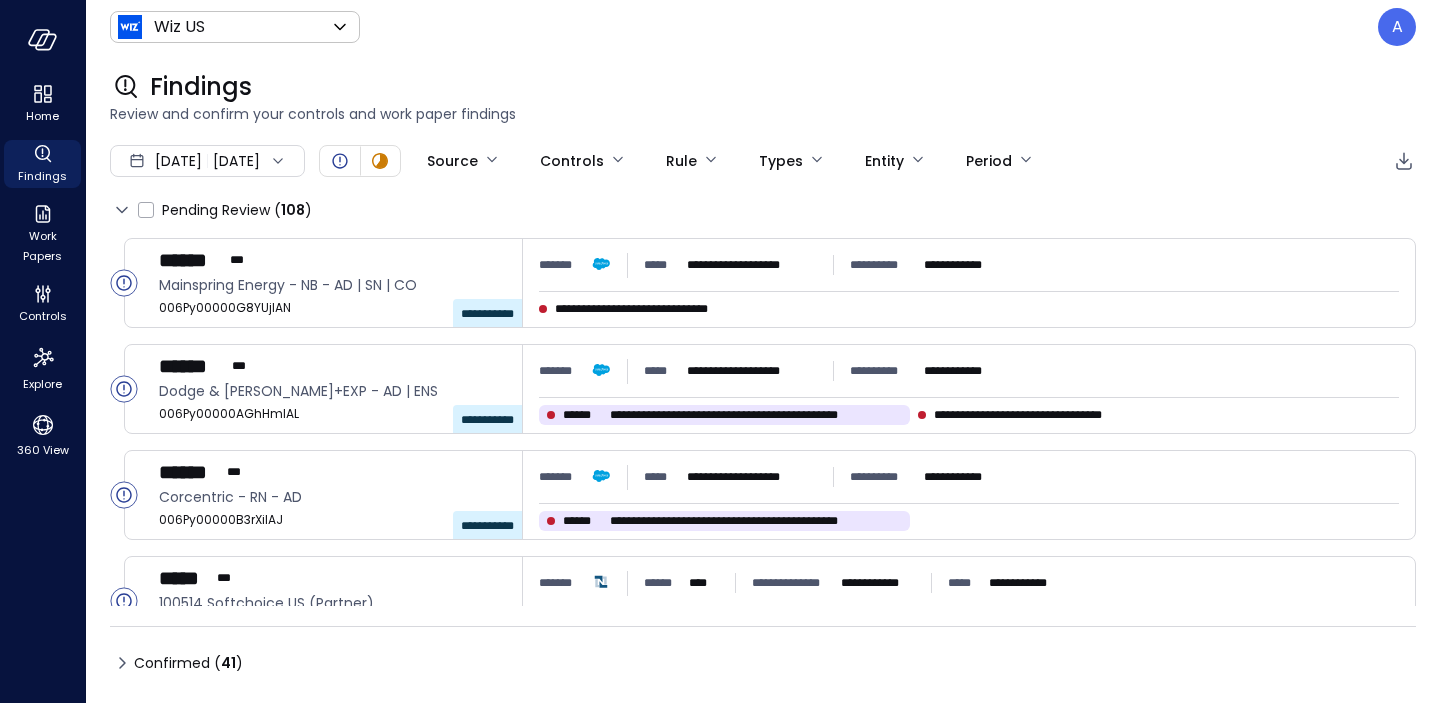 click on "**********" at bounding box center (720, 351) 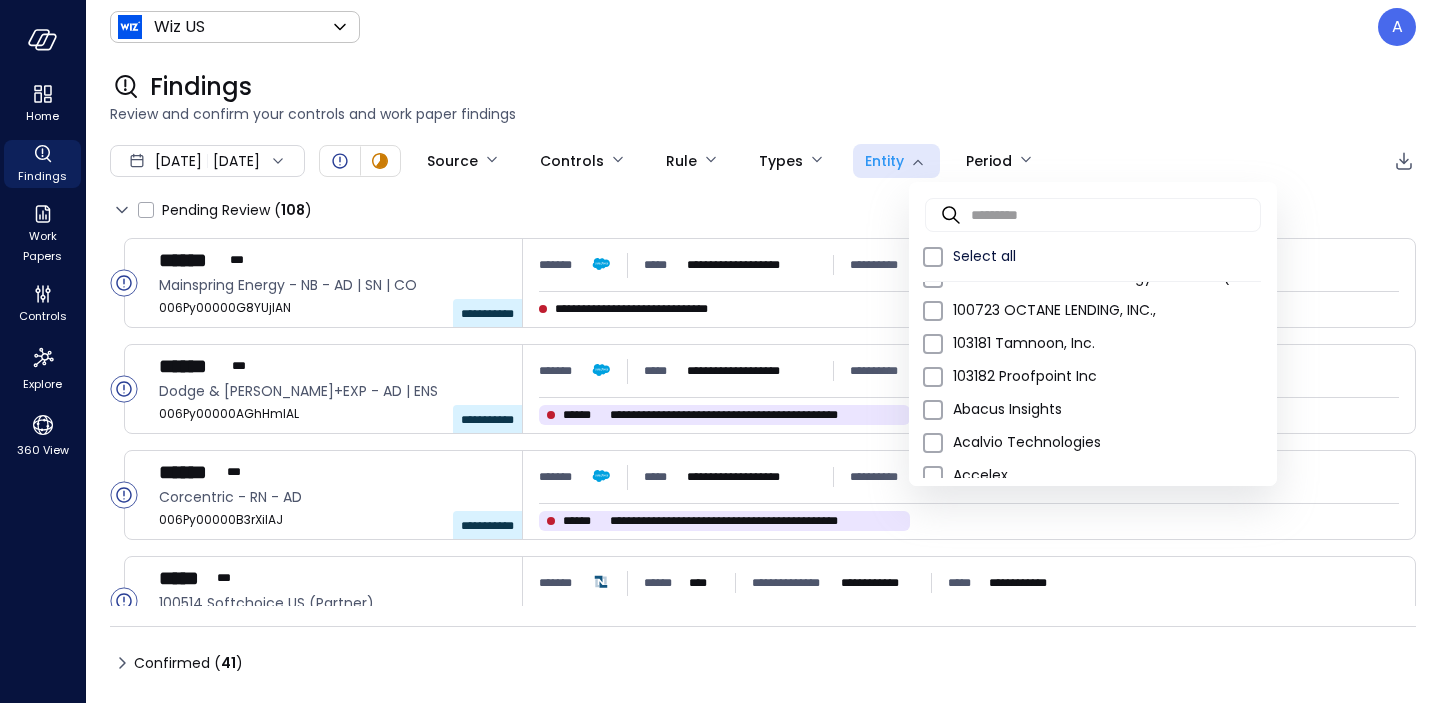 scroll, scrollTop: 547, scrollLeft: 0, axis: vertical 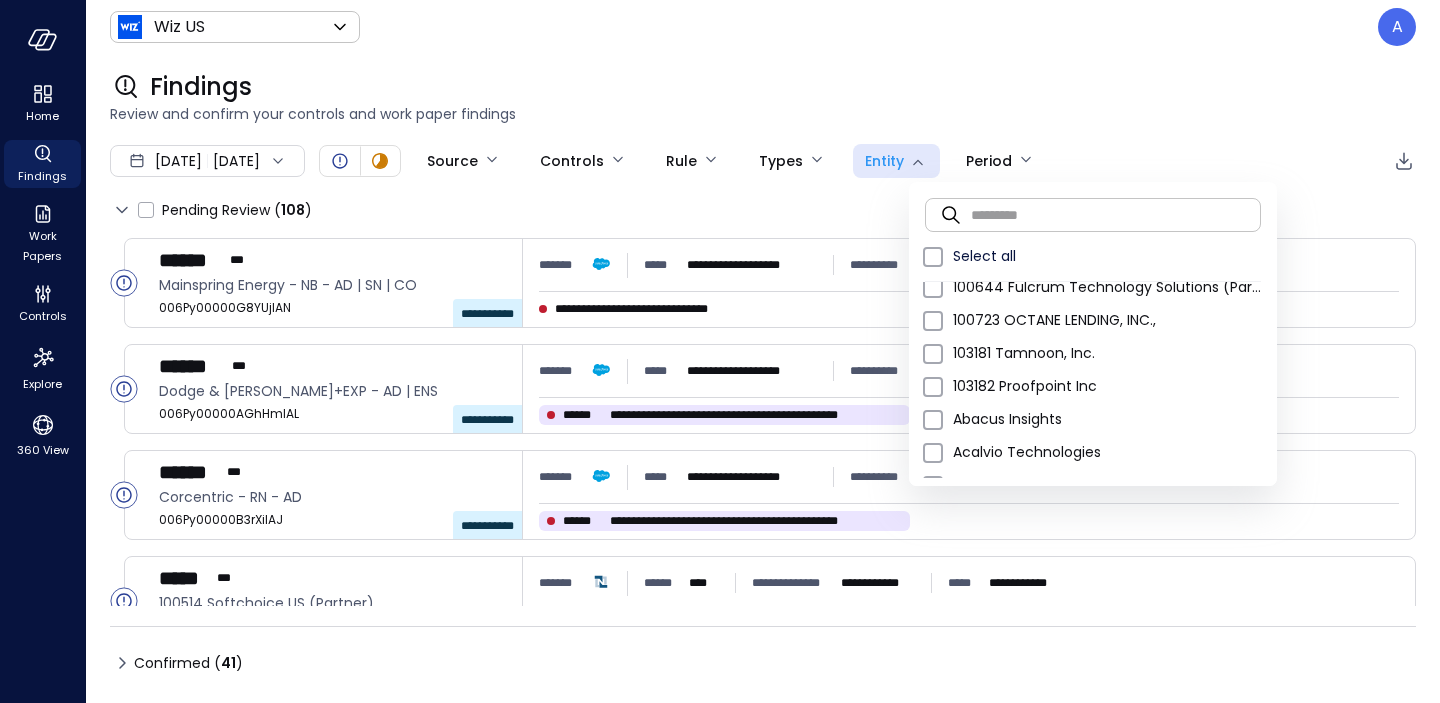 click at bounding box center [1116, 214] 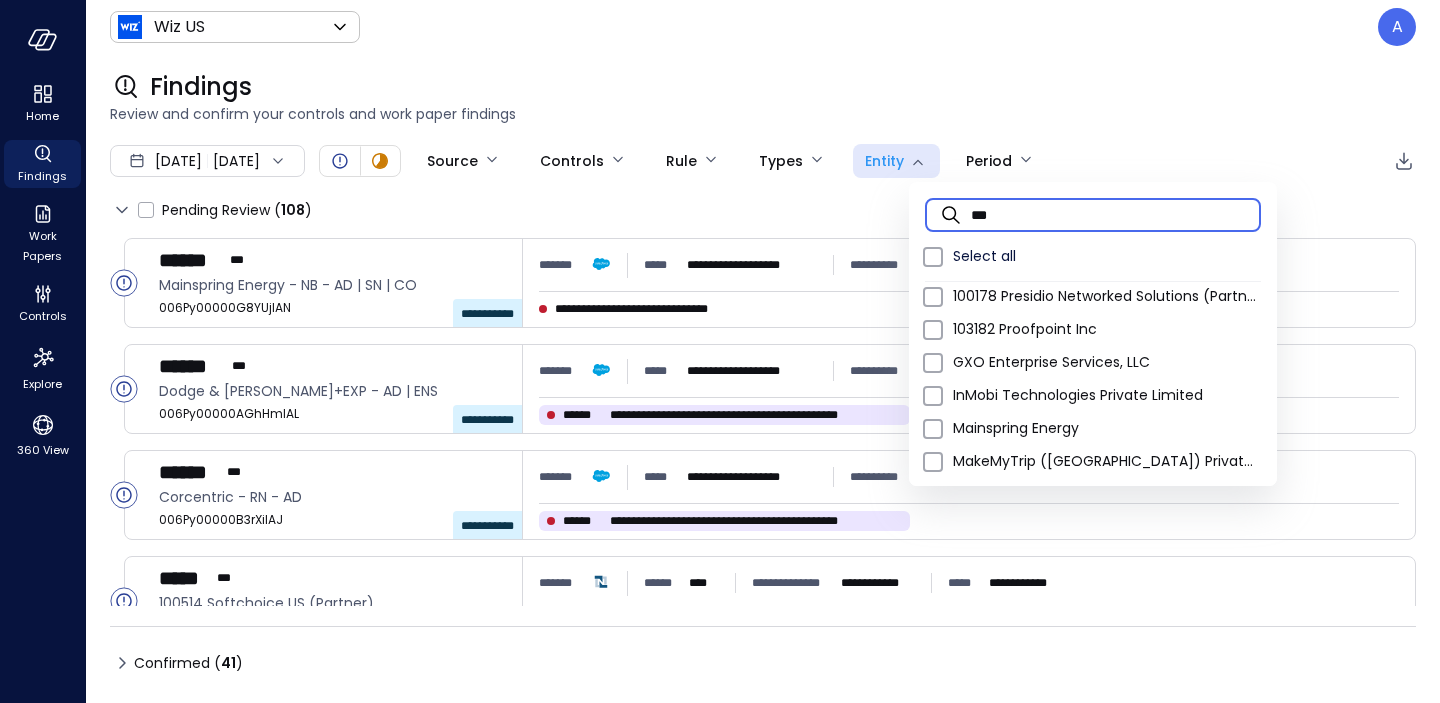 scroll, scrollTop: 0, scrollLeft: 0, axis: both 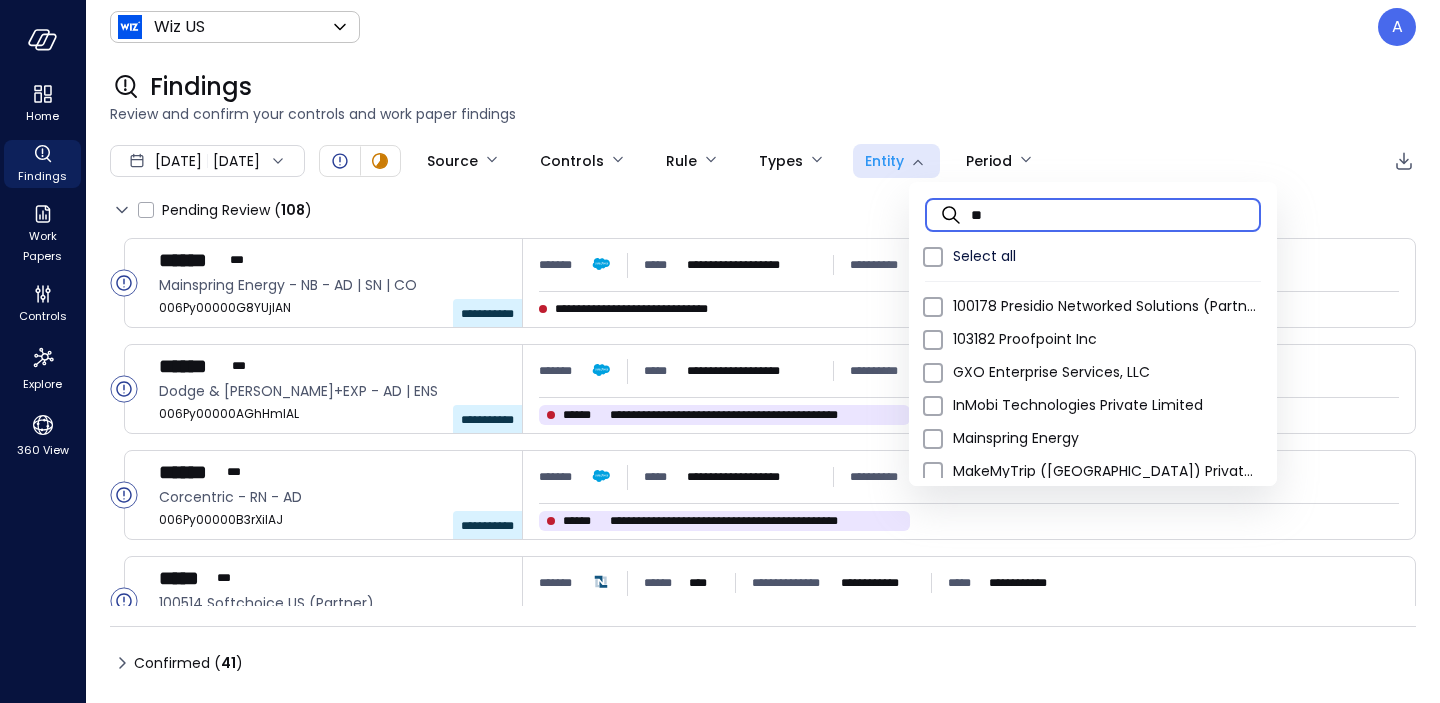 type on "*" 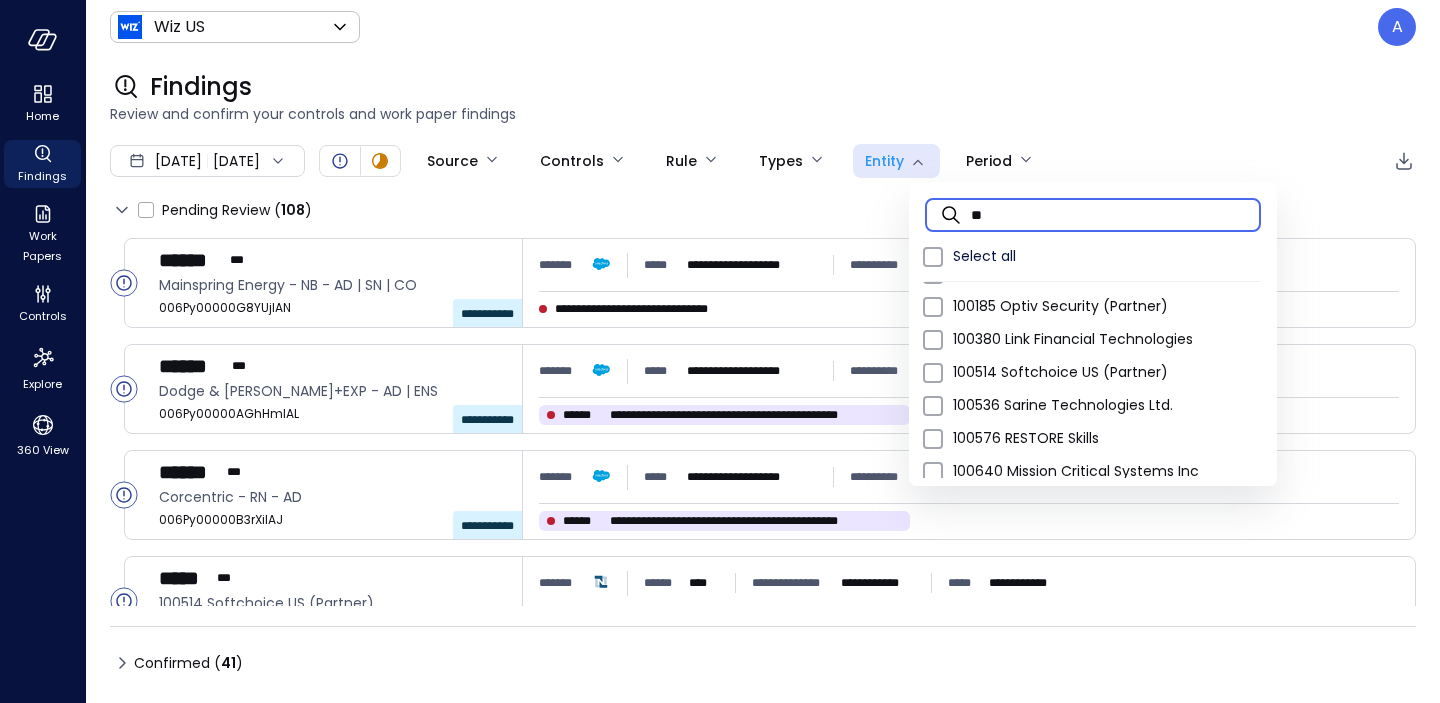 scroll, scrollTop: 0, scrollLeft: 0, axis: both 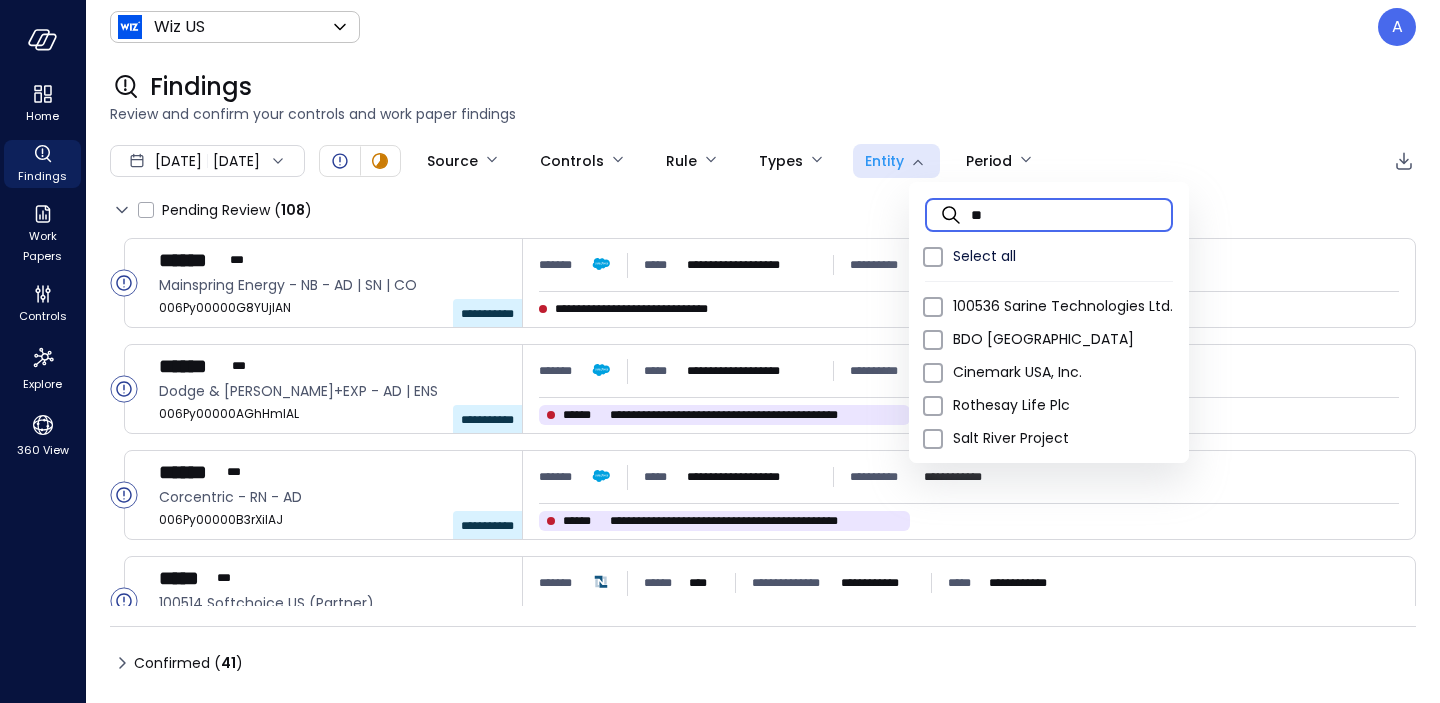 type on "*" 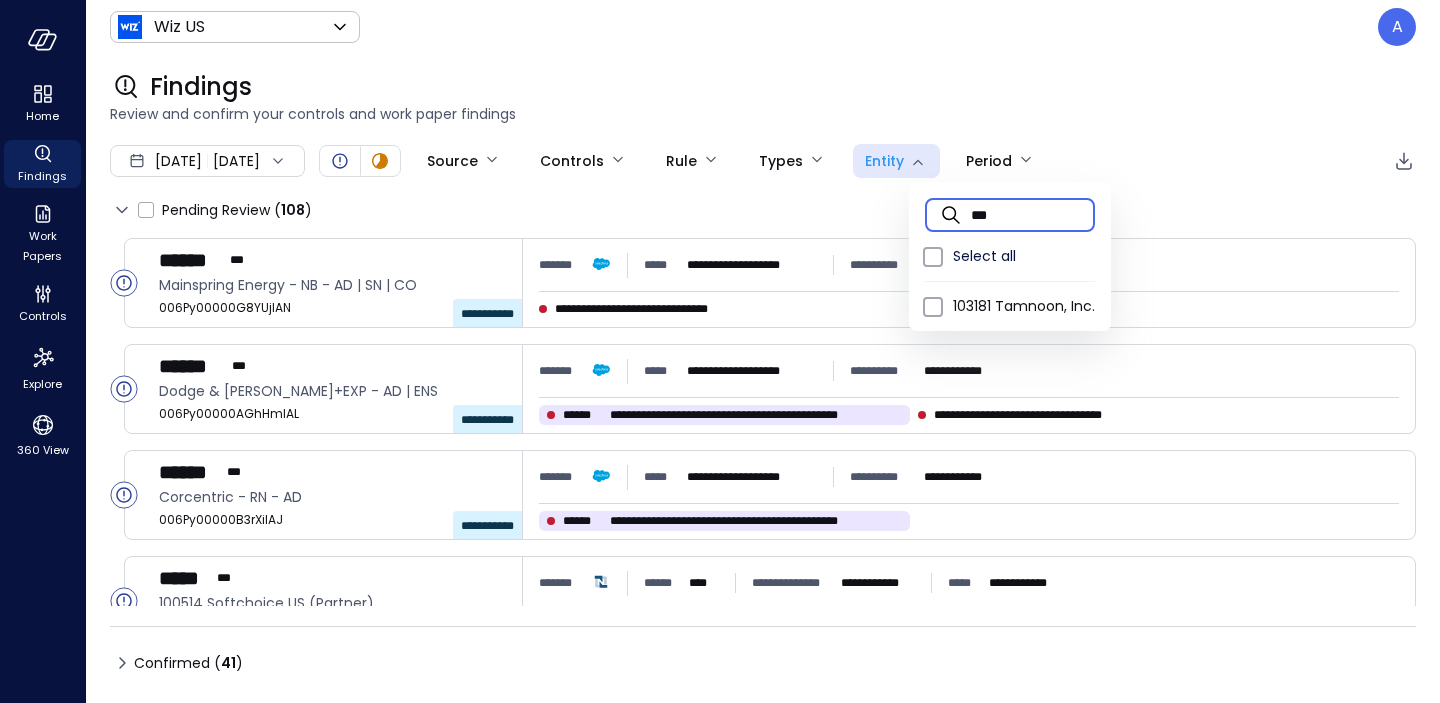 scroll, scrollTop: 0, scrollLeft: 0, axis: both 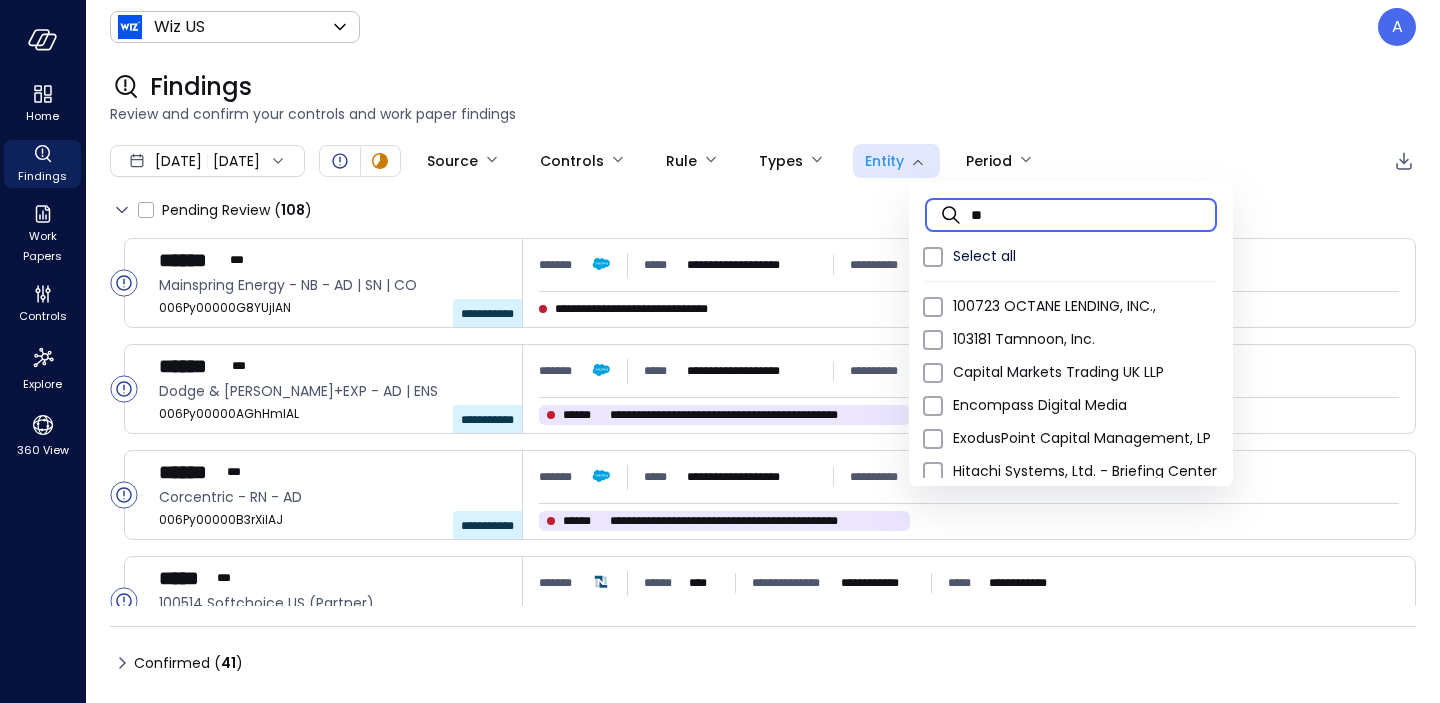 type on "*" 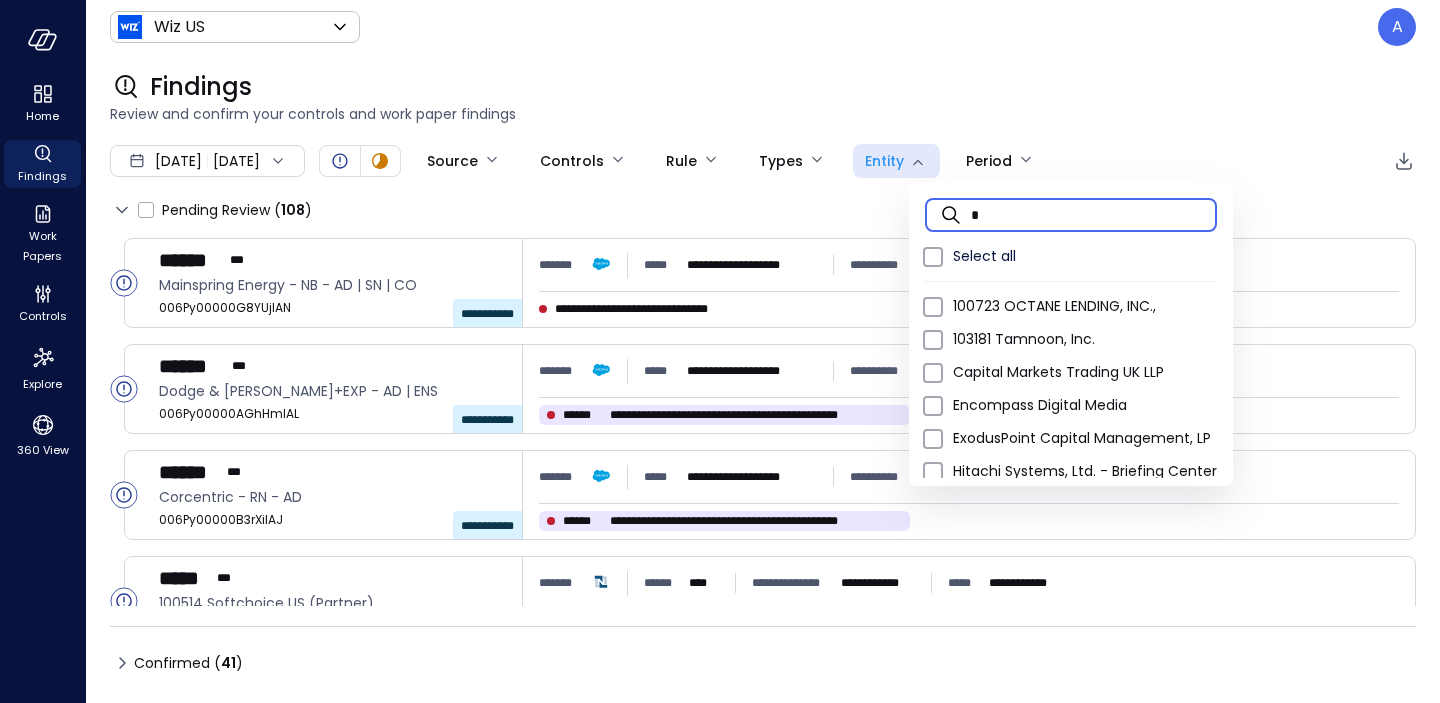 type 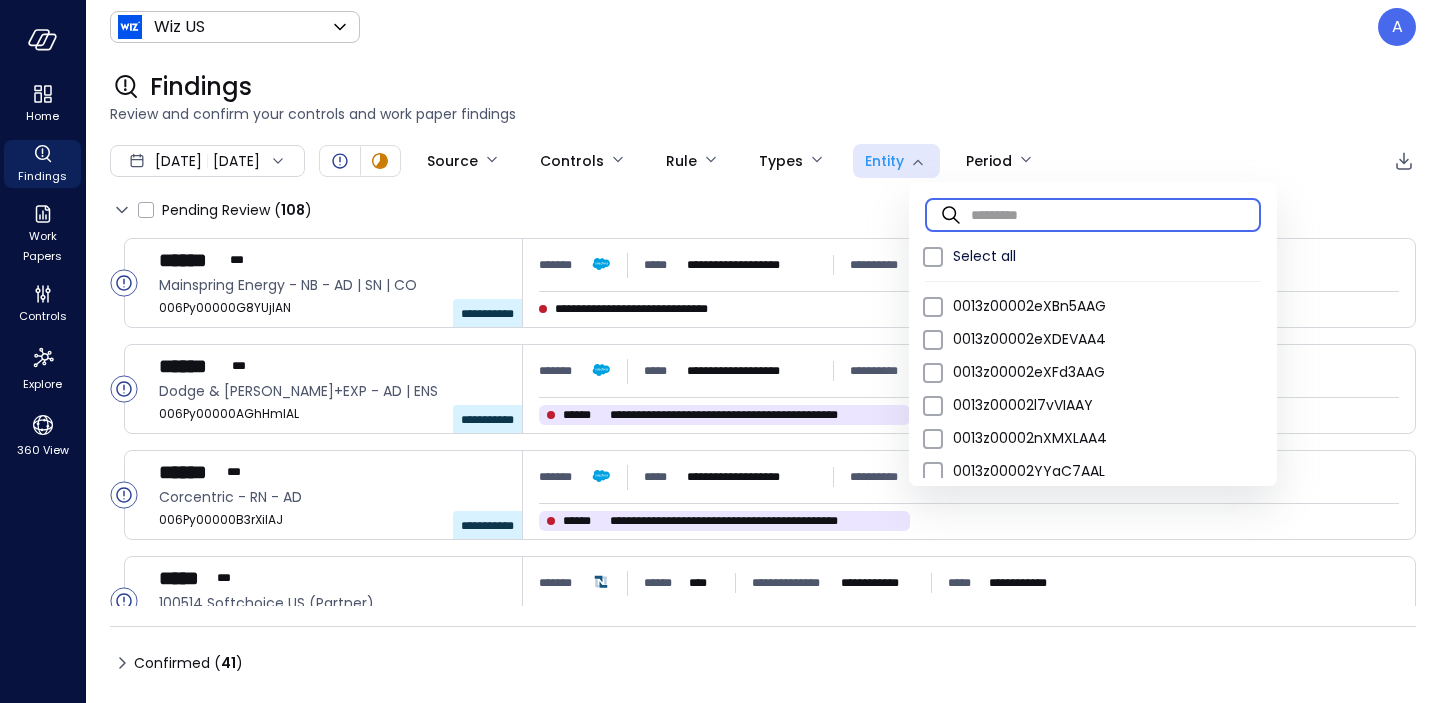 click at bounding box center (720, 351) 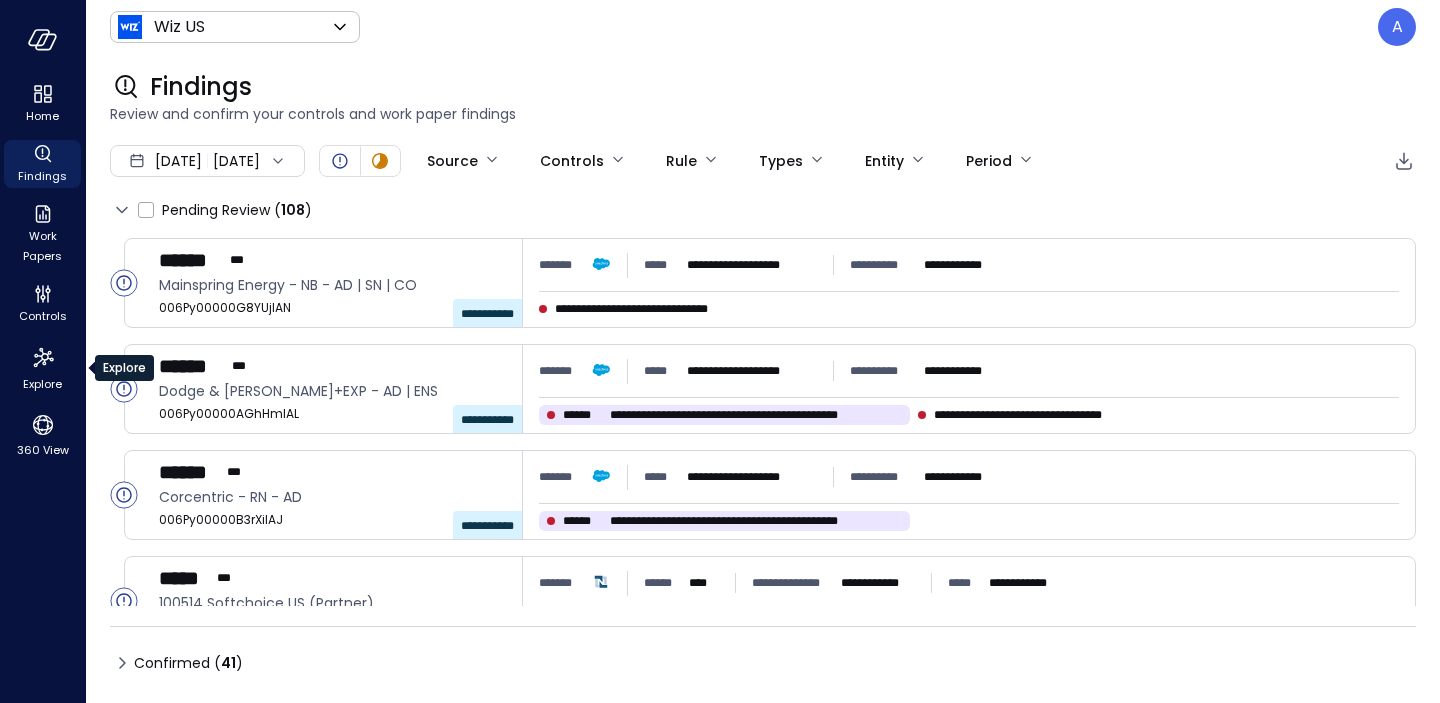 click 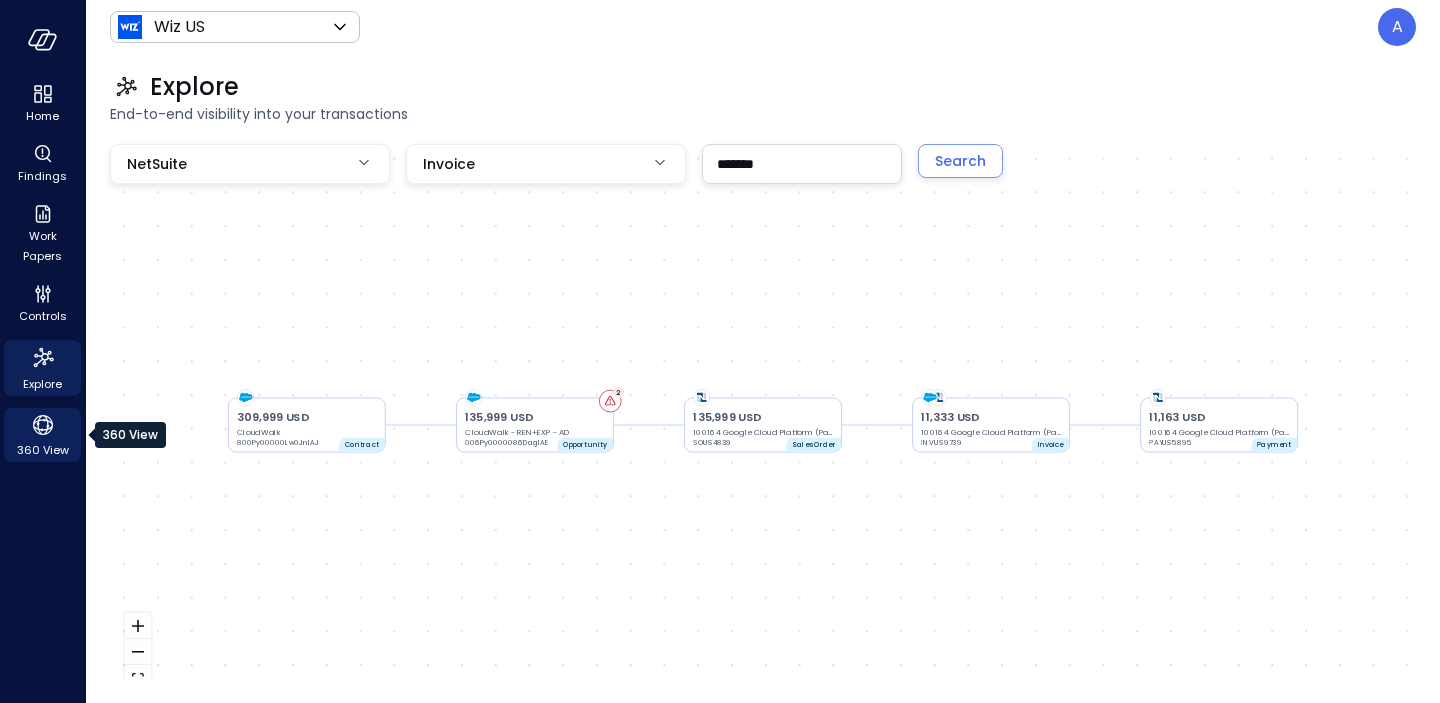 click 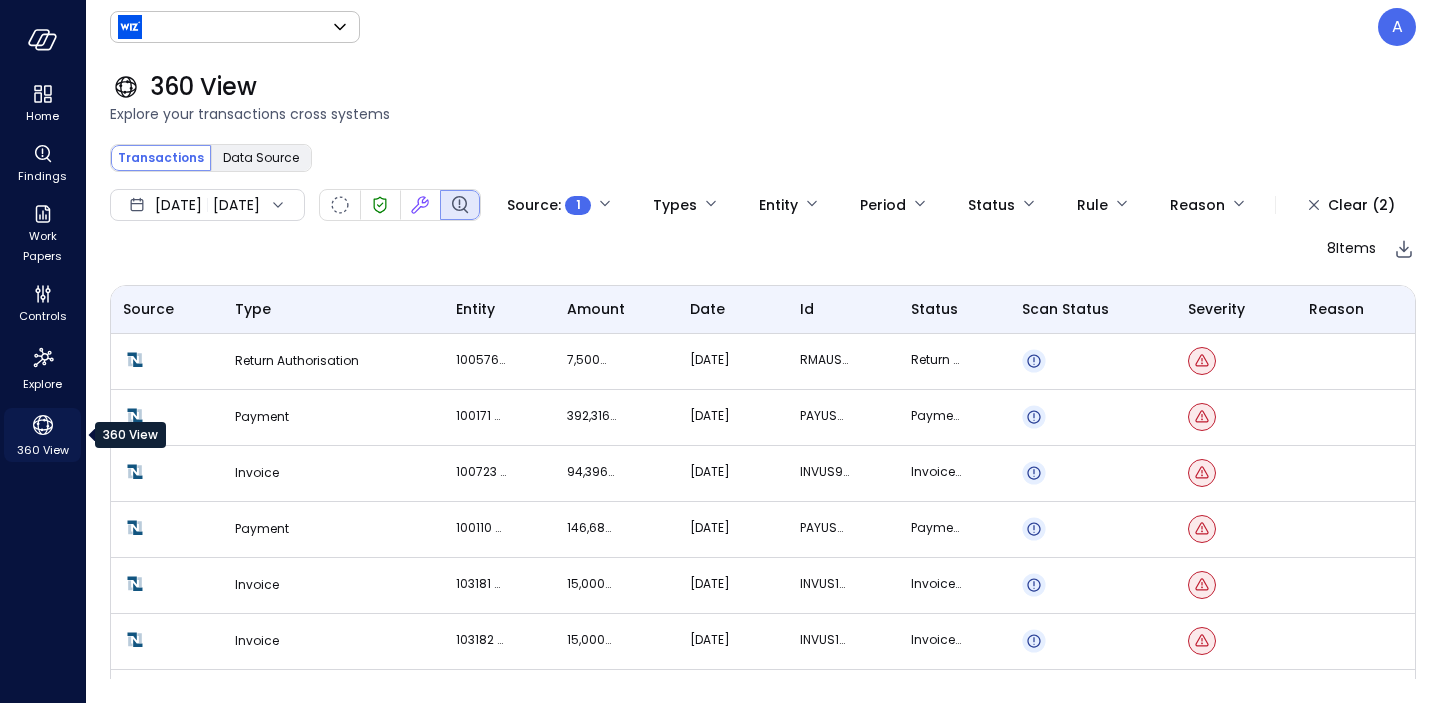 type on "******" 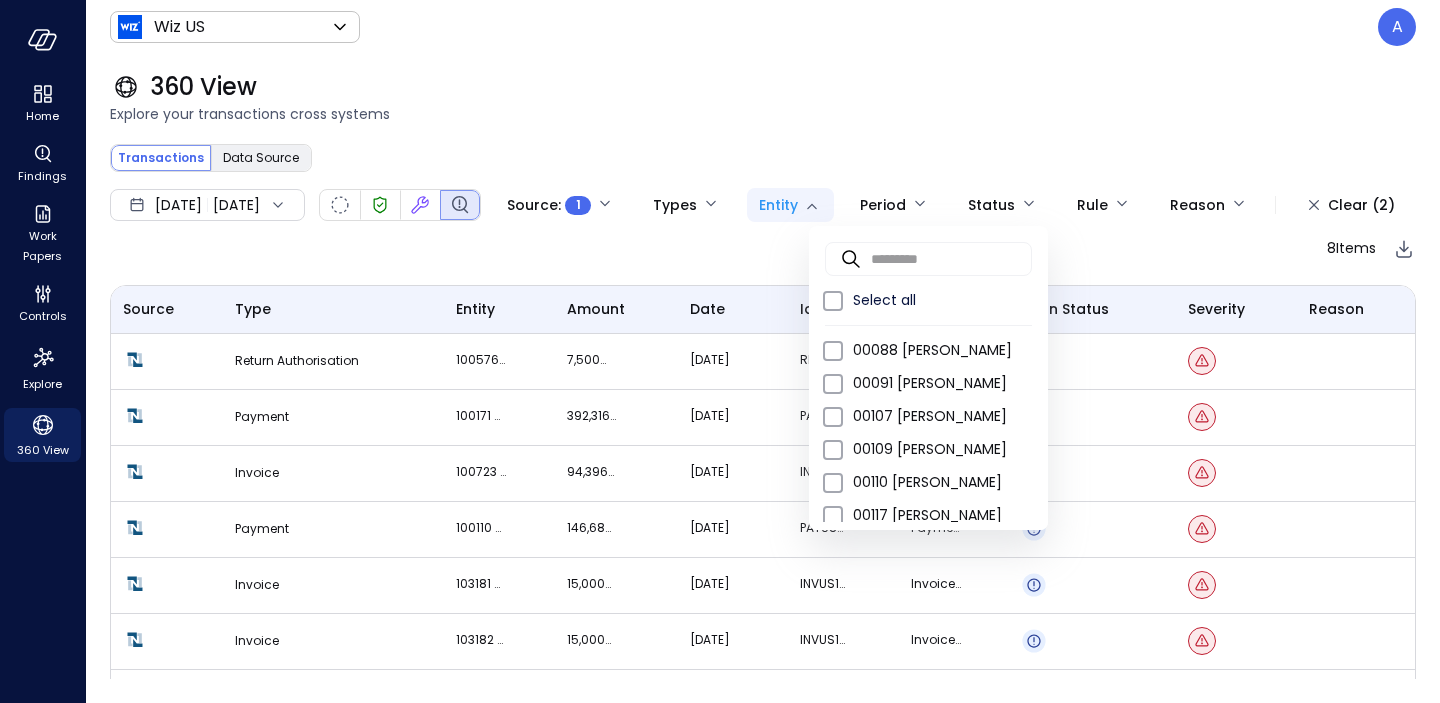 click on "Home Findings Work Papers Controls Explore 360 View Wiz US ****** ​ A 360 View   Explore your transactions cross systems Transactions Data Source ​ ​ Search [DATE] [DATE] Source : 1 ******** Types Entity Period Status Rule Reason Clear (2) 8  Items Source Type entity amount date id status Scan Status Severity Reason Return Authorisation 100576 RESTORE Skills 7,500 USD [DATE] RMAUS484 Return Authorisation : Pending Refund Payment 100171 Microsoft Azure (Partner) 392,316 USD [DATE] PAYUS5797 Payment : Deposited Invoice 100723 OCTANE LENDING, INC., 94,396 USD [DATE] INVUS9950 Invoice : Open Payment 100110 Amazon Web Services (Partner) 146,685 USD [DATE] PAYUS5959 Payment : Deposited Invoice 103181 Tamnoon, Inc. 15,000 USD [DATE] INVUS10120 Invoice : Open Invoice 103182 Proofpoint Inc 15,000 USD [DATE] INVUS10122 Invoice : Open Credit Memo 100514 Softchoice US (Partner) 2,173 USD [DATE] CMUS558 Credit Memo : Fully Applied Credit Memo 4,347 USD [DATE]" at bounding box center (720, 351) 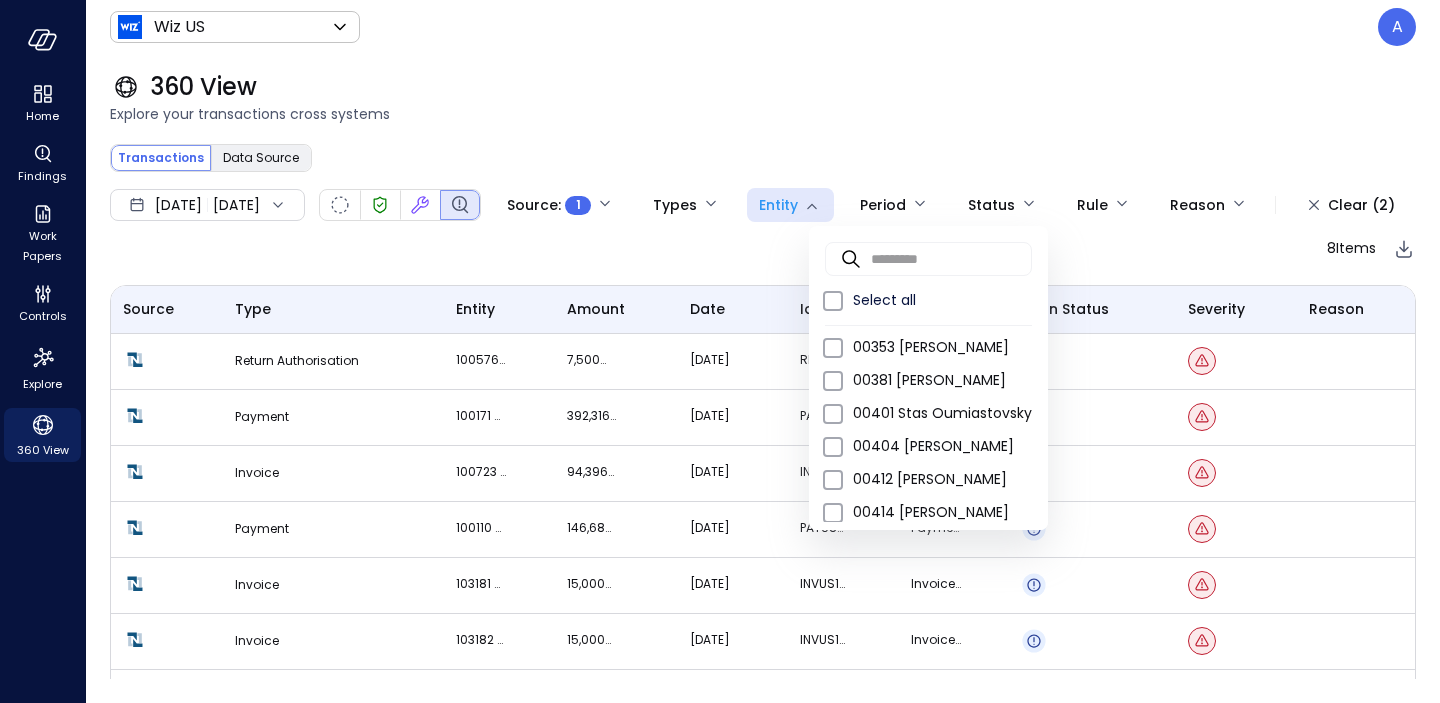 scroll, scrollTop: 1732, scrollLeft: 0, axis: vertical 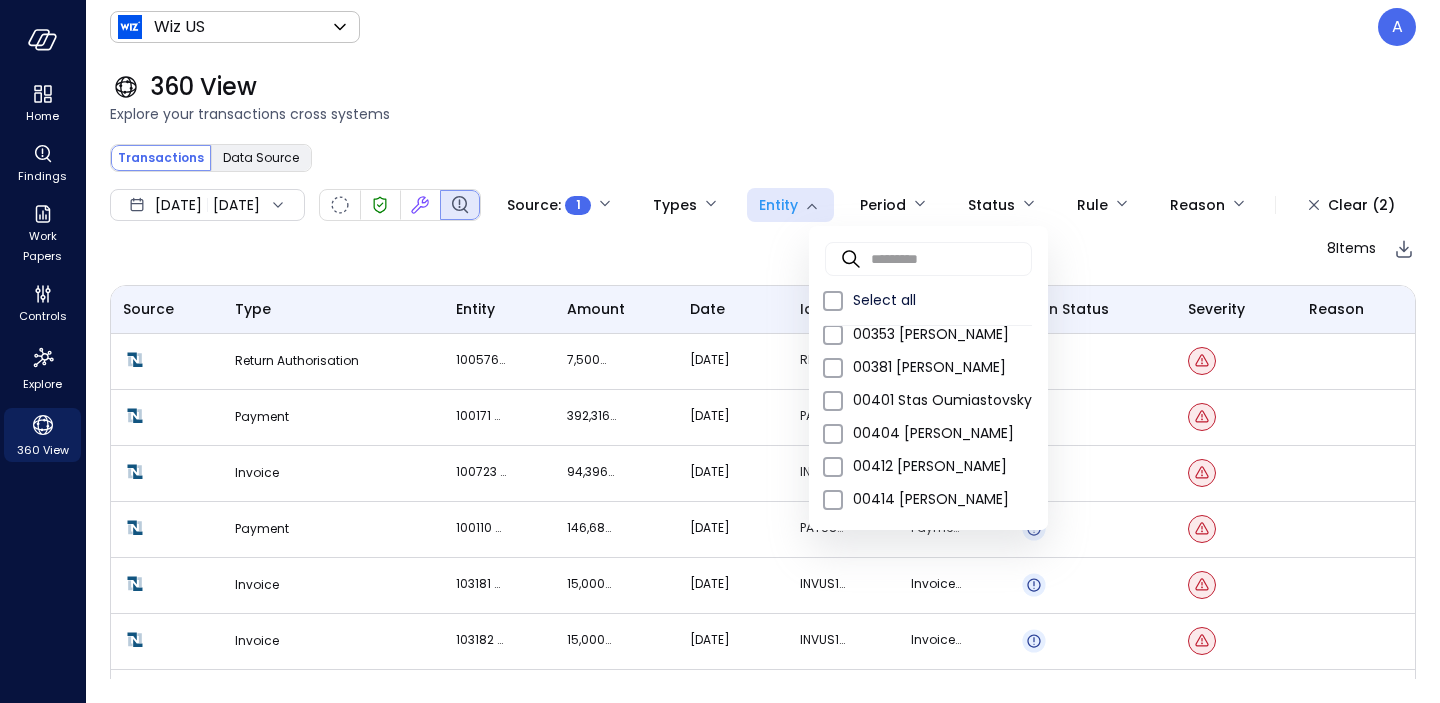 click at bounding box center [720, 351] 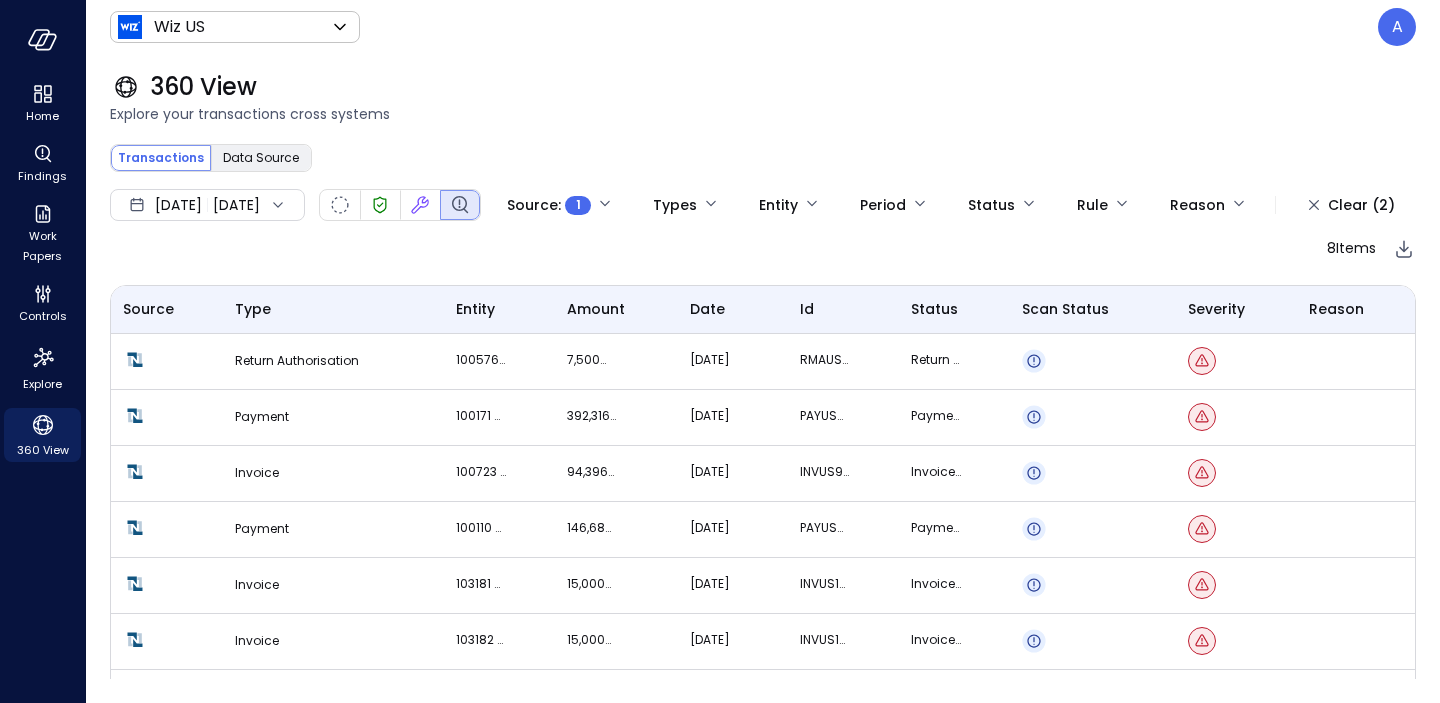 click on "[DATE]" at bounding box center [178, 205] 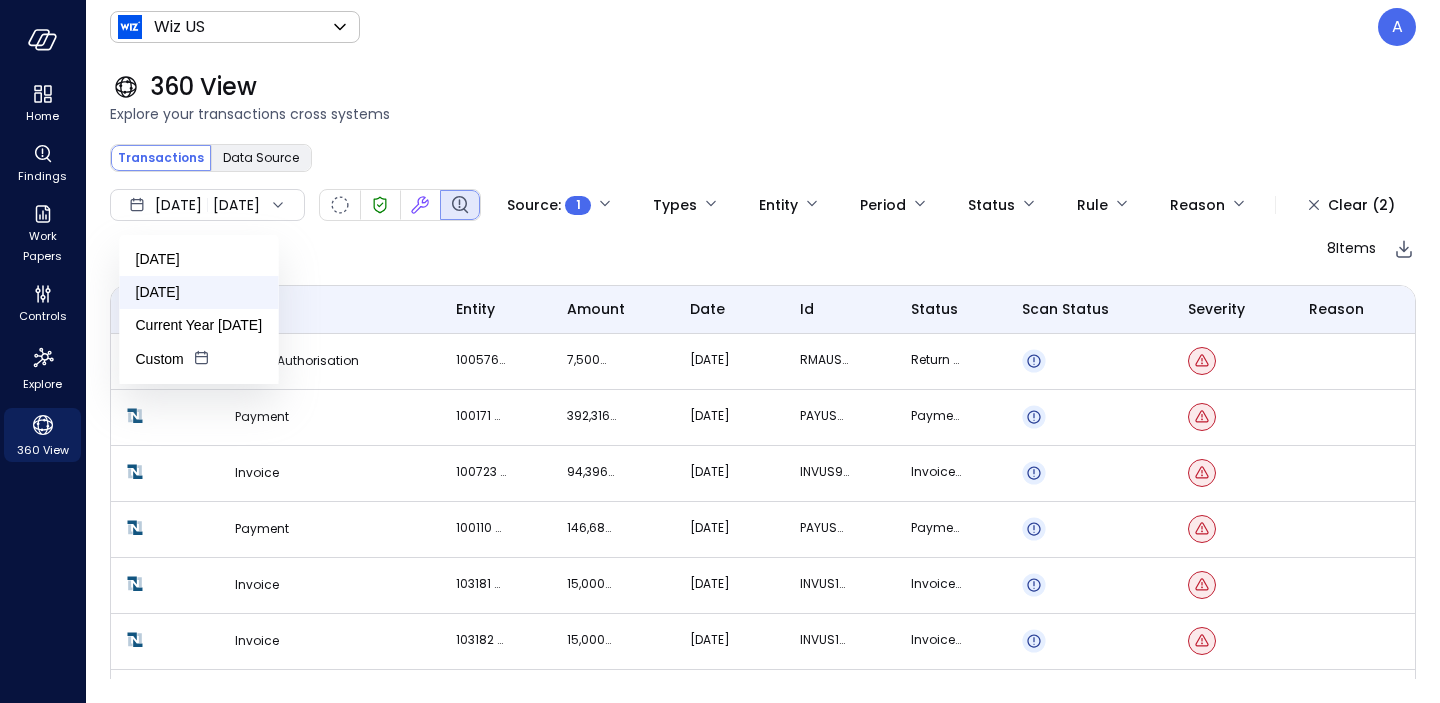 click on "[DATE]" at bounding box center (199, 292) 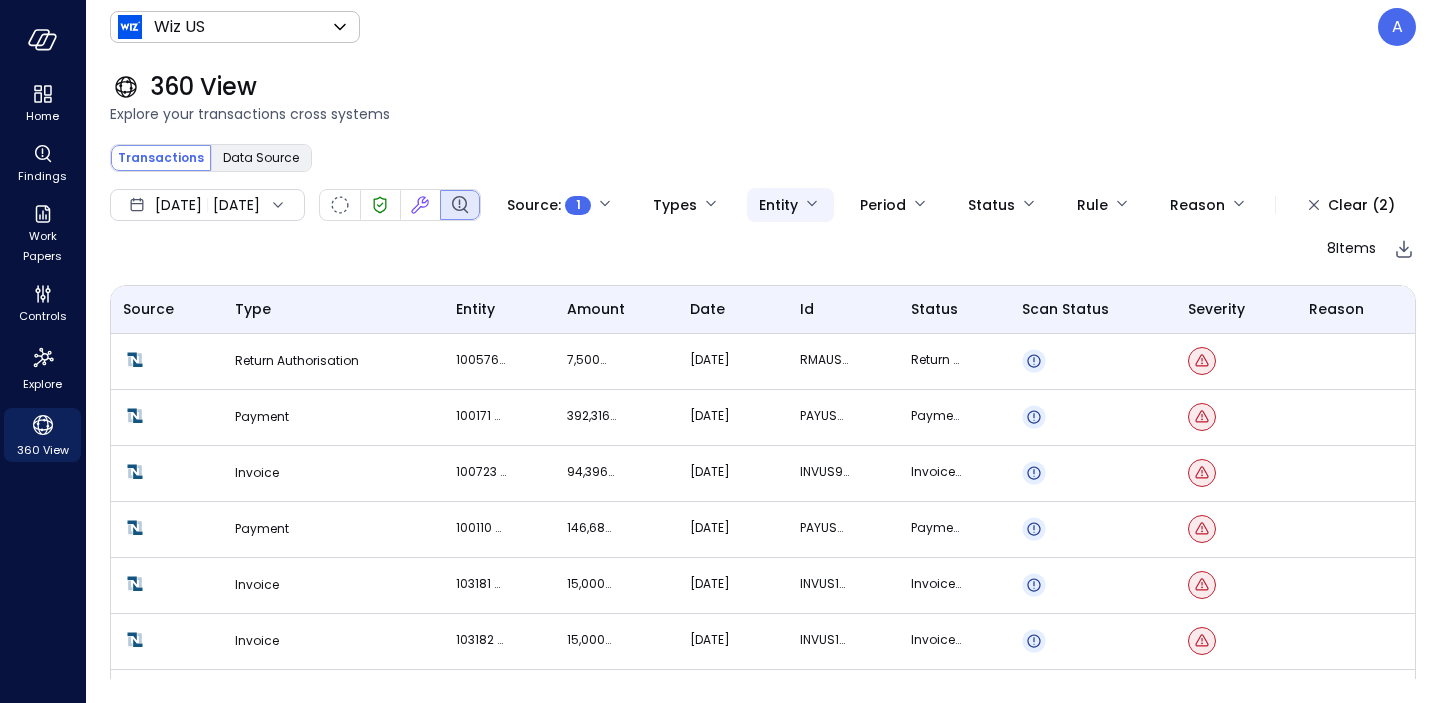 click on "Home Findings Work Papers Controls Explore 360 View Wiz US ****** ​ A 360 View   Explore your transactions cross systems Transactions Data Source ​ ​ Search [DATE] [DATE] Source : 1 ******** Types Entity Period Status Rule Reason Clear (2) 8  Items Source Type entity amount date id status Scan Status Severity Reason Return Authorisation 100576 RESTORE Skills 7,500 USD [DATE] RMAUS484 Return Authorisation : Pending Refund Payment 100171 Microsoft Azure (Partner) 392,316 USD [DATE] PAYUS5797 Payment : Deposited Invoice 100723 OCTANE LENDING, INC., 94,396 USD [DATE] INVUS9950 Invoice : Open Payment 100110 Amazon Web Services (Partner) 146,685 USD [DATE] PAYUS5959 Payment : Deposited Invoice 103181 Tamnoon, Inc. 15,000 USD [DATE] INVUS10120 Invoice : Open Invoice 103182 Proofpoint Inc 15,000 USD [DATE] INVUS10122 Invoice : Open Credit Memo 100514 Softchoice US (Partner) 2,173 USD [DATE] CMUS558 Credit Memo : Fully Applied Credit Memo 4,347 USD [DATE]" at bounding box center (720, 351) 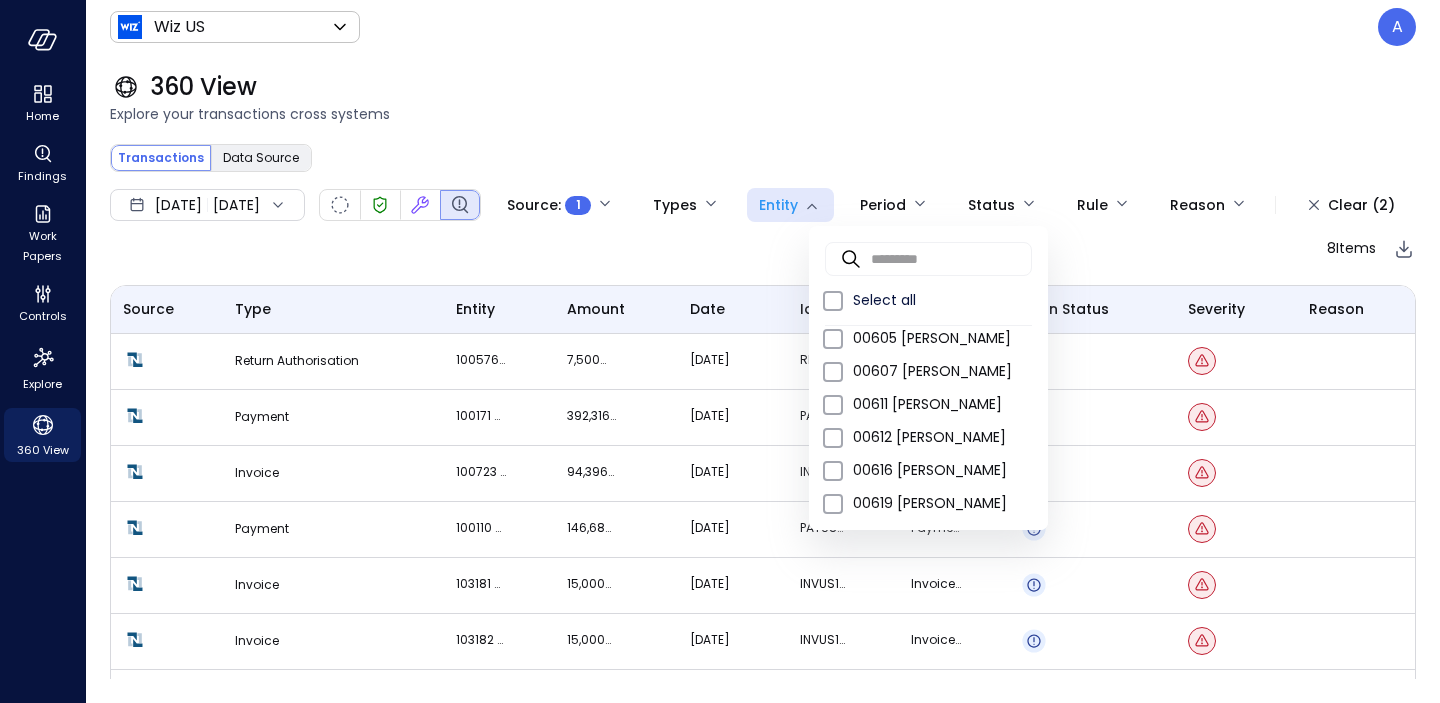 scroll, scrollTop: 3112, scrollLeft: 0, axis: vertical 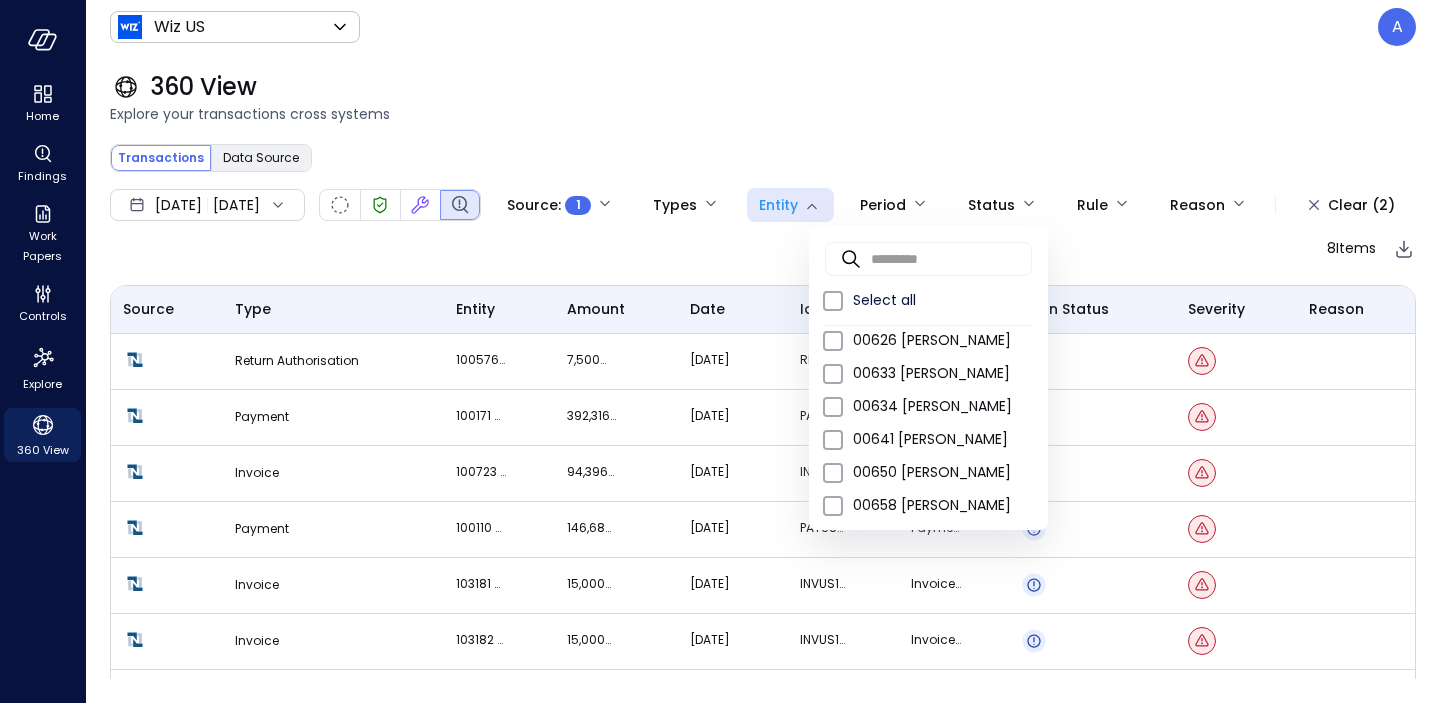 click at bounding box center (720, 351) 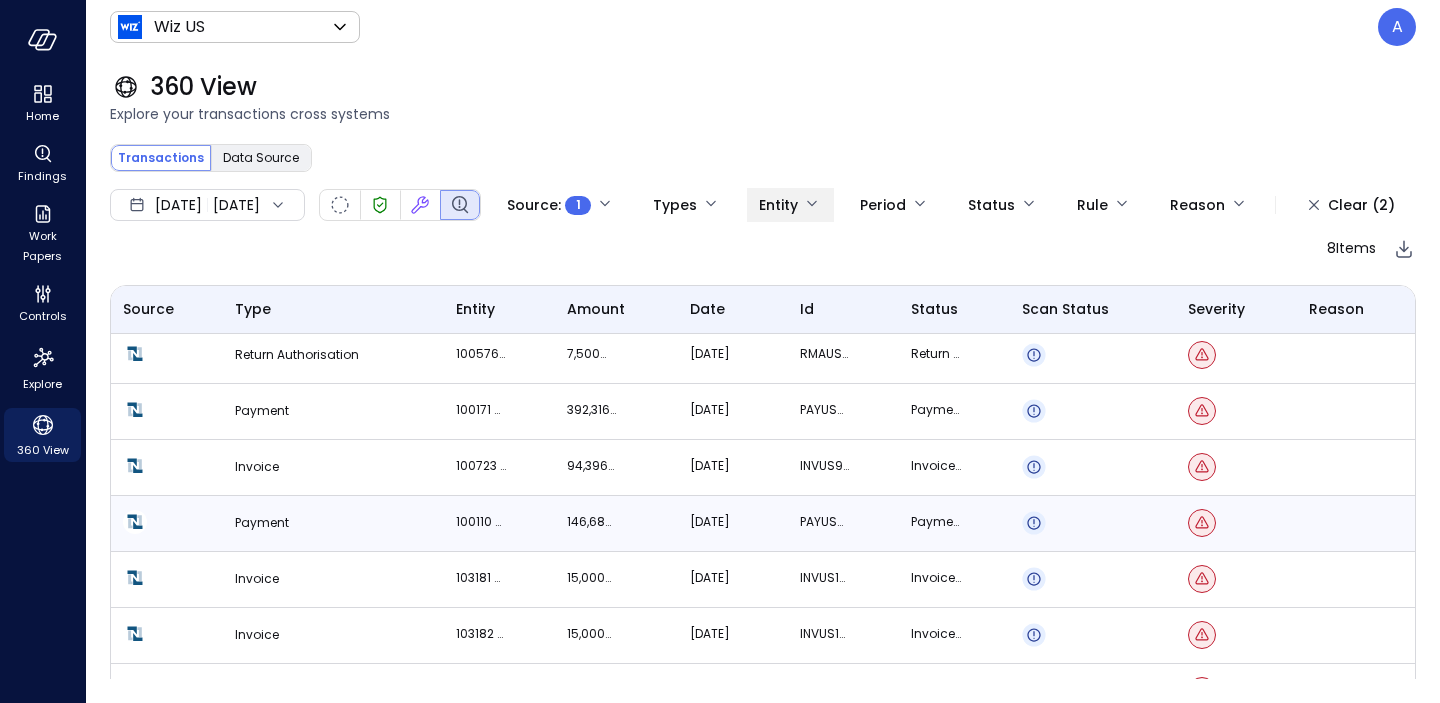scroll, scrollTop: 0, scrollLeft: 0, axis: both 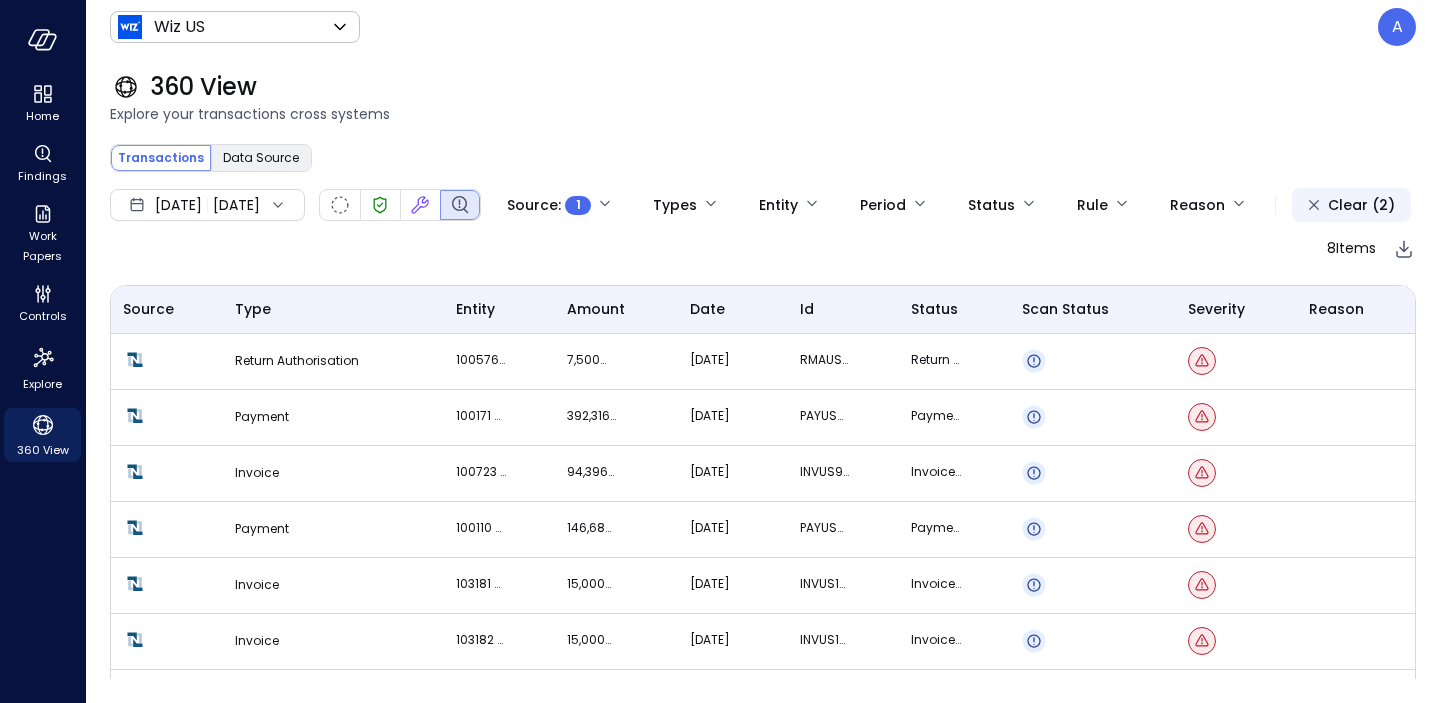 click 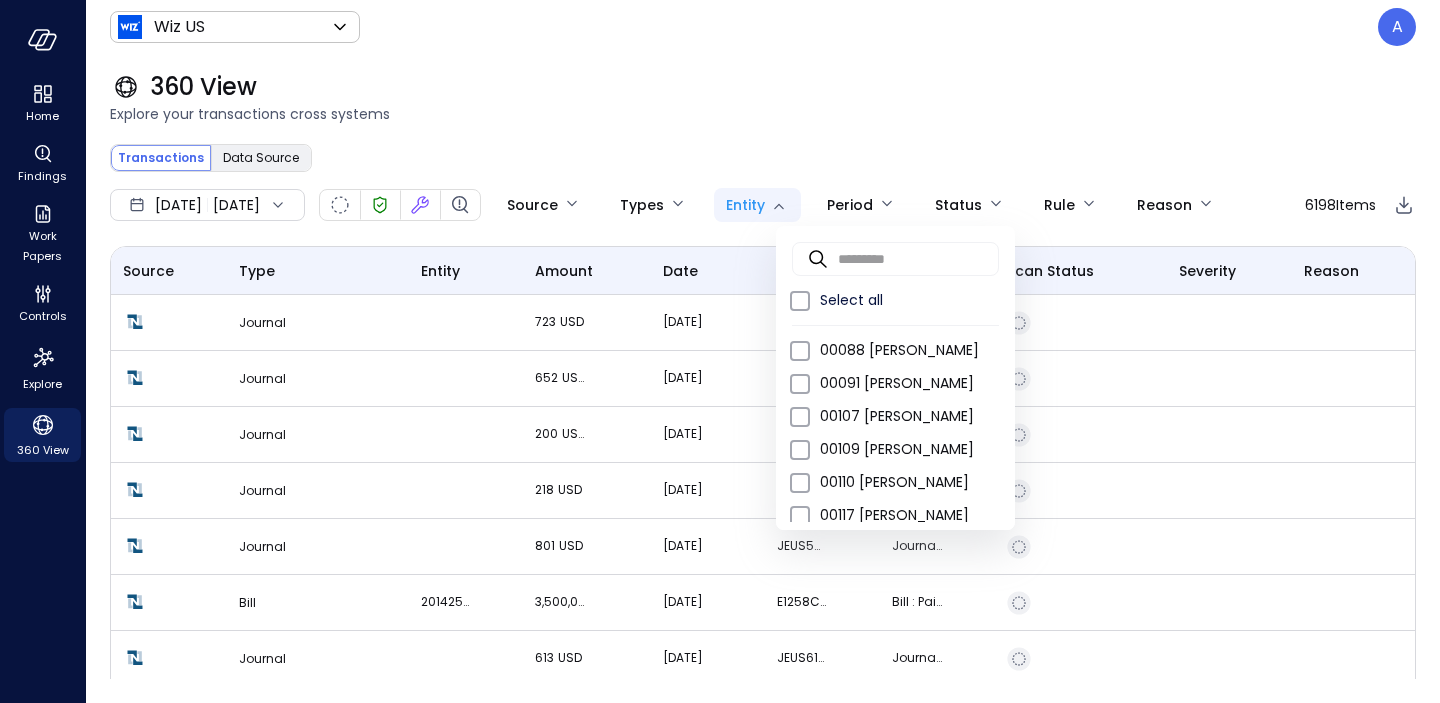 click on "Home Findings Work Papers Controls Explore 360 View Wiz US ****** ​ A 360 View   Explore your transactions cross systems Transactions Data Source ​ ​ Search [DATE] [DATE] Source Types Entity Period Status Rule Reason 6198  Items Source Type entity amount date id status Scan Status Severity Reason Journal 723 USD [DATE] JEUS59358 Journal : Approved for Posting Journal 652 USD [DATE] JEUS59535 Journal : Approved for Posting Journal 200 USD [DATE] JEUS62671 Journal : Approved for Posting Journal 218 USD [DATE] JEUS60571 Journal : Approved for Posting Journal 801 USD [DATE] JEUS59544 Journal : Approved for Posting Bill 201425 Sela Software Labs Ltd. 3,500,000 USD [DATE] E1258C5000137 Bill : Paid In Full Journal 613 USD [DATE] JEUS61008 Journal : Approved for Posting Invoice 100110 Amazon Web Services (Partner) 163,050 USD [DATE] INVUS9787 Invoice : Open Bill 202019 Thomson Reuters 974 USD [DATE] 6801839992 Bill : Open Journal 44 USD [DATE] Journal" at bounding box center [720, 351] 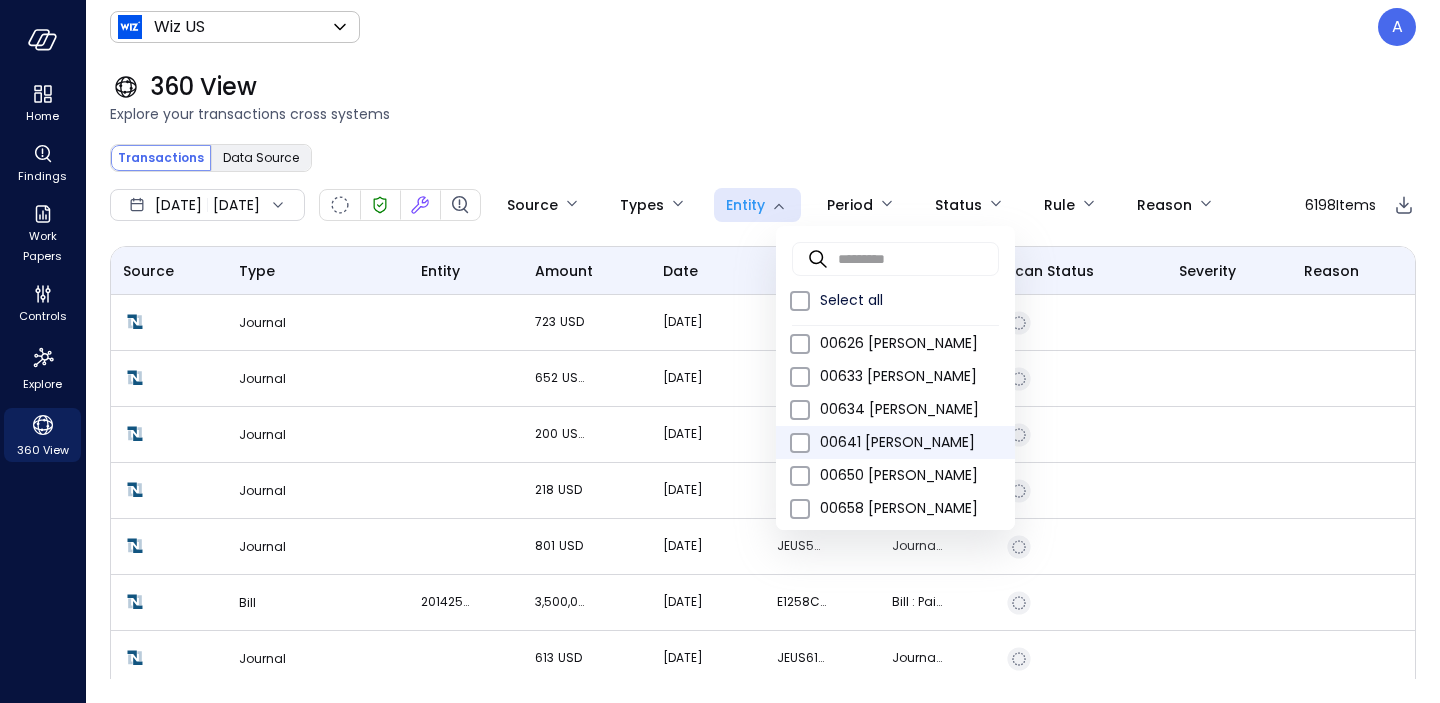 scroll, scrollTop: 3112, scrollLeft: 0, axis: vertical 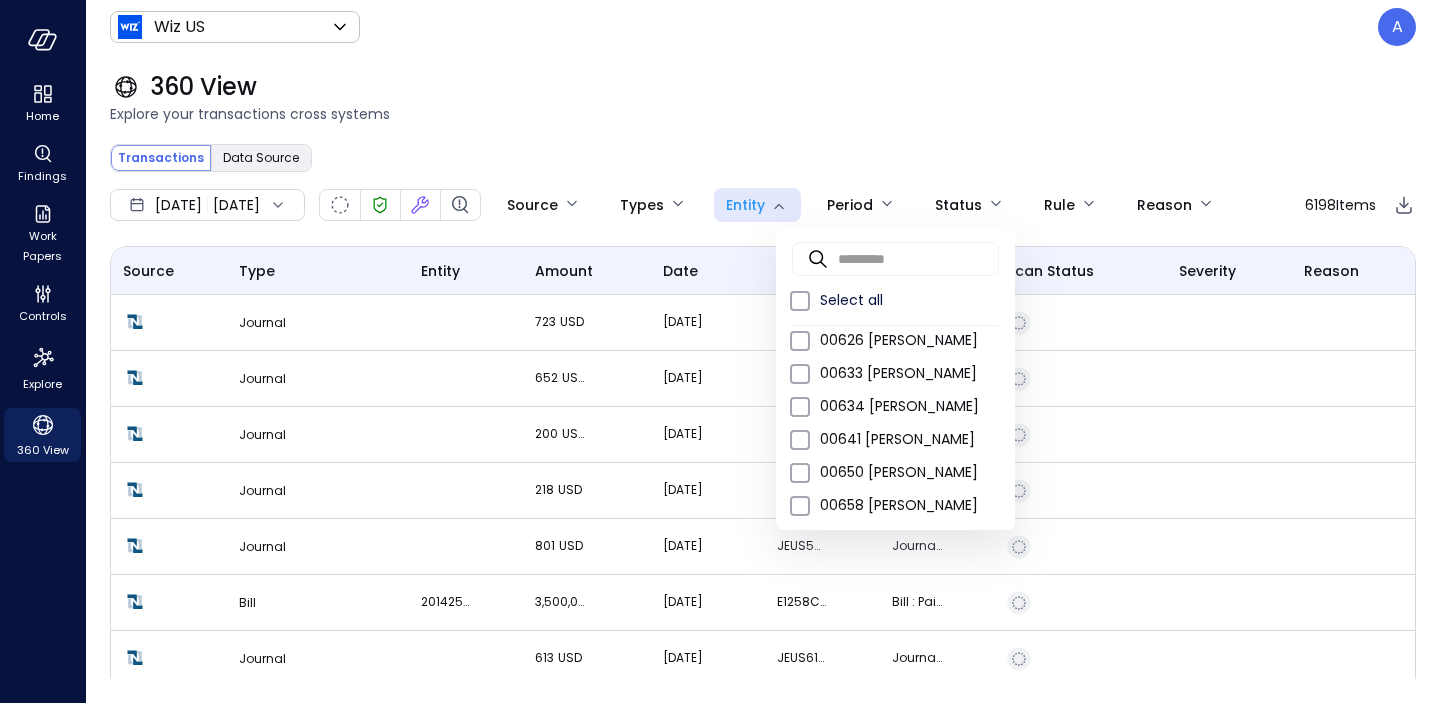 click at bounding box center (720, 351) 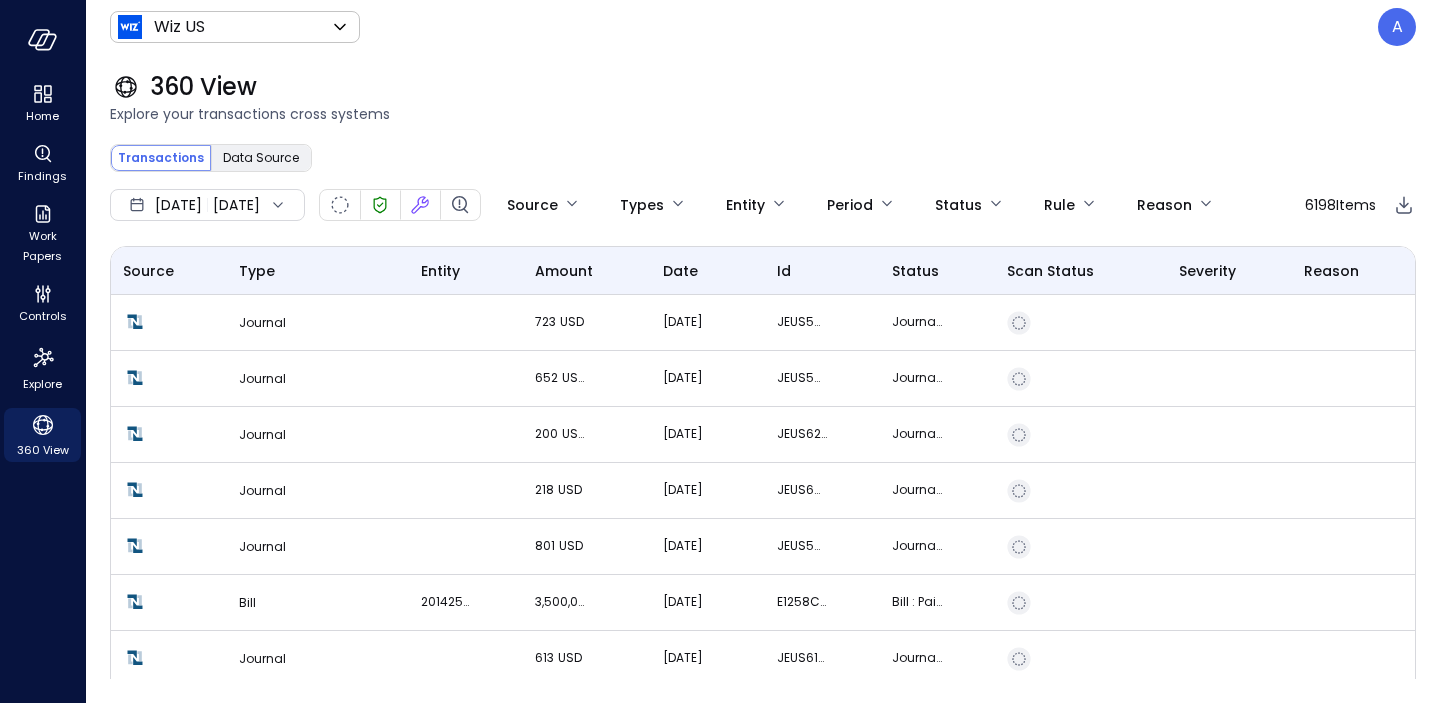 click on "[DATE]" at bounding box center (178, 205) 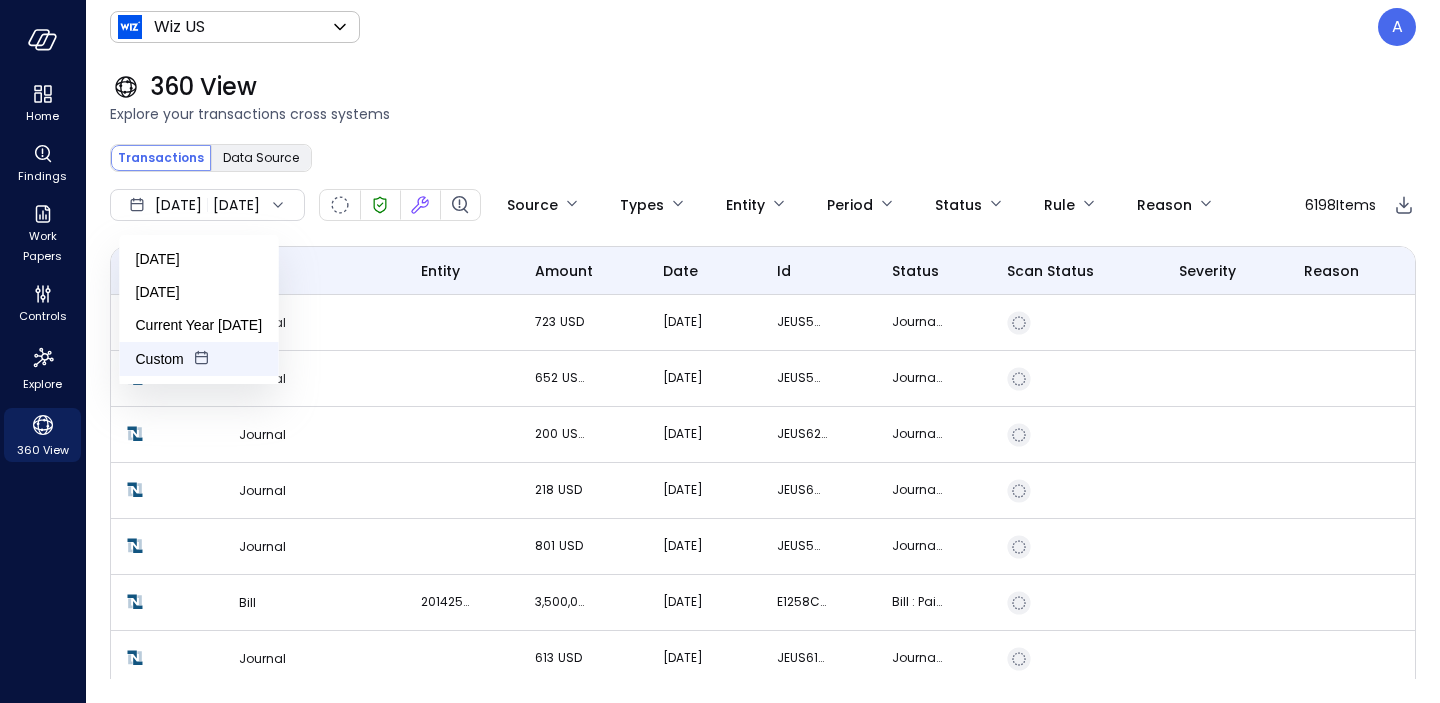 click on "Custom" at bounding box center [199, 359] 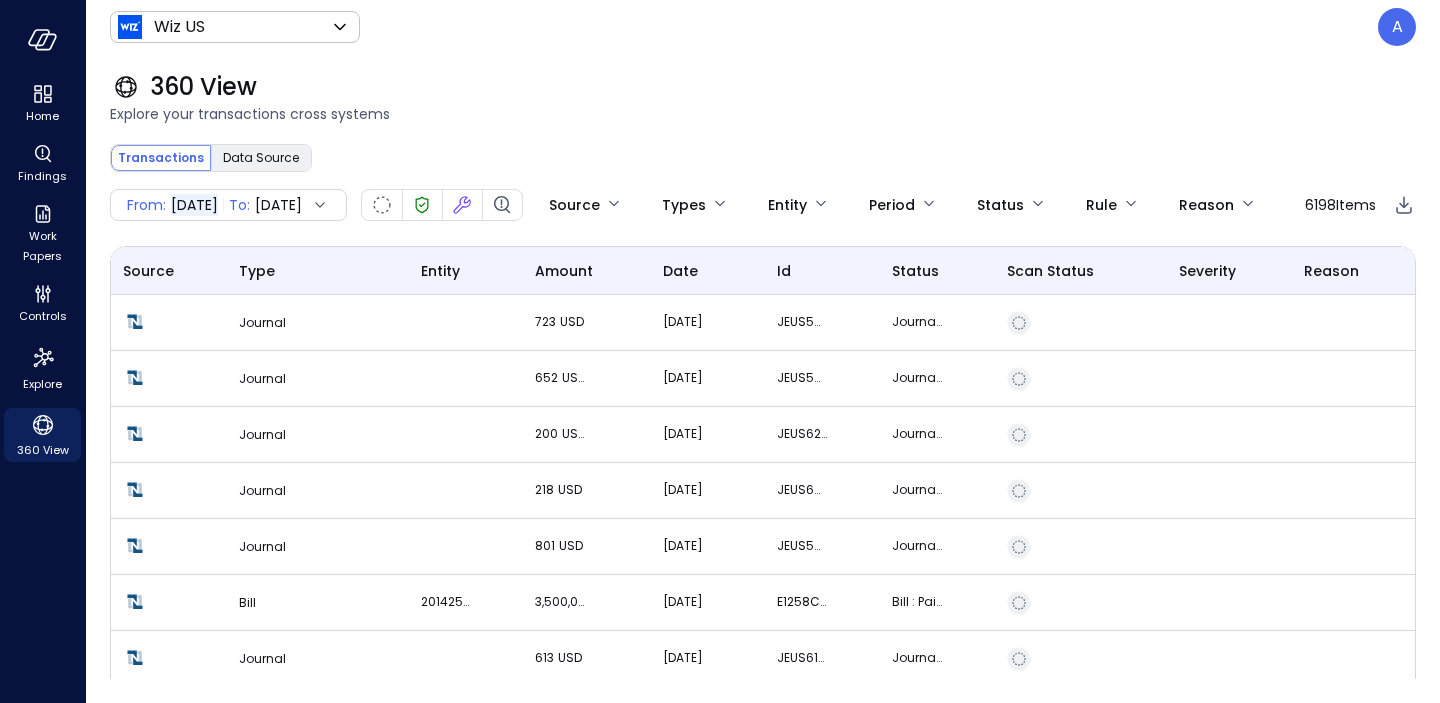 click on "[DATE]" at bounding box center (278, 205) 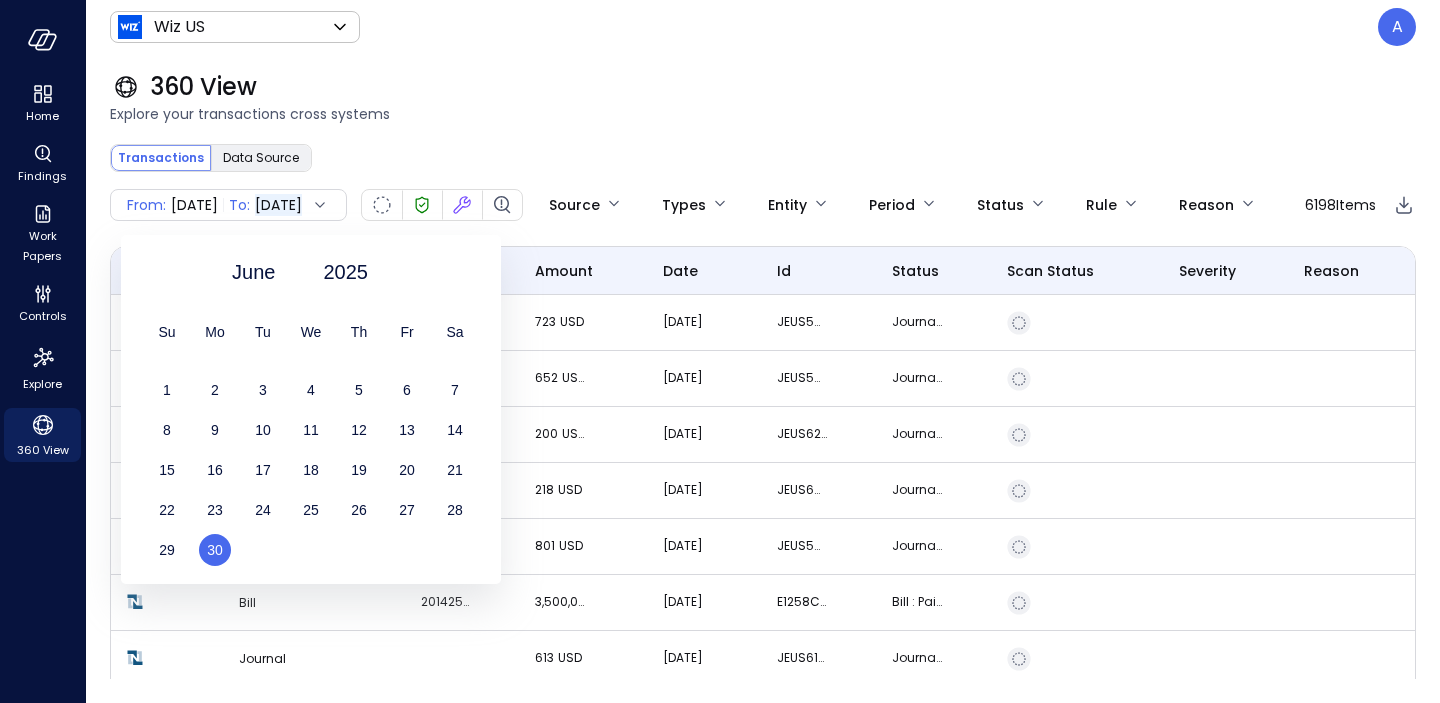 click on "[DATE]" at bounding box center [194, 205] 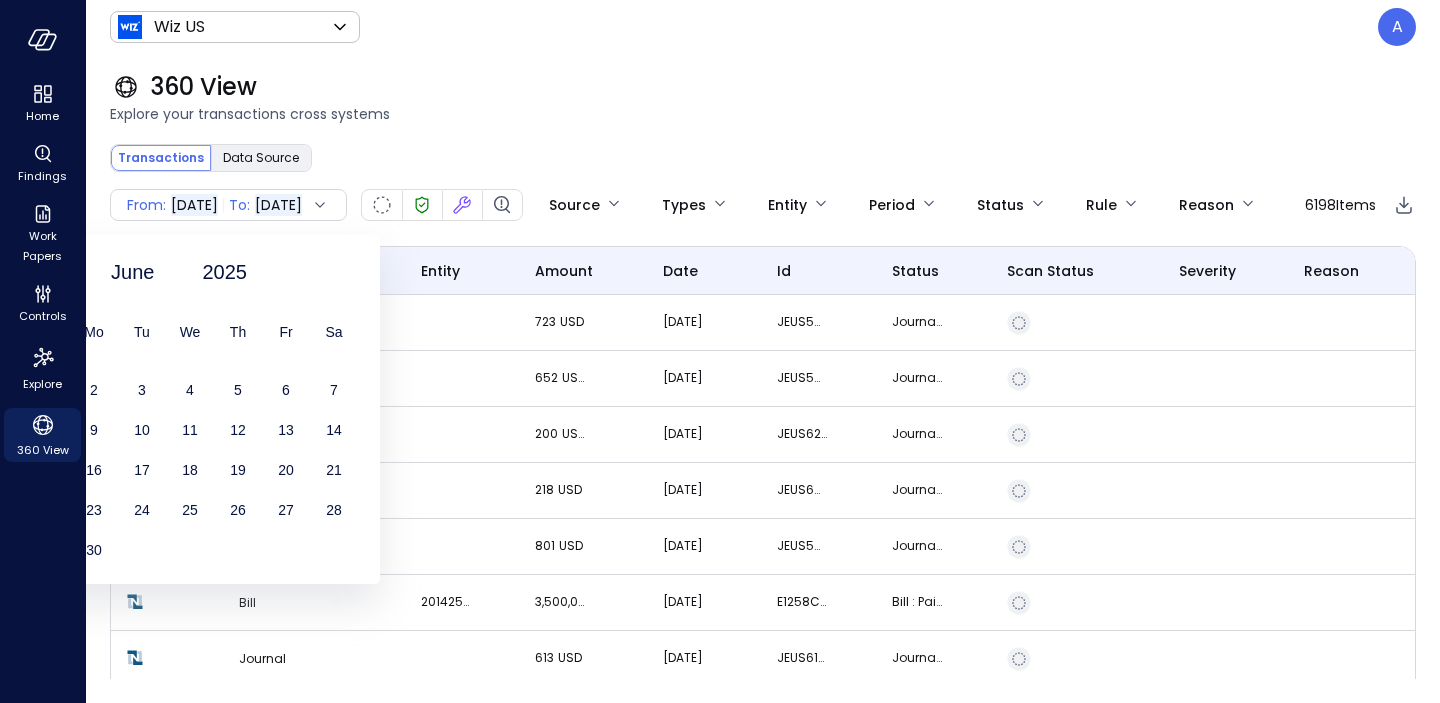 click on "Explore your transactions cross systems" at bounding box center [763, 114] 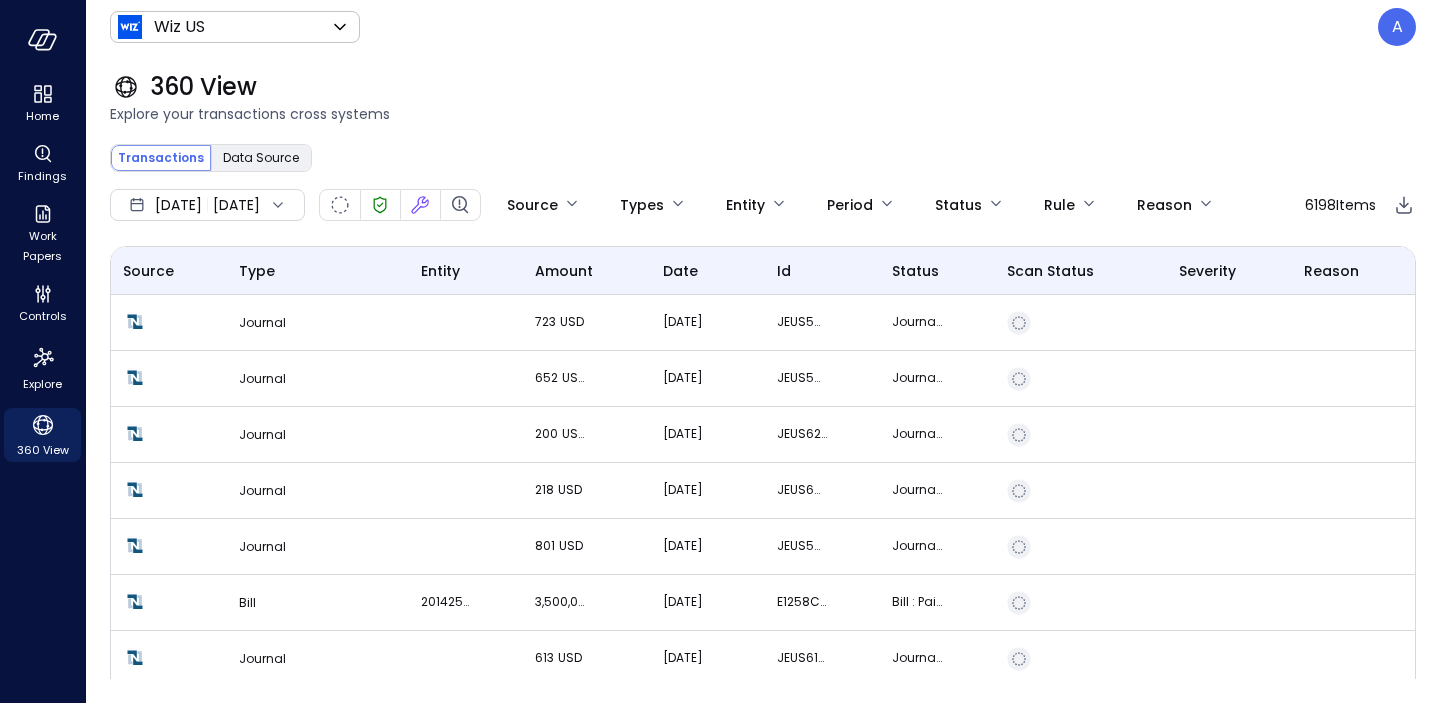 click on "[DATE]" at bounding box center (178, 205) 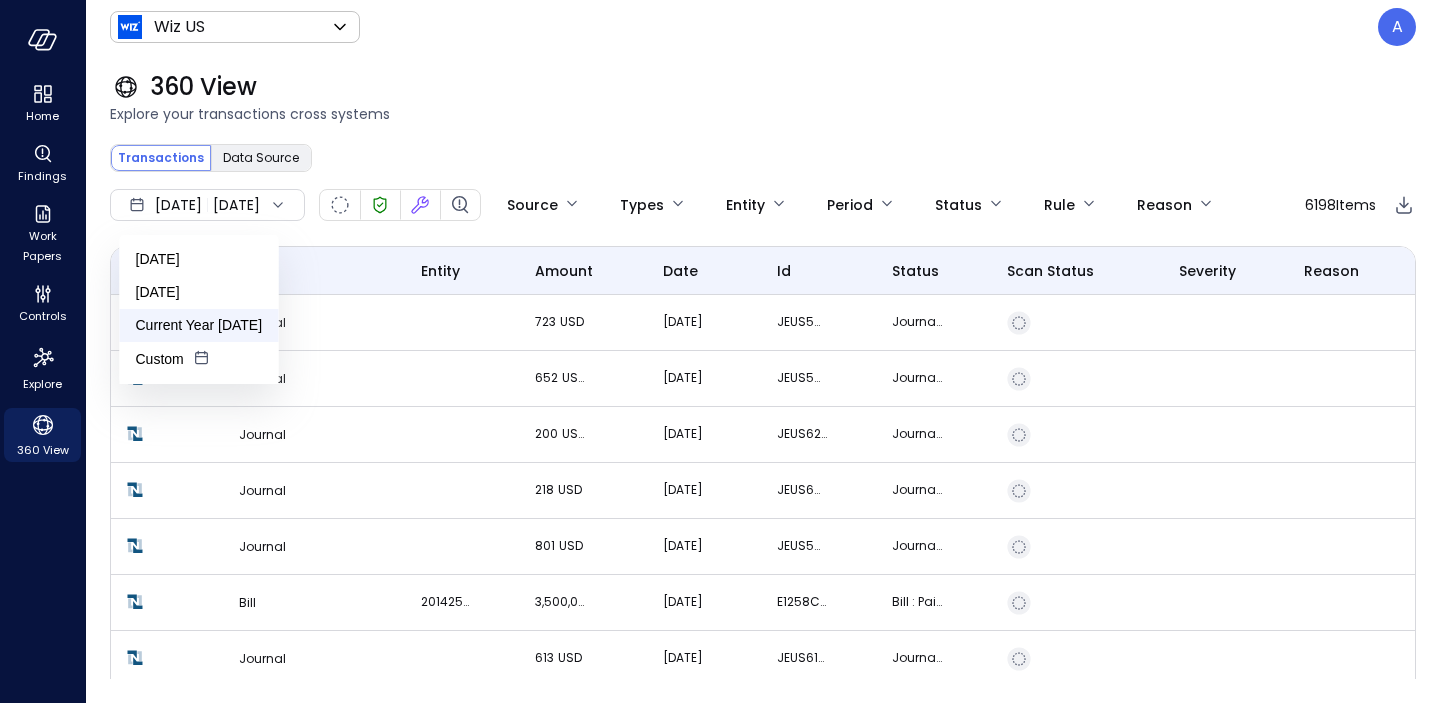 click on "Current Year [DATE]" at bounding box center [199, 325] 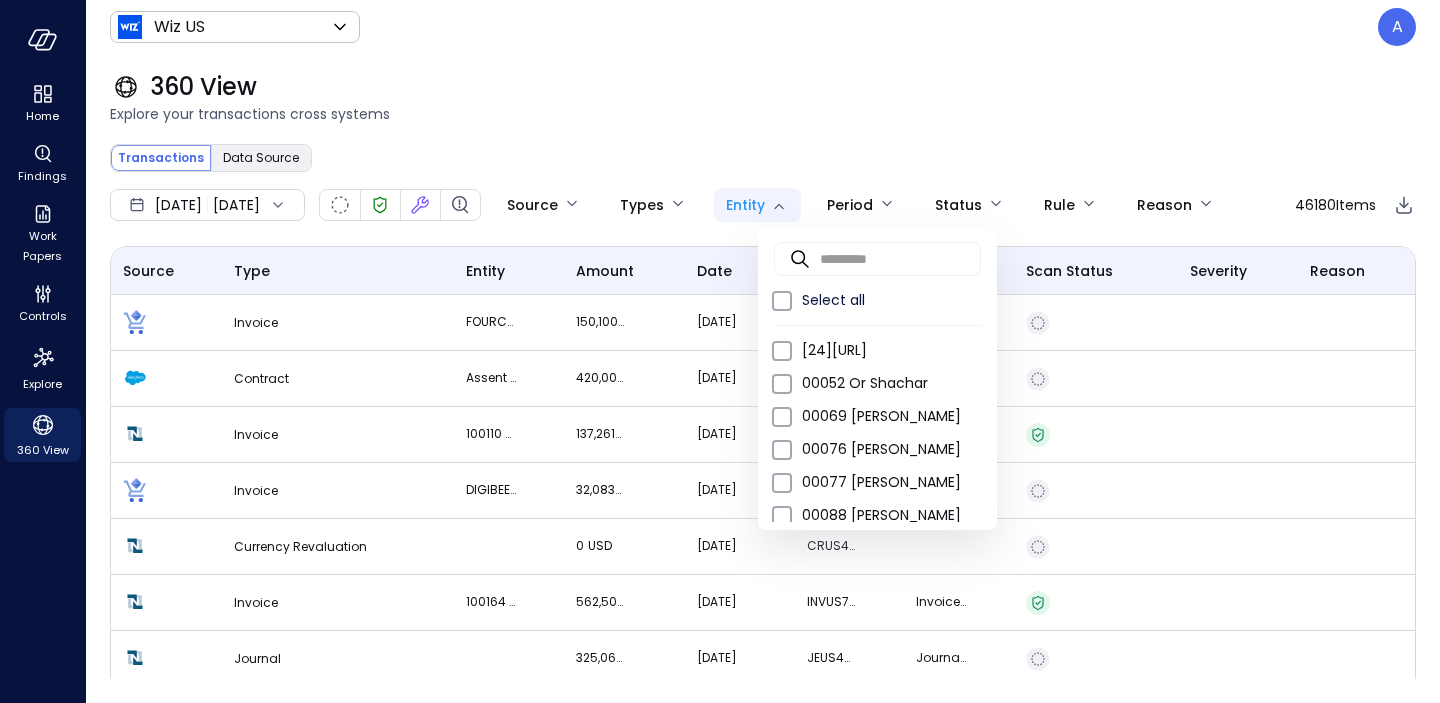 click on "Home Findings Work Papers Controls Explore 360 View Wiz US ****** ​ A 360 View   Explore your transactions cross systems Transactions Data Source ​ ​ Search [DATE] [DATE] Source Types Entity Period Status Rule Reason 46180  Items Source Type entity amount date id status Scan Status Severity Reason Invoice FOURCAST BVBA 150,100 USD [DATE] 99226635-11f7-4edf-a2c1-f37ba881dea0 Contract Assent Inc. 420,000 USD [DATE] 800Py00000IHrZwIAL Draft Invoice 100110 Amazon Web Services (Partner) 137,261 USD [DATE] INVUS7610 Invoice : Paid In Full Invoice DIGIBEE - SOLUCOES EM TECNOLOGIA LTDA 32,083 USD [DATE] 686961ce-e049-42a3-a773-a9be2631ccf2 Currency Revaluation 0 USD [DATE] CRUS439 Invoice 100164 Google Cloud Platform (Partner) 562,500 USD [DATE] INVUS7588 Invoice : Paid In Full Journal 325,063 USD [DATE] JEUS44190 Journal : Approved for Posting Bill 200776 BOP NE LLC 450,587 USD [DATE] [DATE] Bill : Paid In Full Journal 4,139 USD [DATE] JEUS45645 USD" at bounding box center [720, 351] 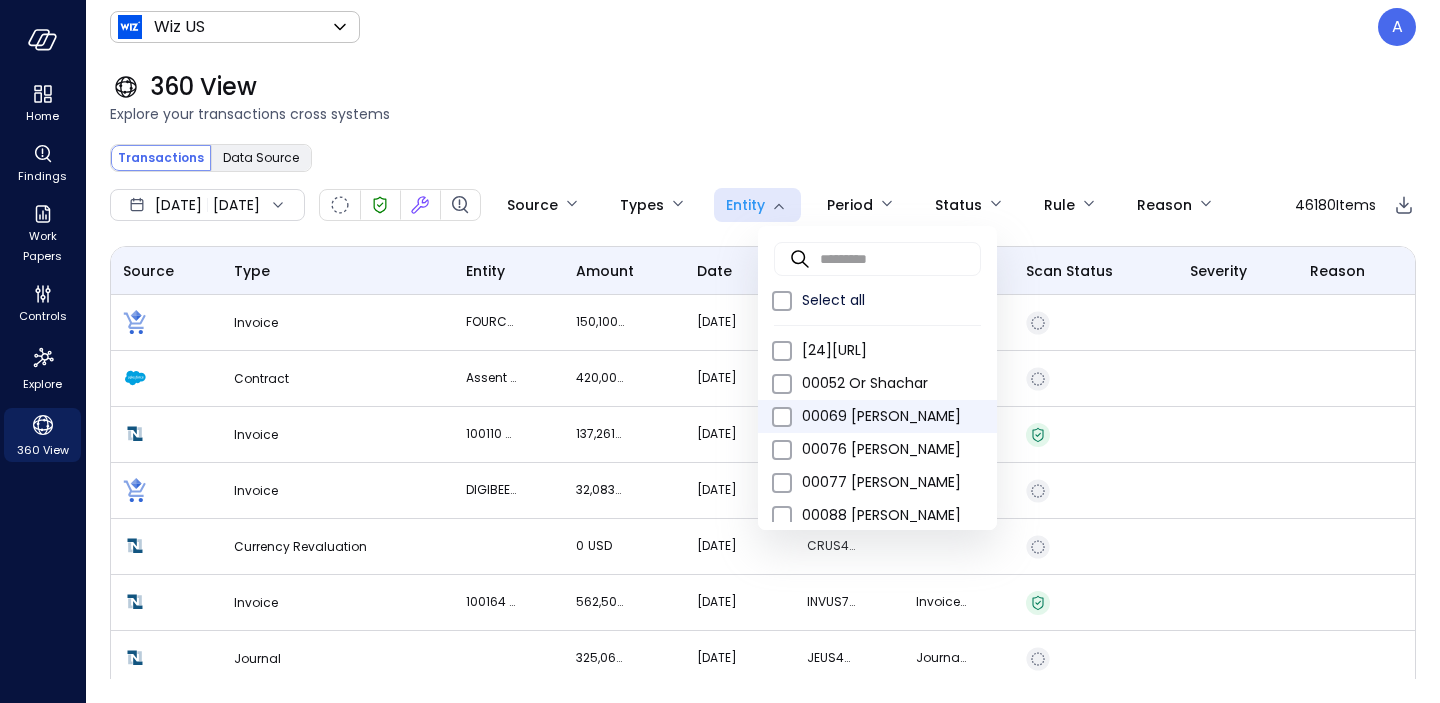 scroll, scrollTop: 6, scrollLeft: 0, axis: vertical 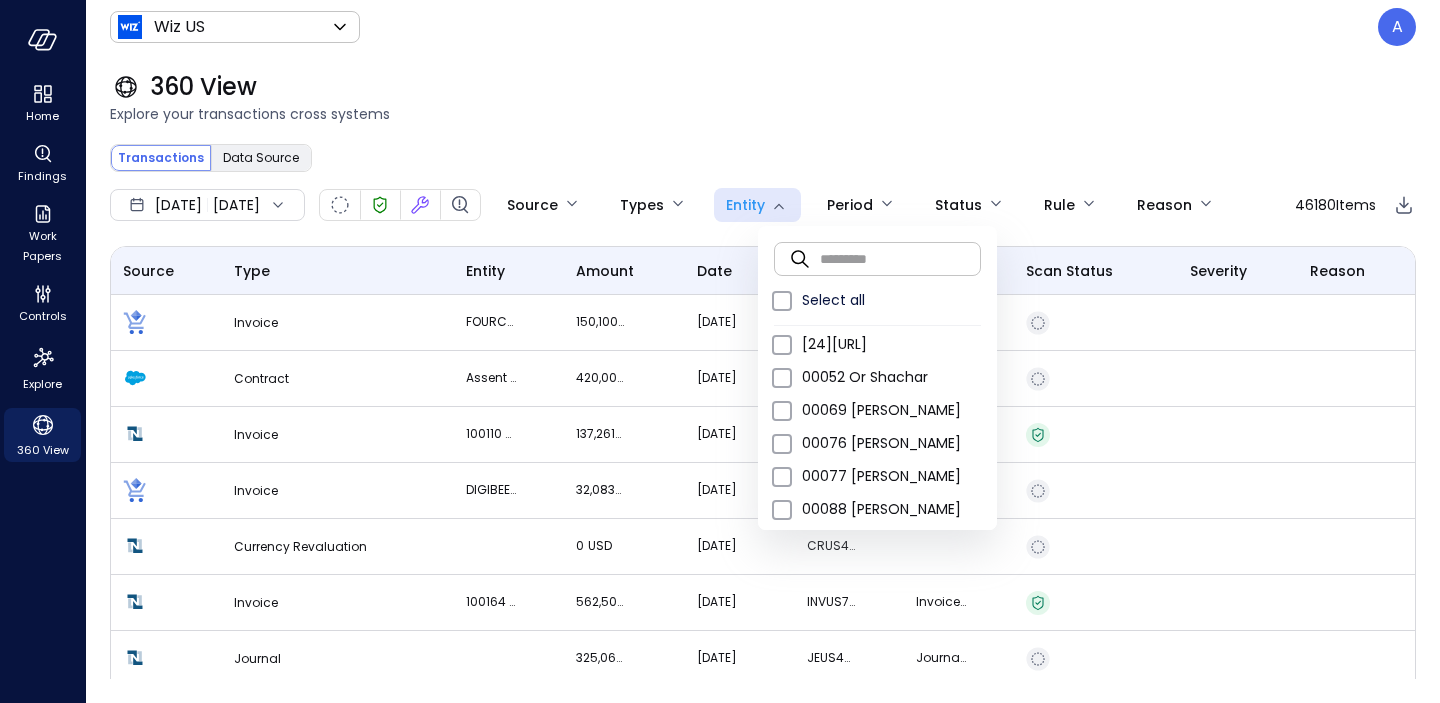 click at bounding box center [900, 258] 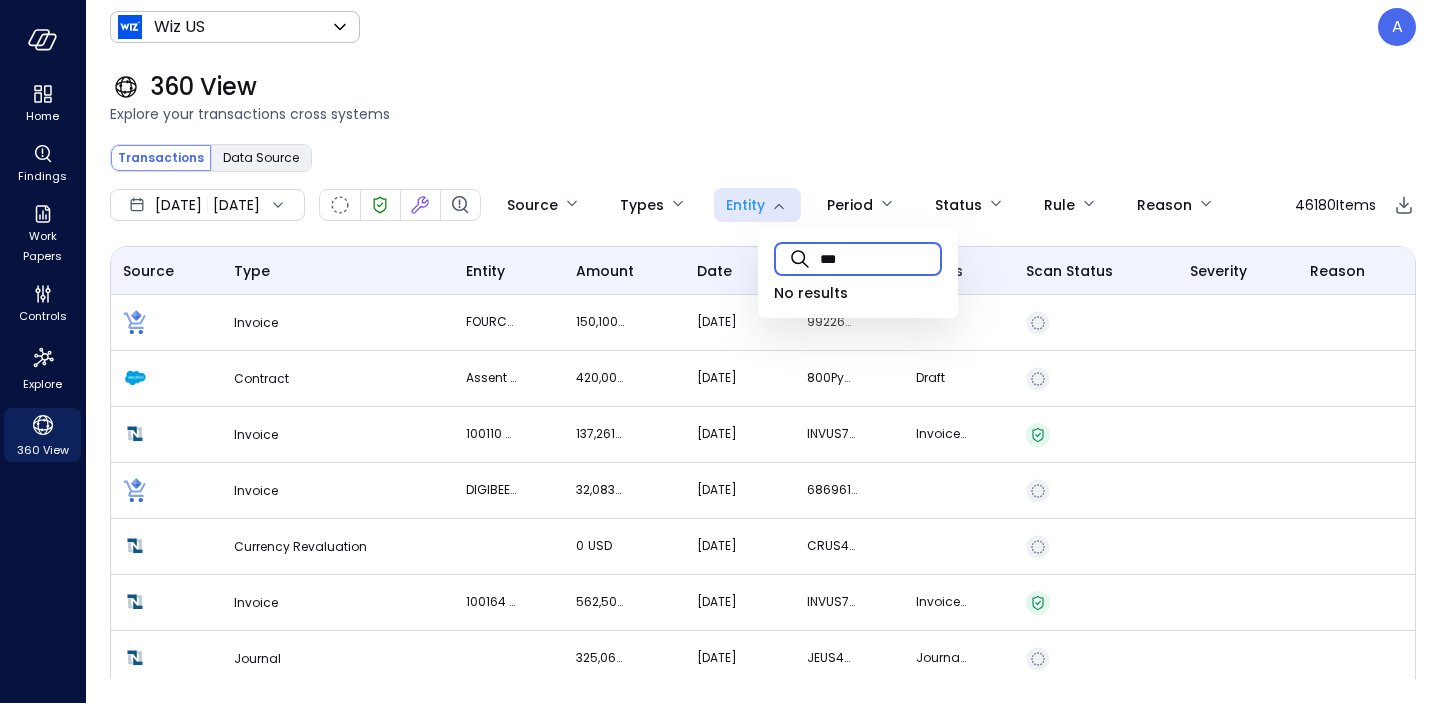 scroll, scrollTop: 0, scrollLeft: 0, axis: both 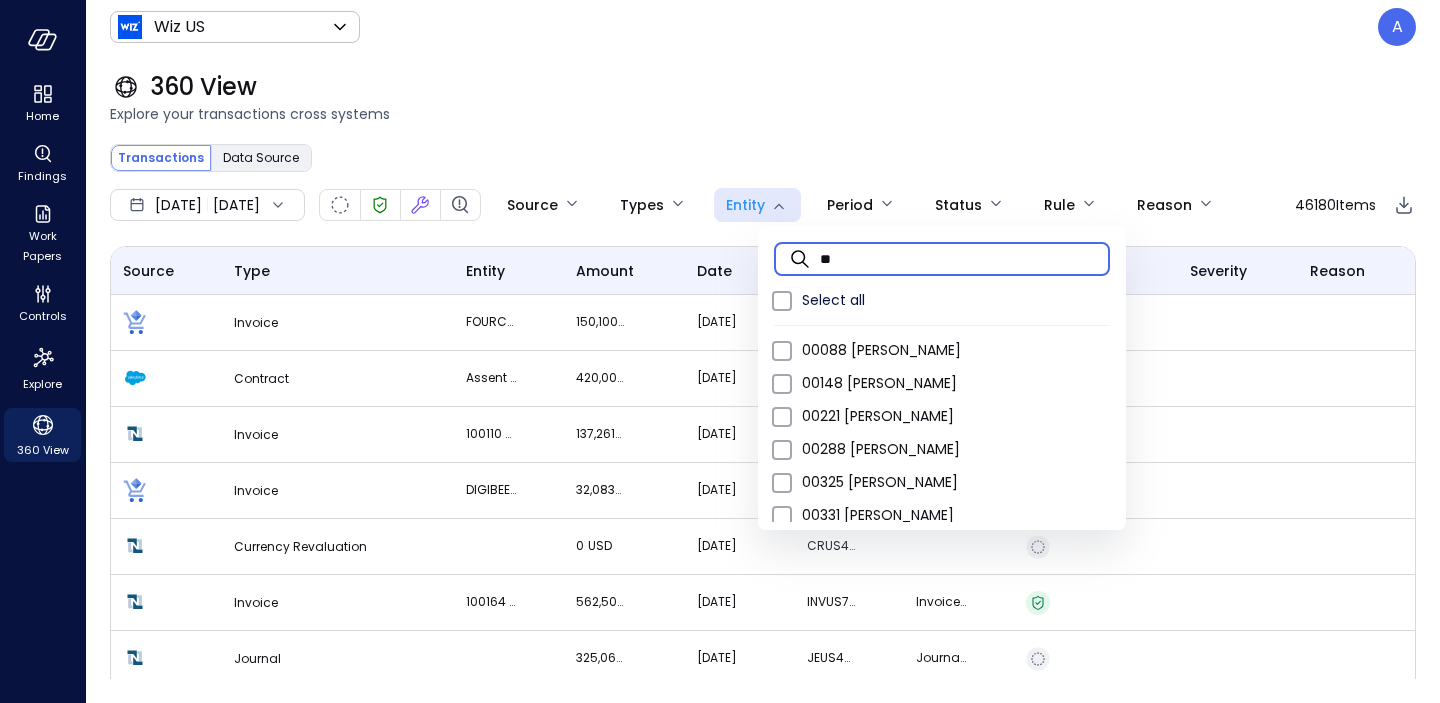 type on "*" 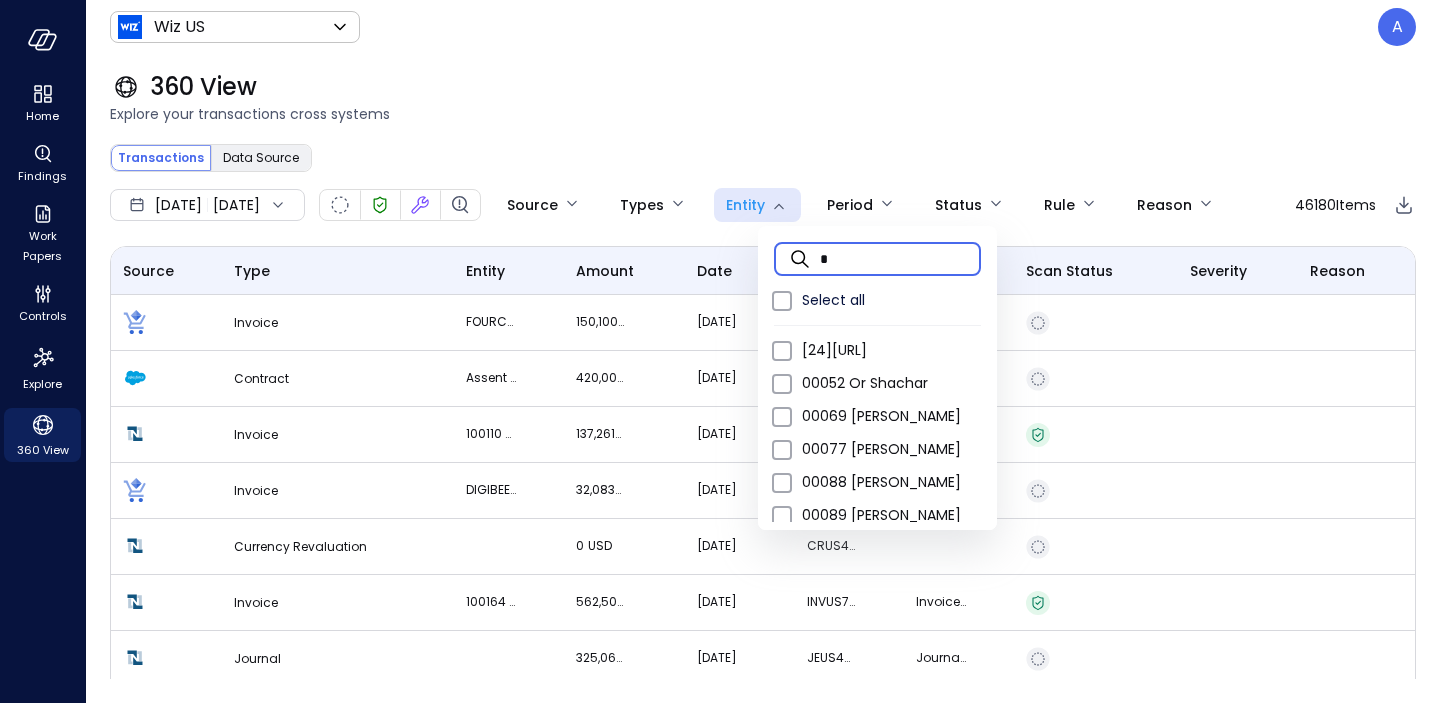 type 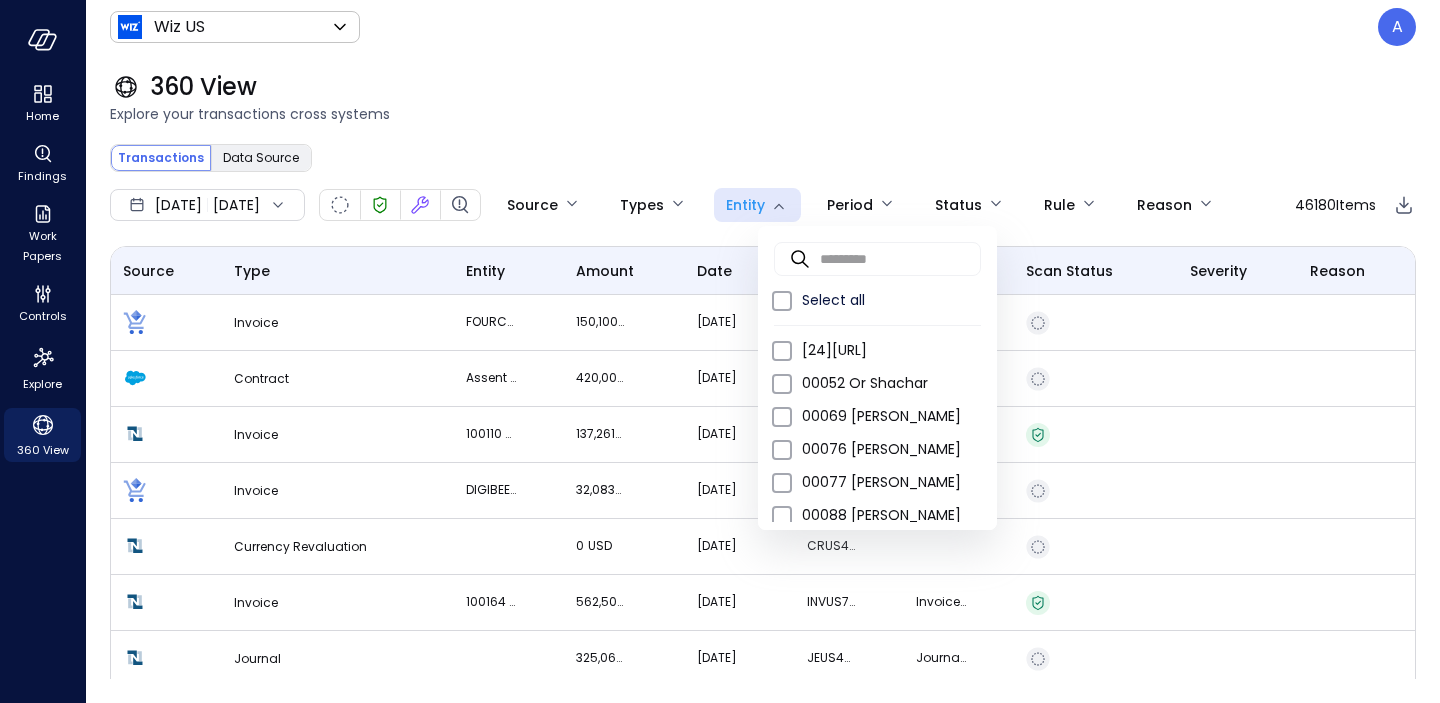 click at bounding box center [720, 351] 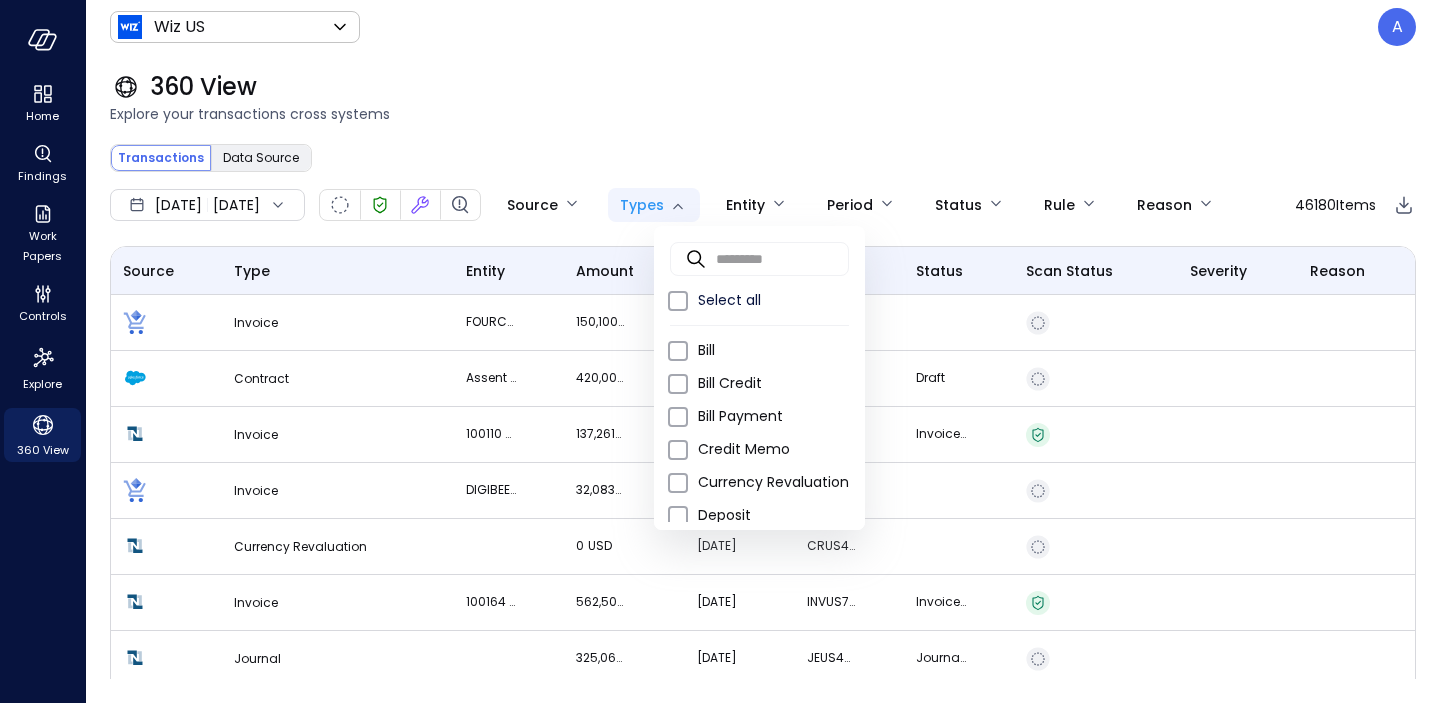 click on "Home Findings Work Papers Controls Explore 360 View Wiz US ****** ​ A 360 View   Explore your transactions cross systems Transactions Data Source ​ ​ Search [DATE] [DATE] Source Types Entity Period Status Rule Reason 46180  Items Source Type entity amount date id status Scan Status Severity Reason Invoice FOURCAST BVBA 150,100 USD [DATE] 99226635-11f7-4edf-a2c1-f37ba881dea0 Contract Assent Inc. 420,000 USD [DATE] 800Py00000IHrZwIAL Draft Invoice 100110 Amazon Web Services (Partner) 137,261 USD [DATE] INVUS7610 Invoice : Paid In Full Invoice DIGIBEE - SOLUCOES EM TECNOLOGIA LTDA 32,083 USD [DATE] 686961ce-e049-42a3-a773-a9be2631ccf2 Currency Revaluation 0 USD [DATE] CRUS439 Invoice 100164 Google Cloud Platform (Partner) 562,500 USD [DATE] INVUS7588 Invoice : Paid In Full Journal 325,063 USD [DATE] JEUS44190 Journal : Approved for Posting Bill 200776 BOP NE LLC 450,587 USD [DATE] [DATE] Bill : Paid In Full Journal 4,139 USD [DATE] JEUS45645 USD" at bounding box center (720, 351) 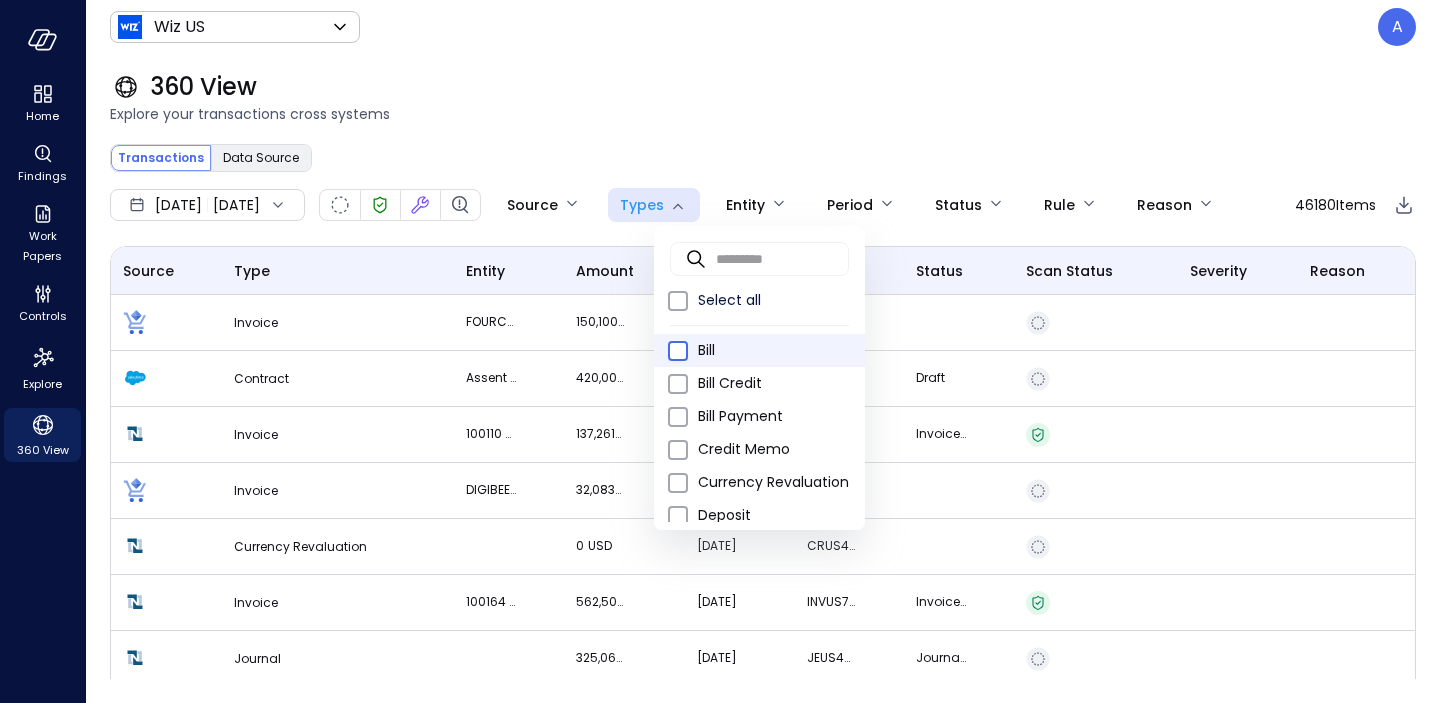 type on "*" 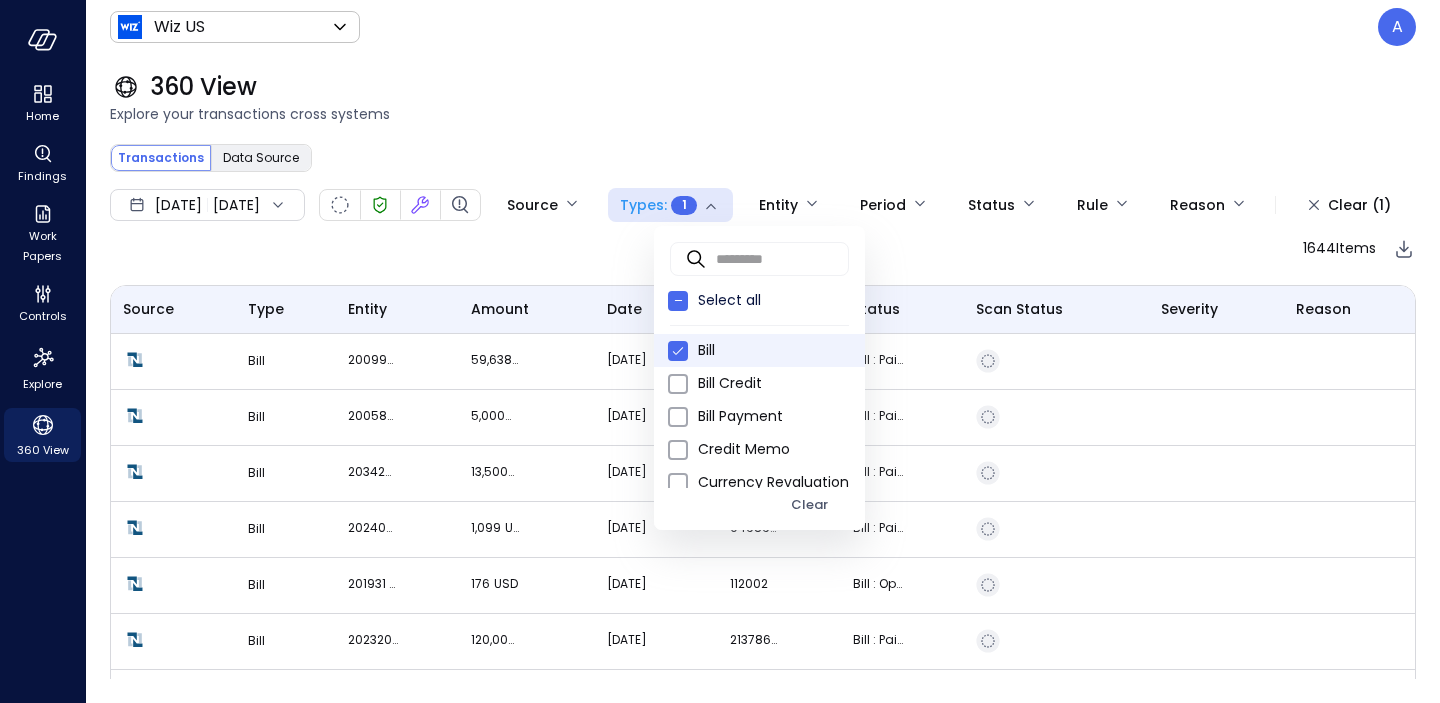 click at bounding box center [720, 351] 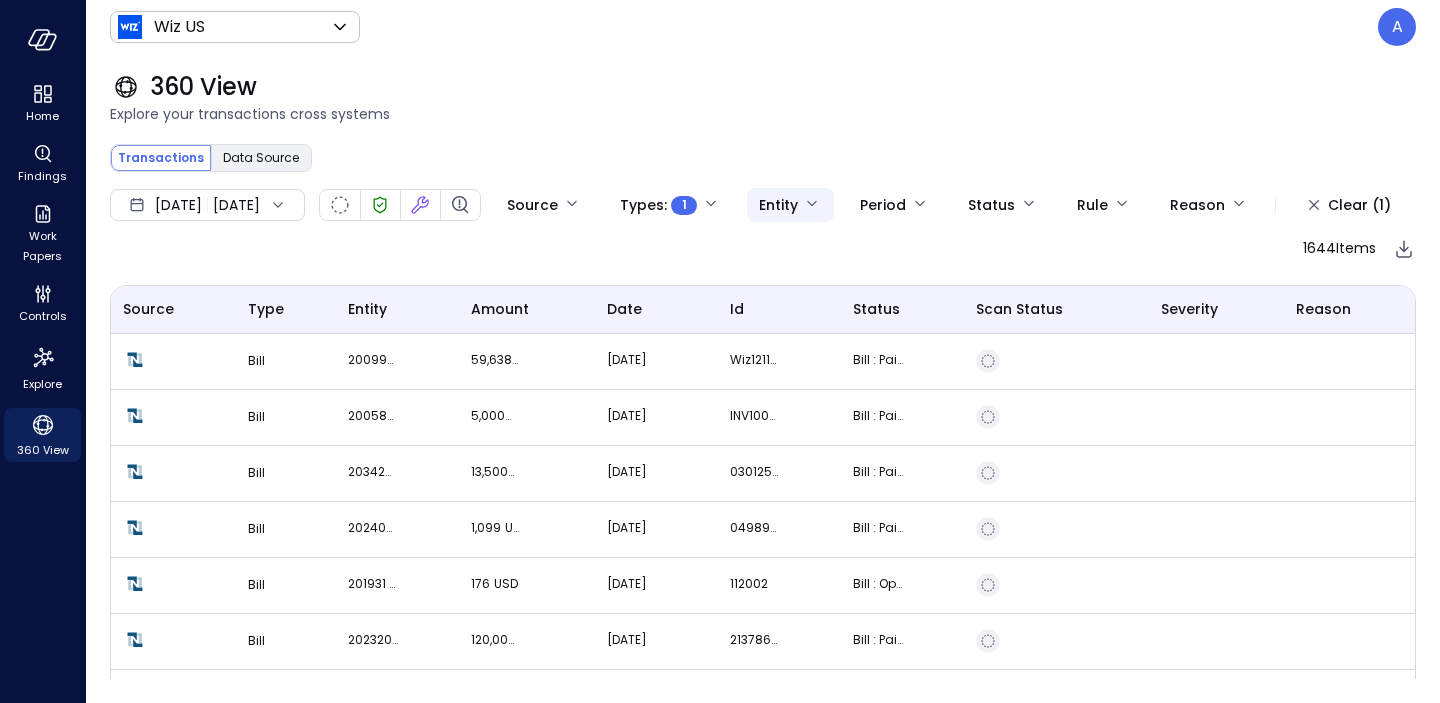click on "Home Findings Work Papers Controls Explore 360 View Wiz US ****** ​ A 360 View   Explore your transactions cross systems Transactions Data Source ​ ​ Search [DATE] [DATE] Source Types : 1 * Entity Period Status Rule Reason Clear (1) 1644  Items Source Type entity amount date id status Scan Status Severity Reason Bill 200992 Guild Wine LLC dba Acquire 59,638 USD [DATE] Wiz121124 Bill : Paid In Full Bill 200582 GuidePoint Security LLC 5,000 USD [DATE] INV100455 Bill : Paid In Full Bill 203425 GTM Group Holdings, LLC 13,500 USD [DATE] 03012524 Bill : Paid In Full Bill 202400 Astound Business Solutions, LLC 1,099 USD [DATE] 049890001-0015105 Bill : Paid In Full Bill 201931 2Bcloud Global US Inc 176 USD [DATE] 112002 Bill : Open Bill 202320 Amazon Web Services, Inc. - 3048 MP 120,000 USD [DATE] 2137867237 Bill : Paid In Full Bill 200558 Almaden Press & Publishing, LLC 1,265 USD [DATE] 167765 Bill : Paid In Full Bill 201946 ChurnZero, Inc. 24,860 USD INV4708 USD" at bounding box center (720, 351) 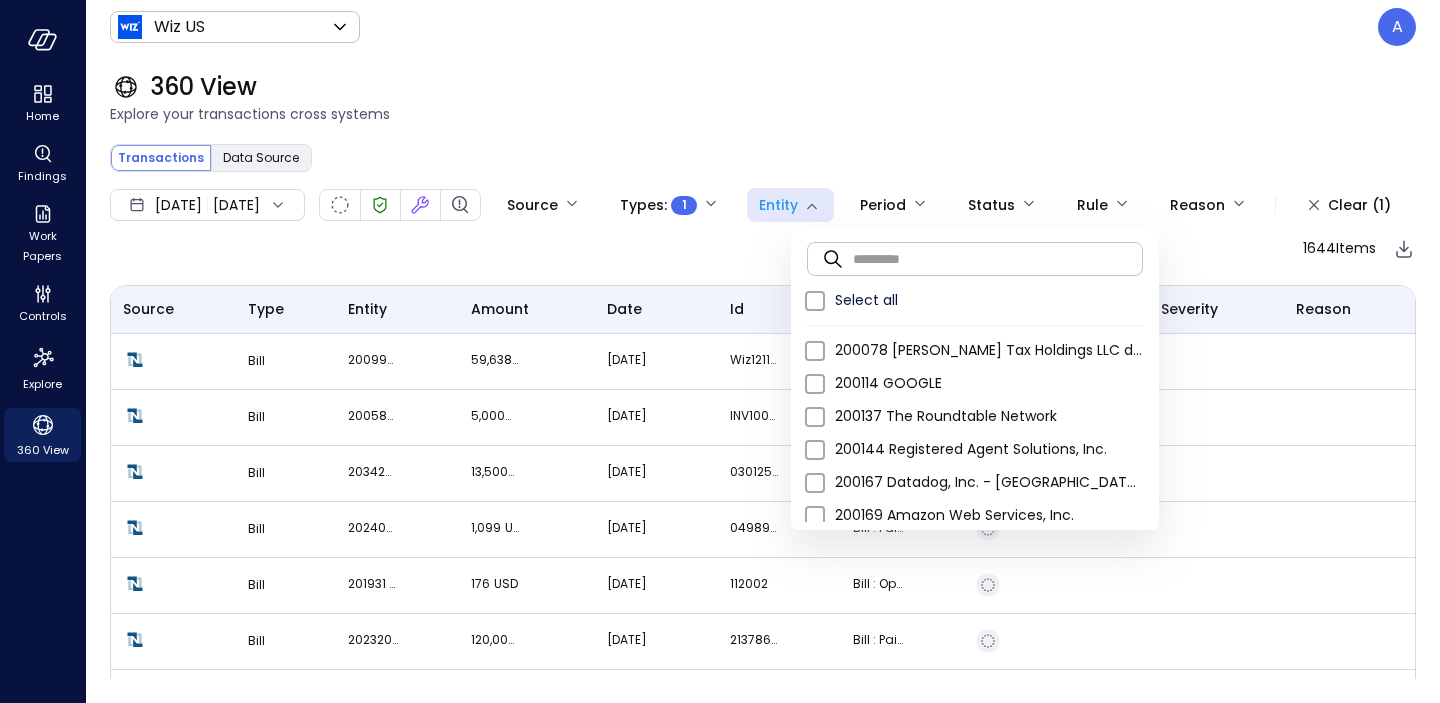 click at bounding box center (998, 258) 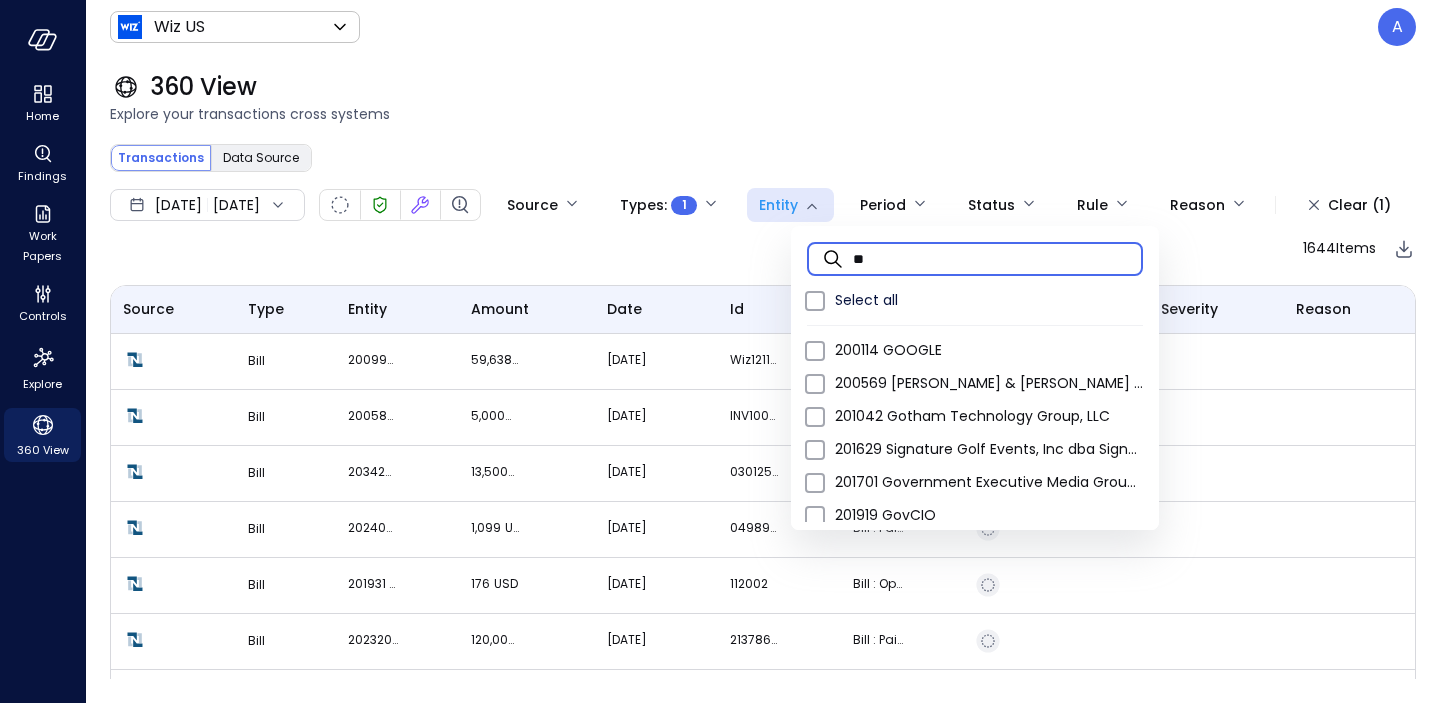type on "*" 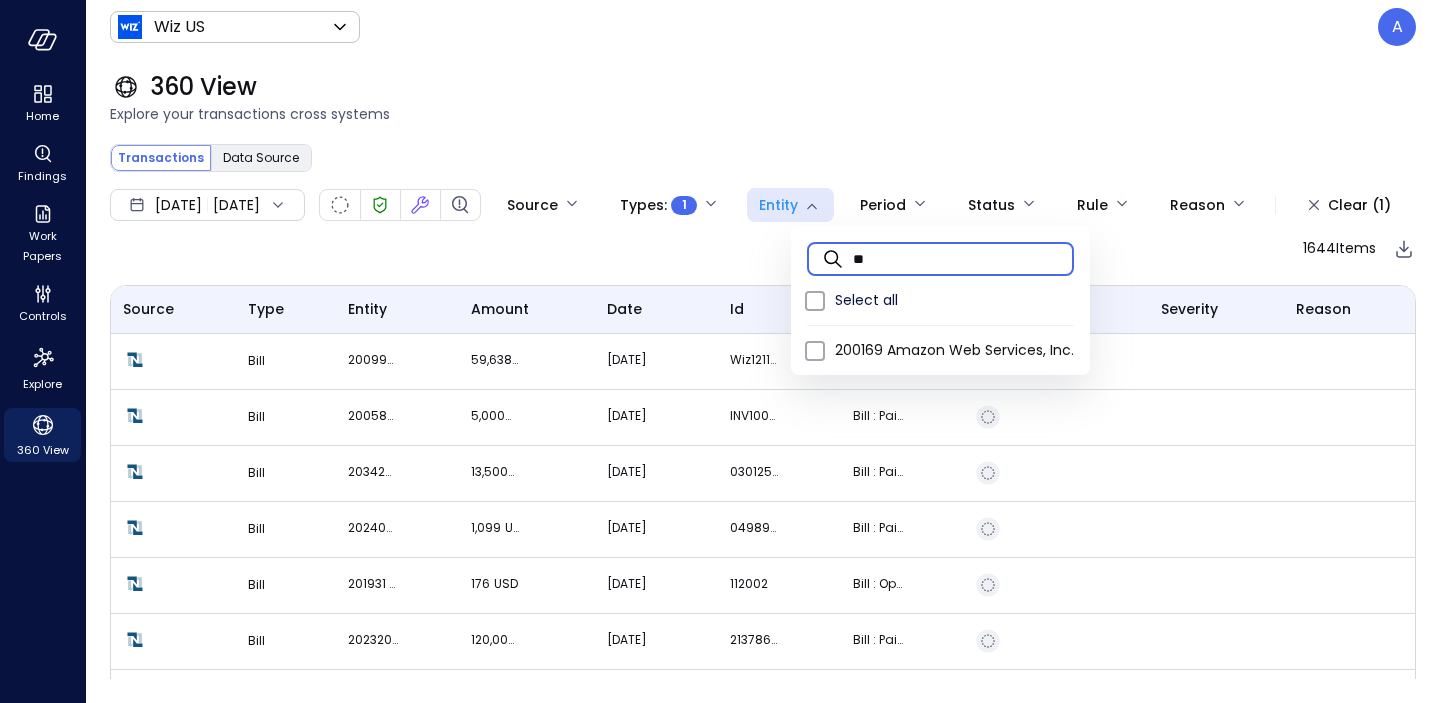 type on "*" 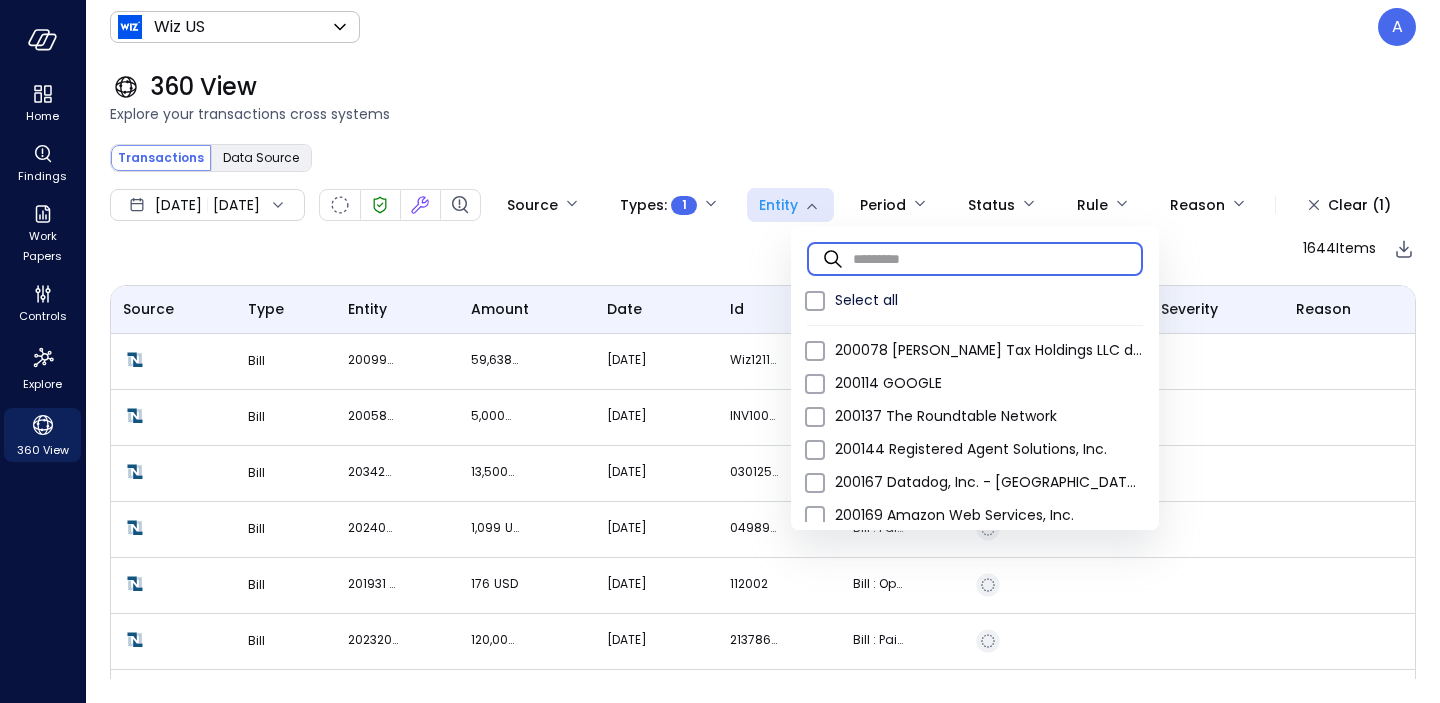 type on "*" 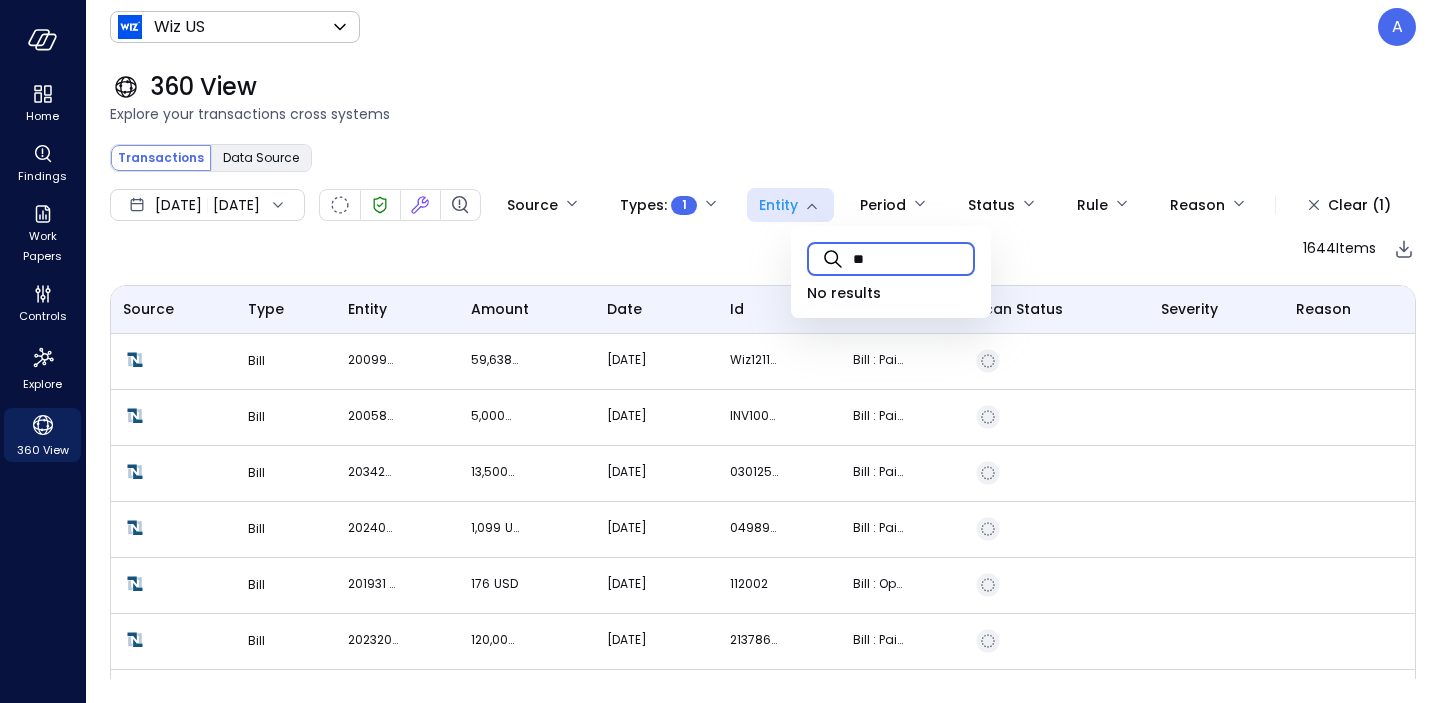 type on "*" 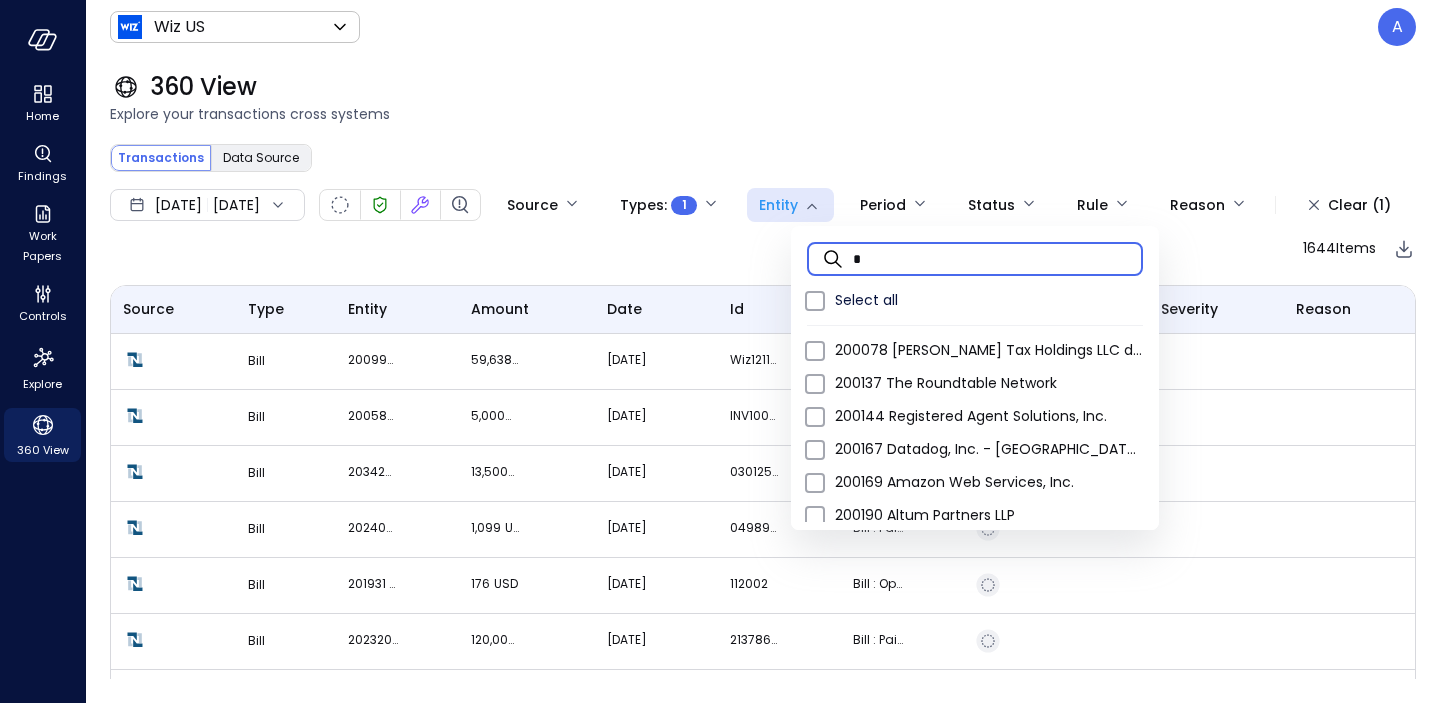 type 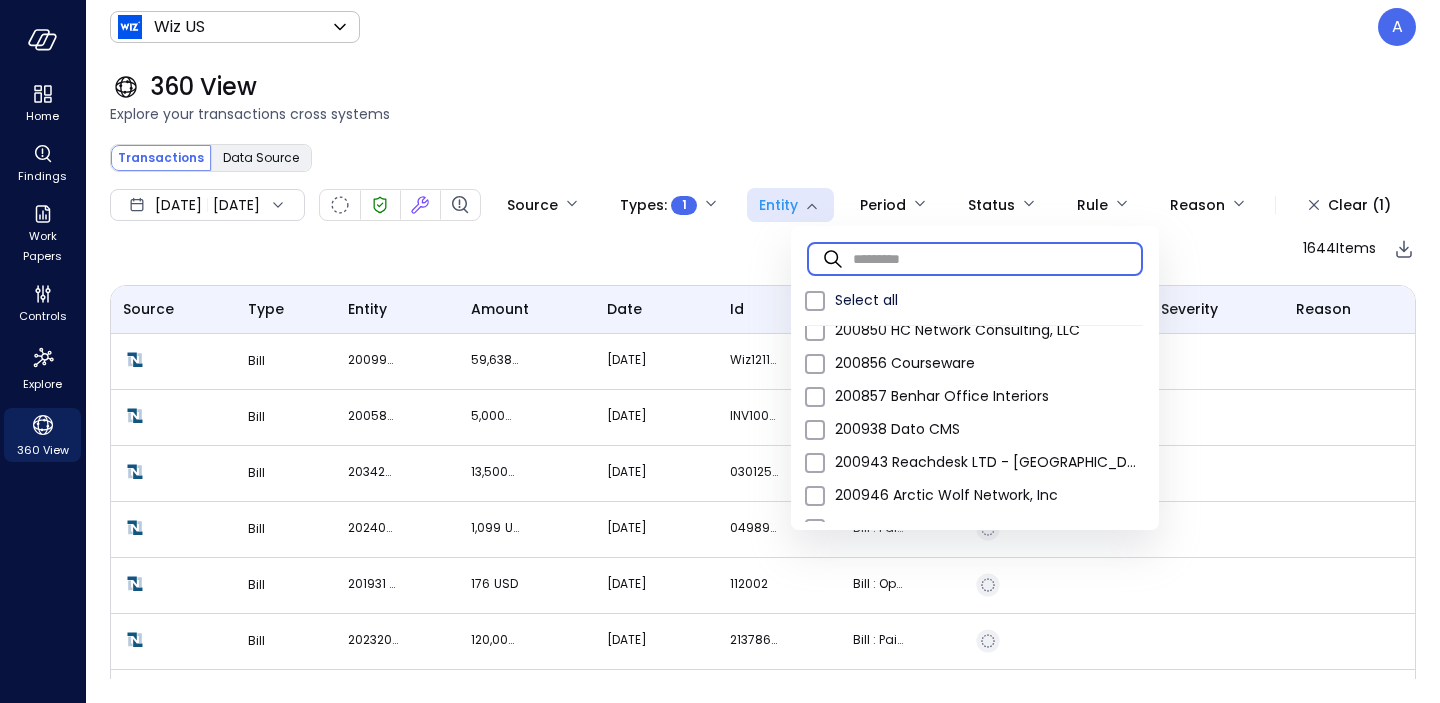 scroll, scrollTop: 3112, scrollLeft: 0, axis: vertical 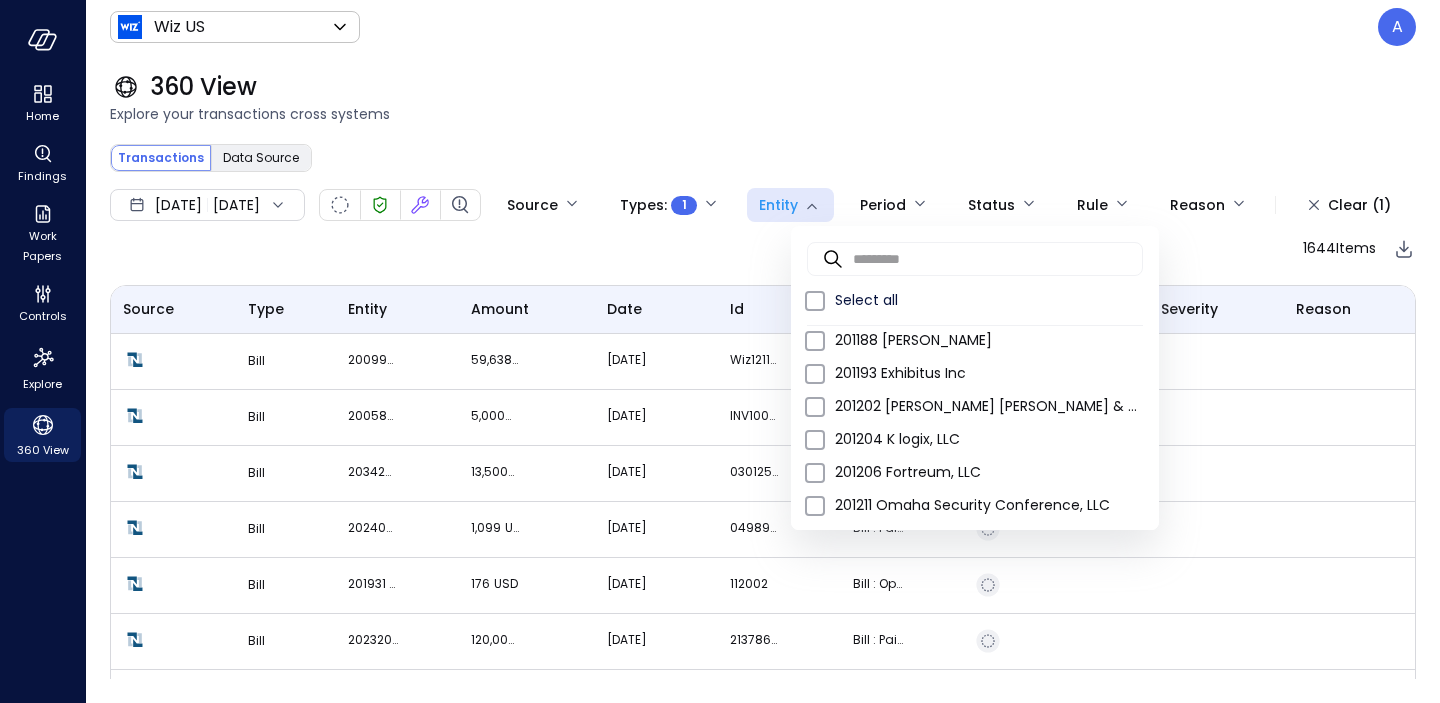 click at bounding box center [720, 351] 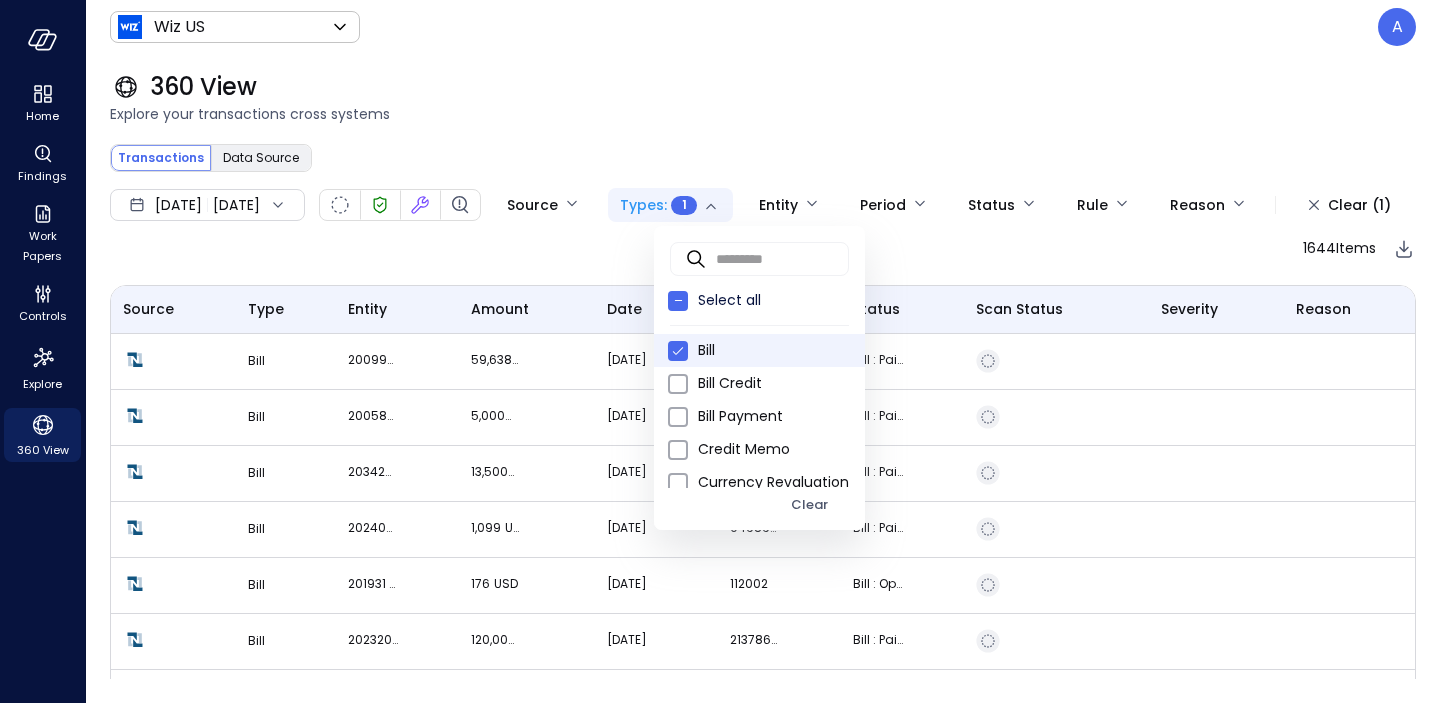 click on "Home Findings Work Papers Controls Explore 360 View Wiz US ****** ​ A 360 View   Explore your transactions cross systems Transactions Data Source ​ ​ Search [DATE] [DATE] Source Types : 1 * Entity Period Status Rule Reason Clear (1) 1644  Items Source Type entity amount date id status Scan Status Severity Reason Bill 200992 Guild Wine LLC dba Acquire 59,638 USD [DATE] Wiz121124 Bill : Paid In Full Bill 200582 GuidePoint Security LLC 5,000 USD [DATE] INV100455 Bill : Paid In Full Bill 203425 GTM Group Holdings, LLC 13,500 USD [DATE] 03012524 Bill : Paid In Full Bill 202400 Astound Business Solutions, LLC 1,099 USD [DATE] 049890001-0015105 Bill : Paid In Full Bill 201931 2Bcloud Global US Inc 176 USD [DATE] 112002 Bill : Open Bill 202320 Amazon Web Services, Inc. - 3048 MP 120,000 USD [DATE] 2137867237 Bill : Paid In Full Bill 200558 Almaden Press & Publishing, LLC 1,265 USD [DATE] 167765 Bill : Paid In Full Bill 201946 ChurnZero, Inc. 24,860 USD INV4708 USD" at bounding box center (720, 351) 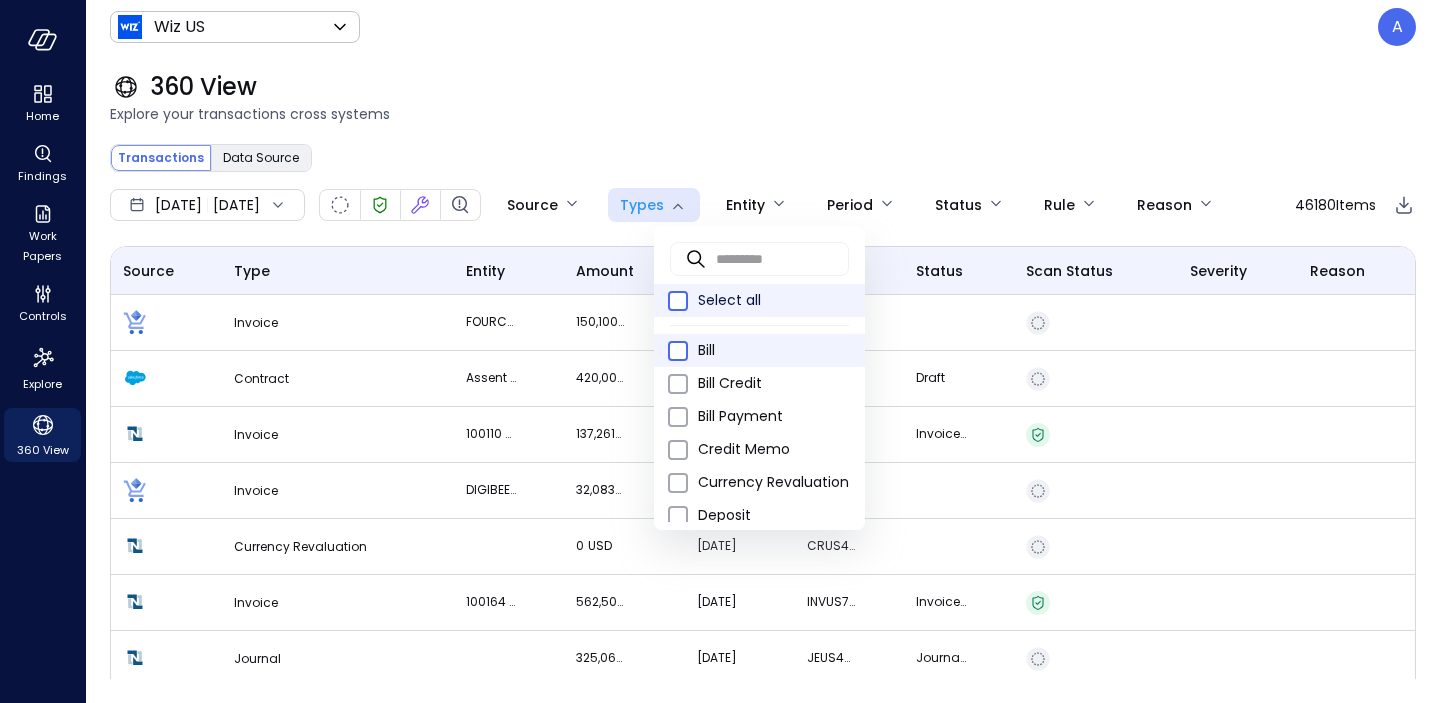 type on "**********" 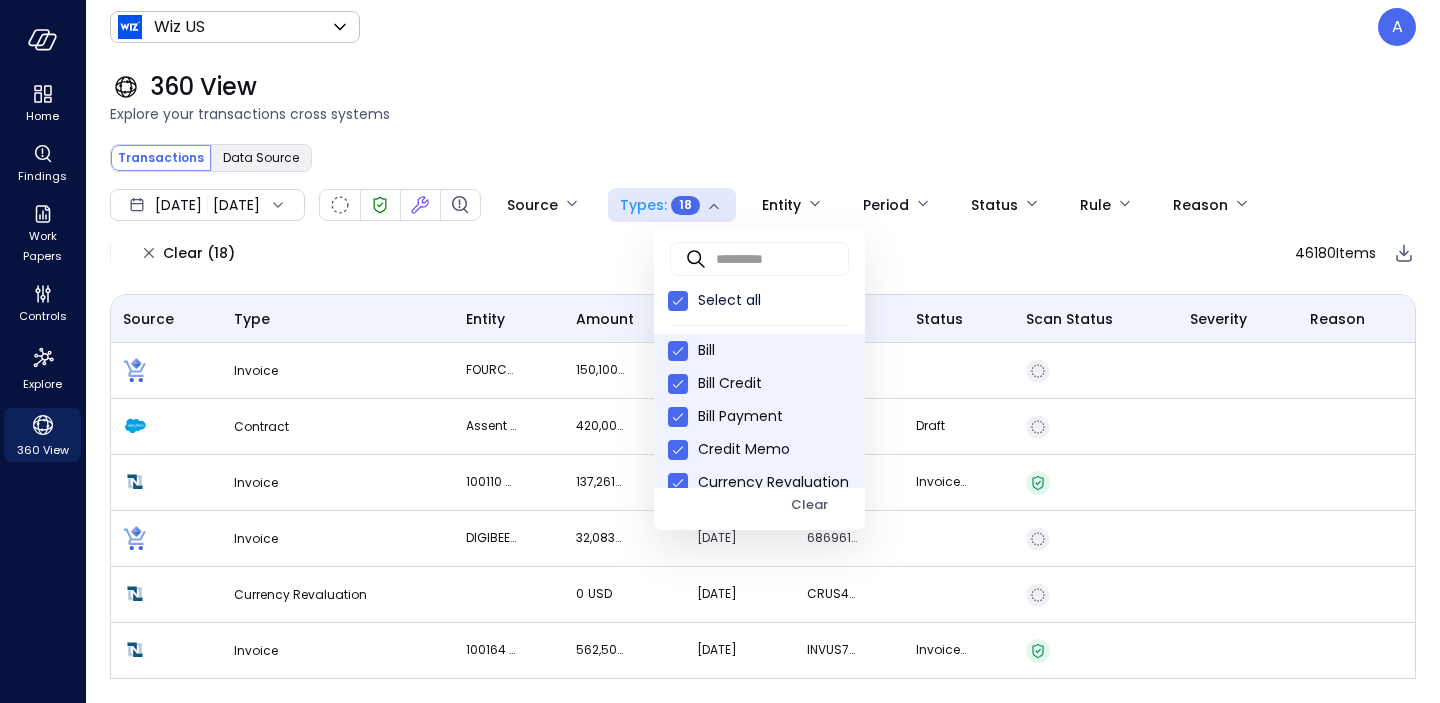 click at bounding box center (720, 351) 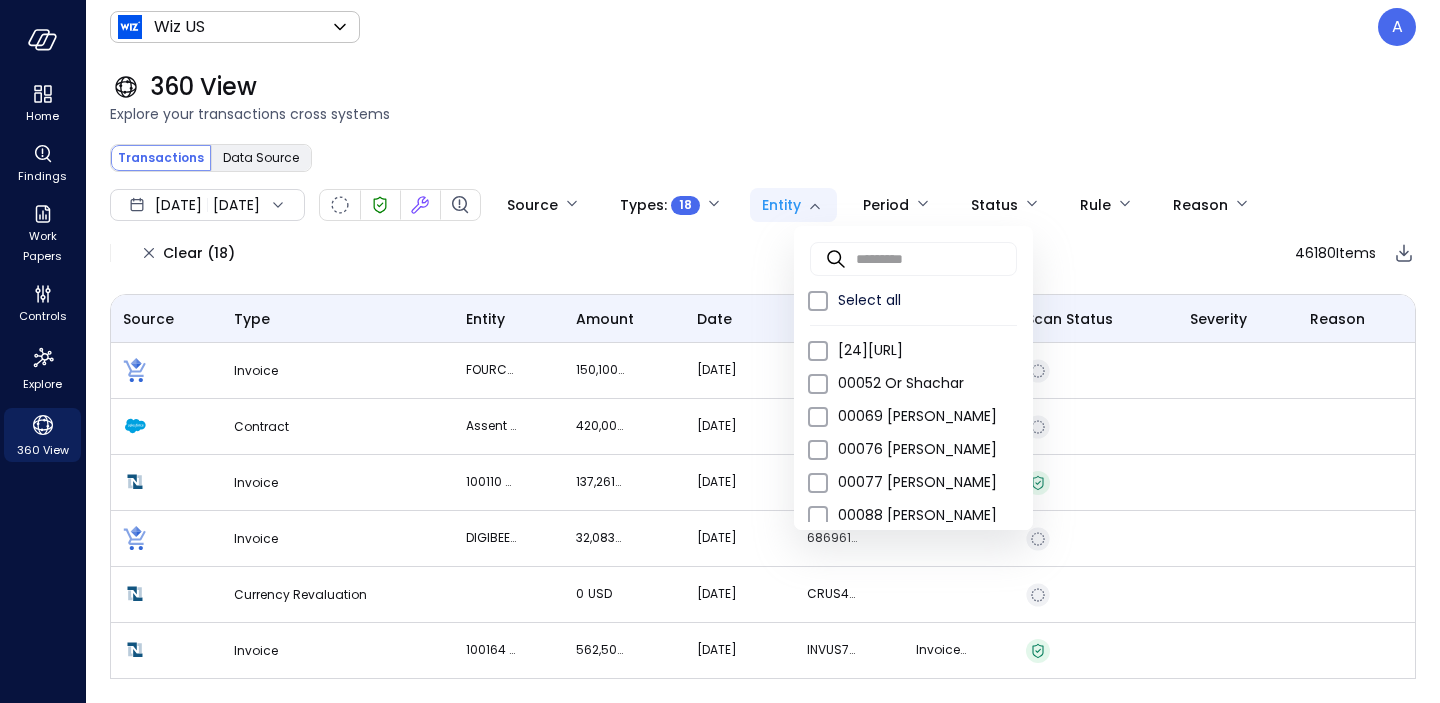click on "**********" at bounding box center (720, 351) 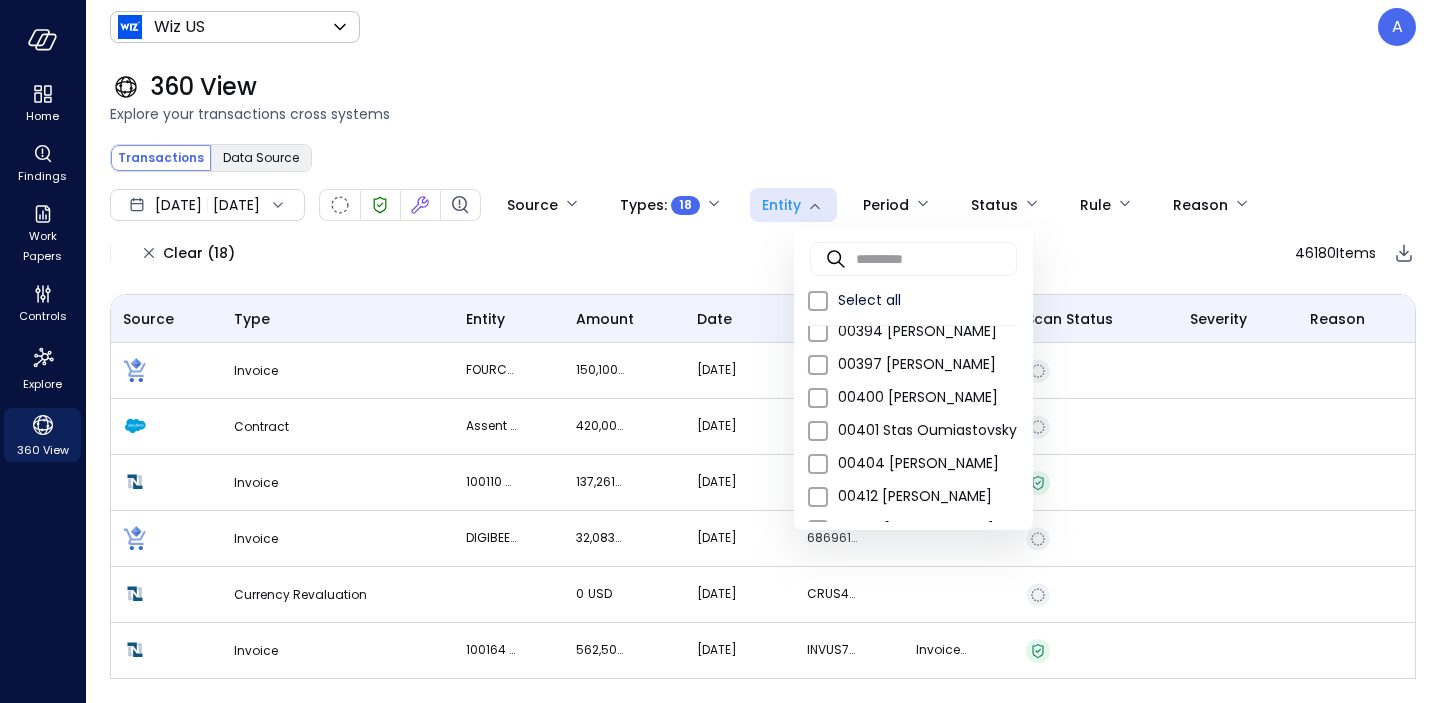 scroll, scrollTop: 3112, scrollLeft: 0, axis: vertical 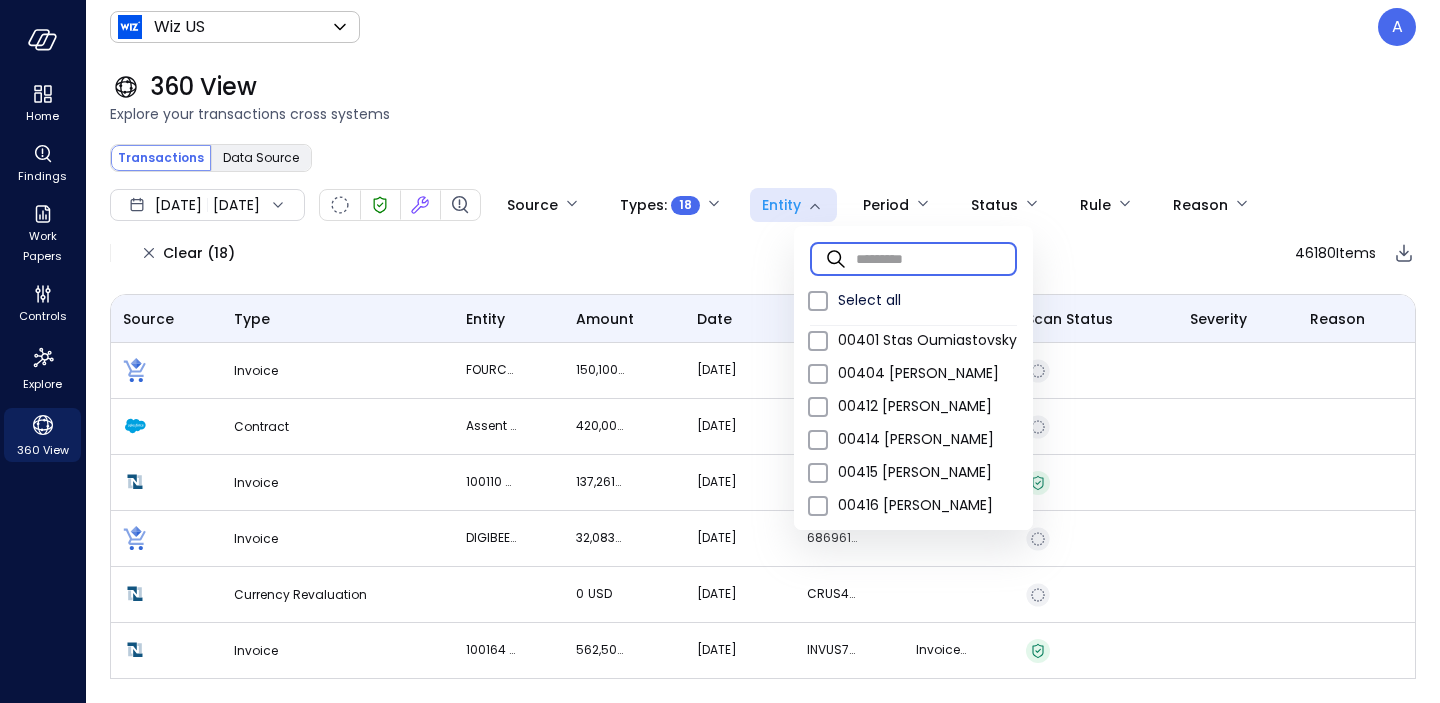 click at bounding box center (936, 258) 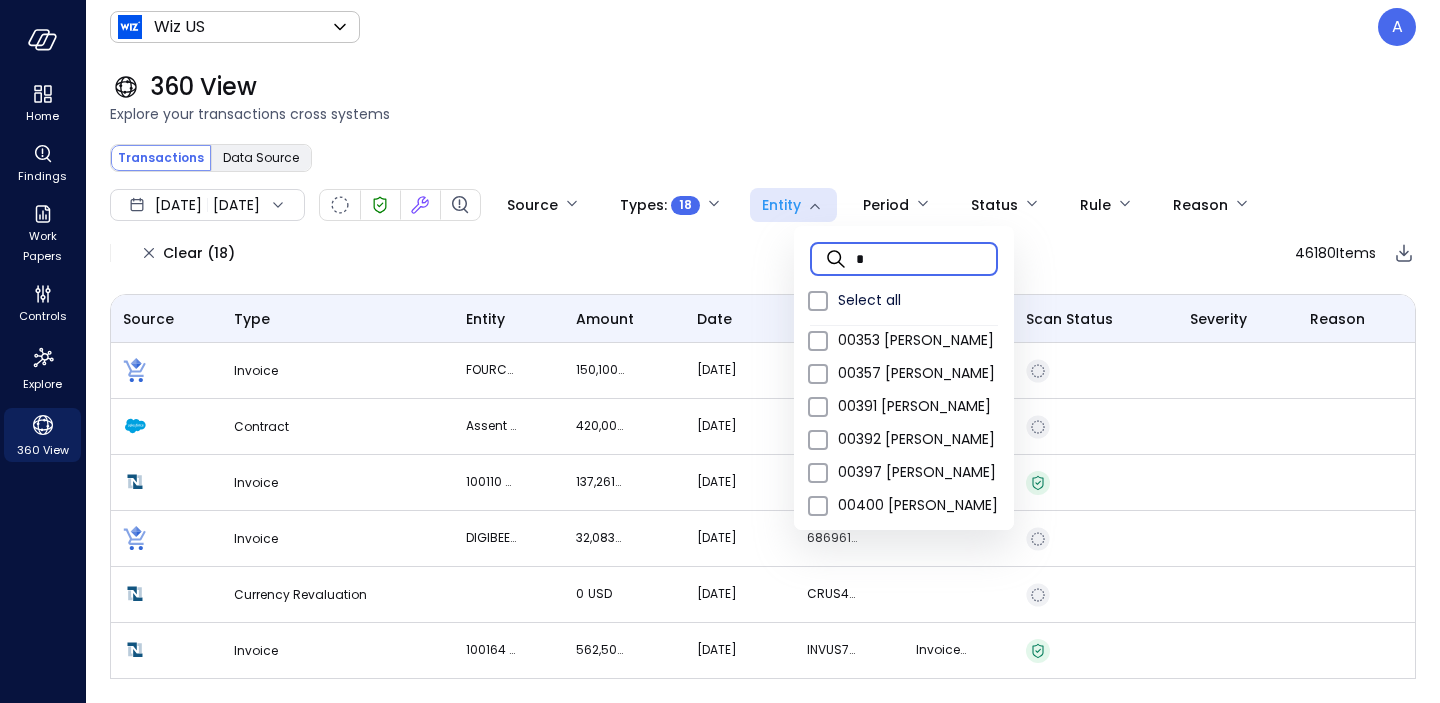 scroll, scrollTop: 0, scrollLeft: 0, axis: both 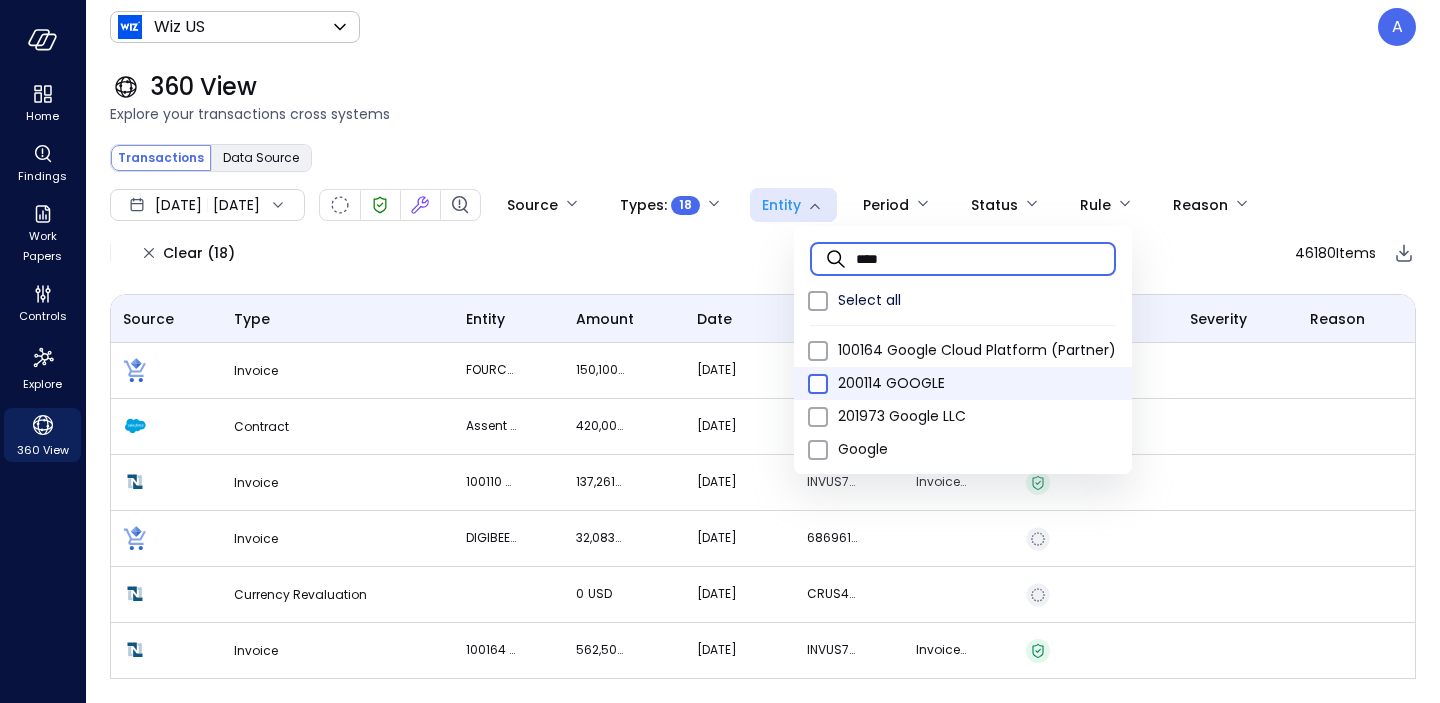 type on "****" 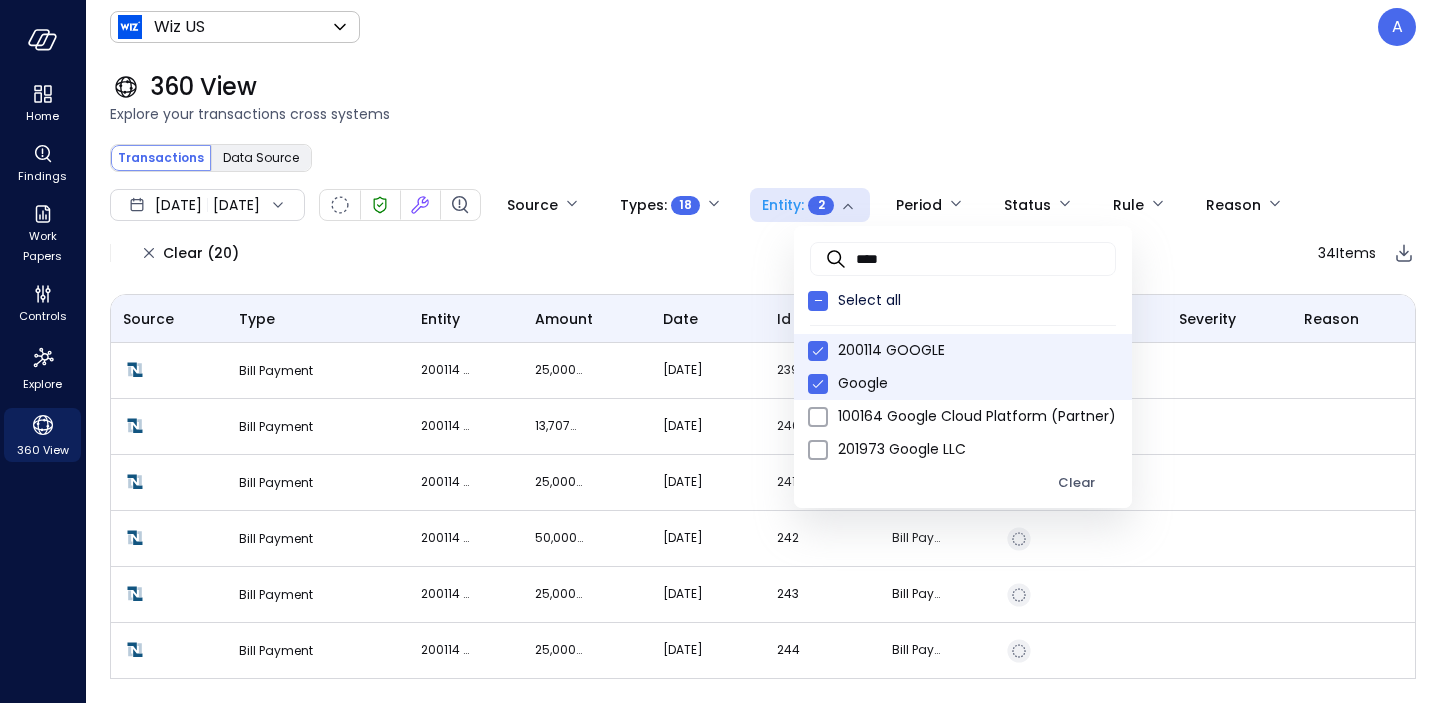 click at bounding box center [720, 351] 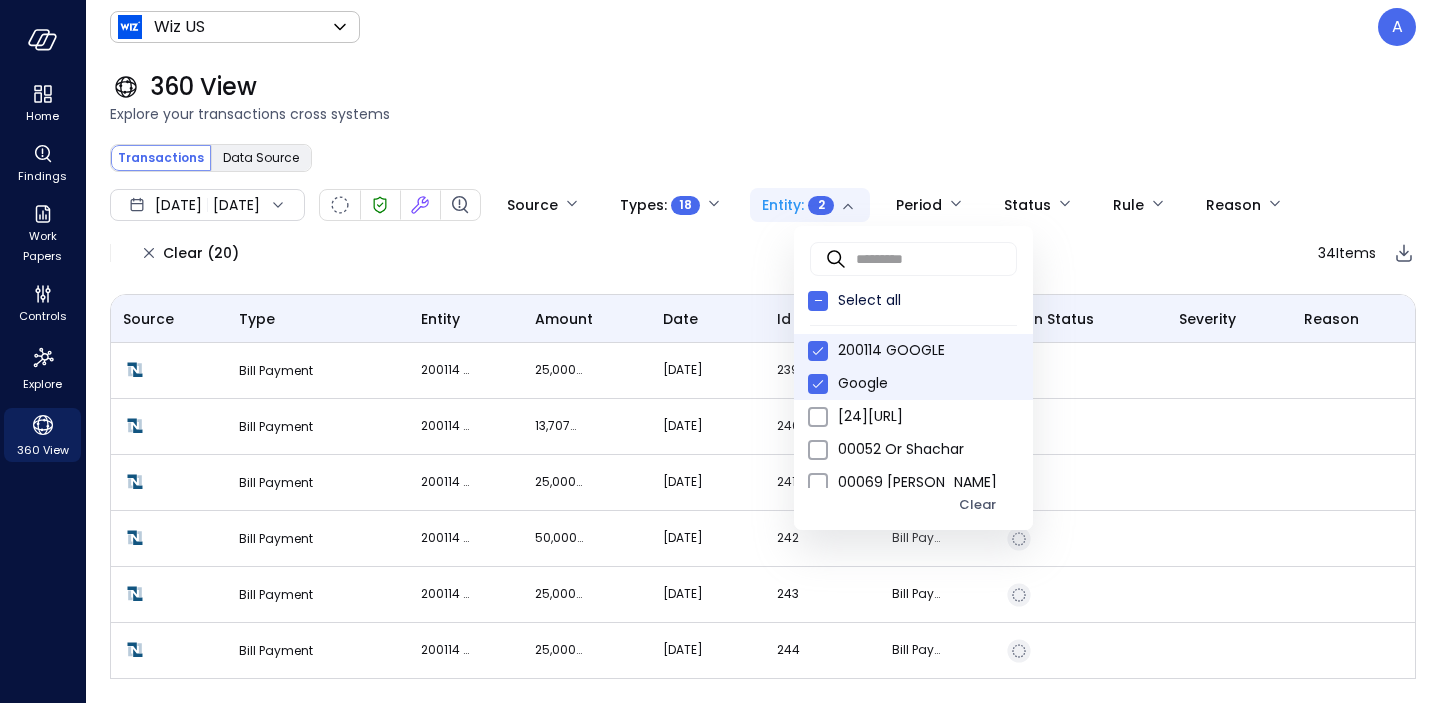 click on "**********" at bounding box center [720, 351] 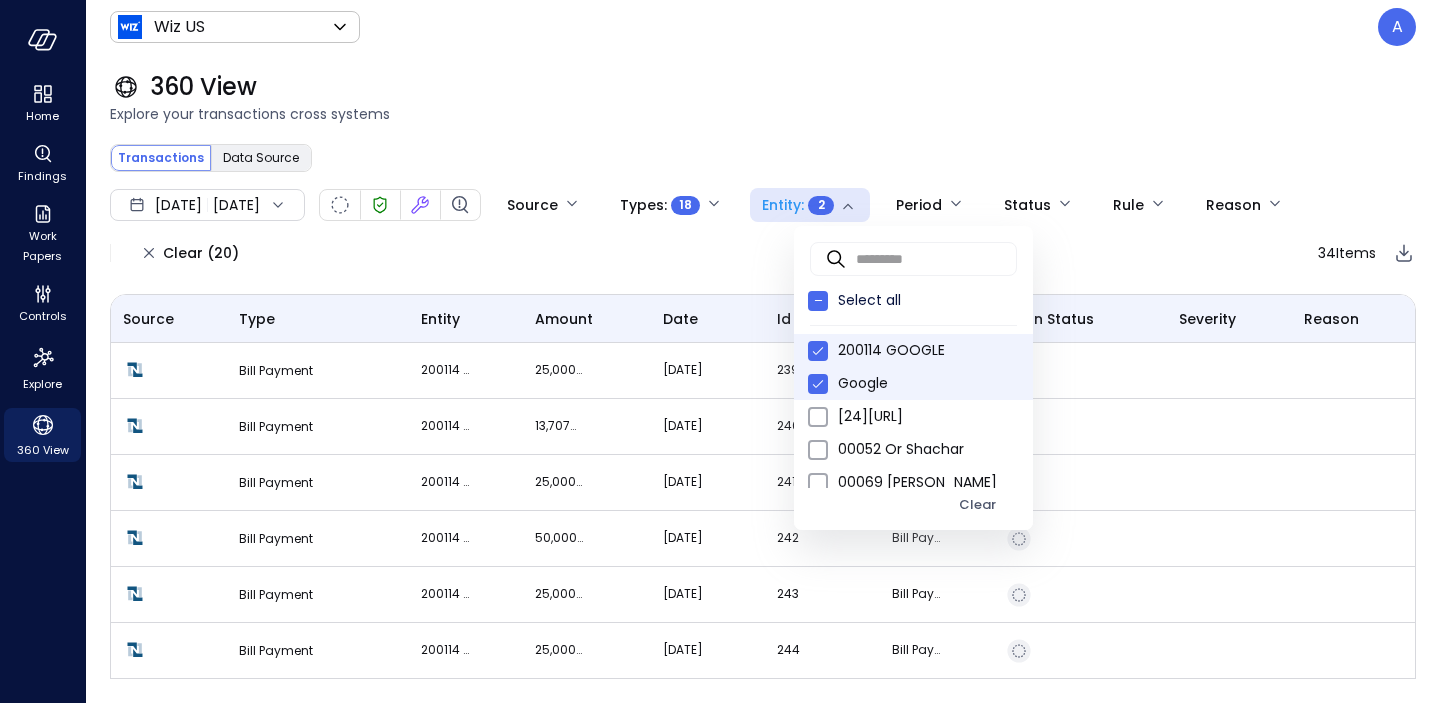 click at bounding box center [818, 351] 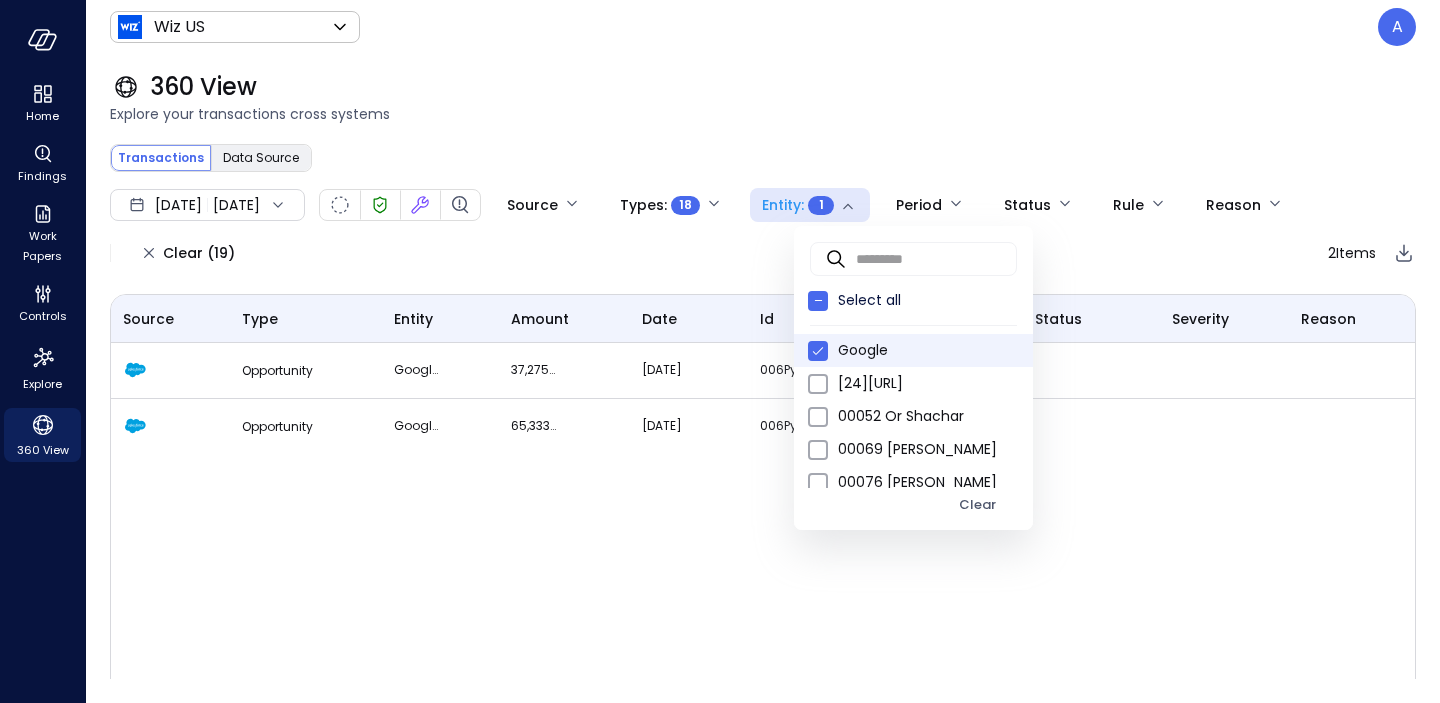 click at bounding box center (720, 351) 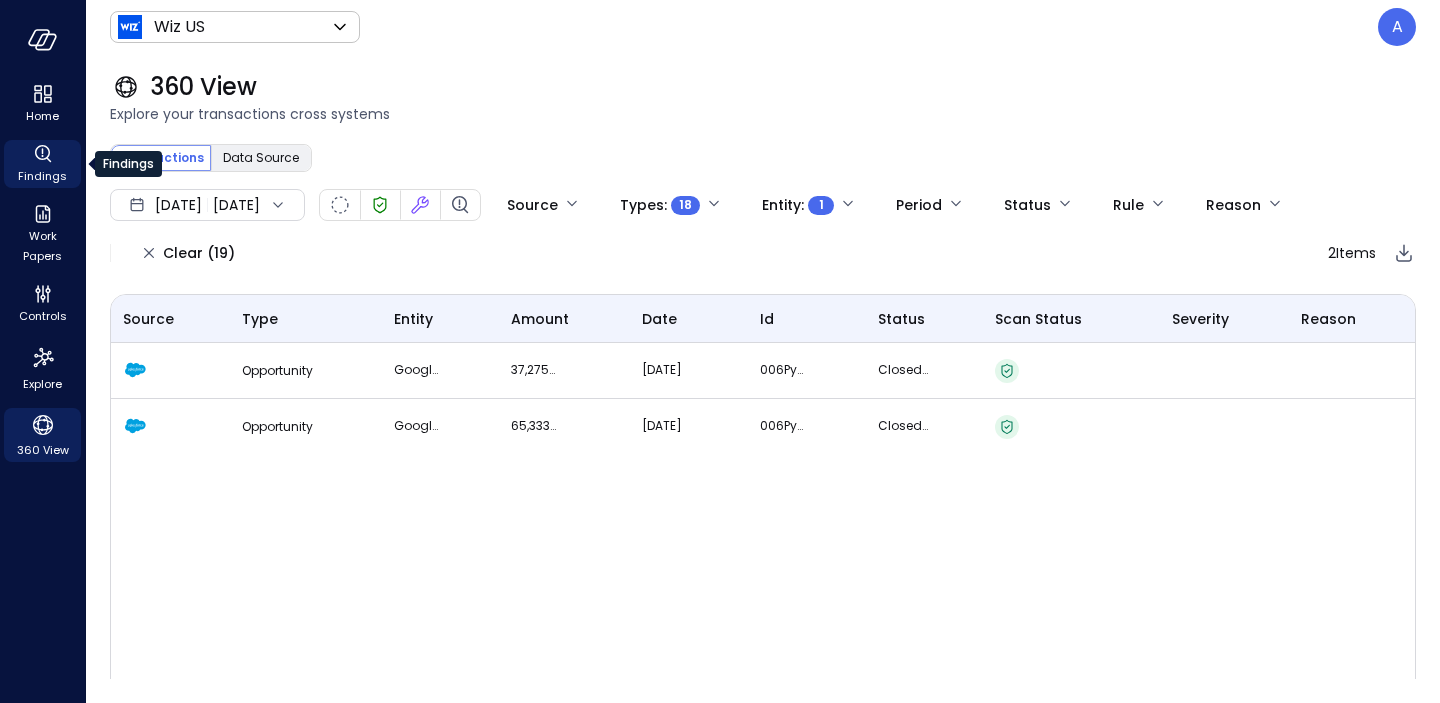 click 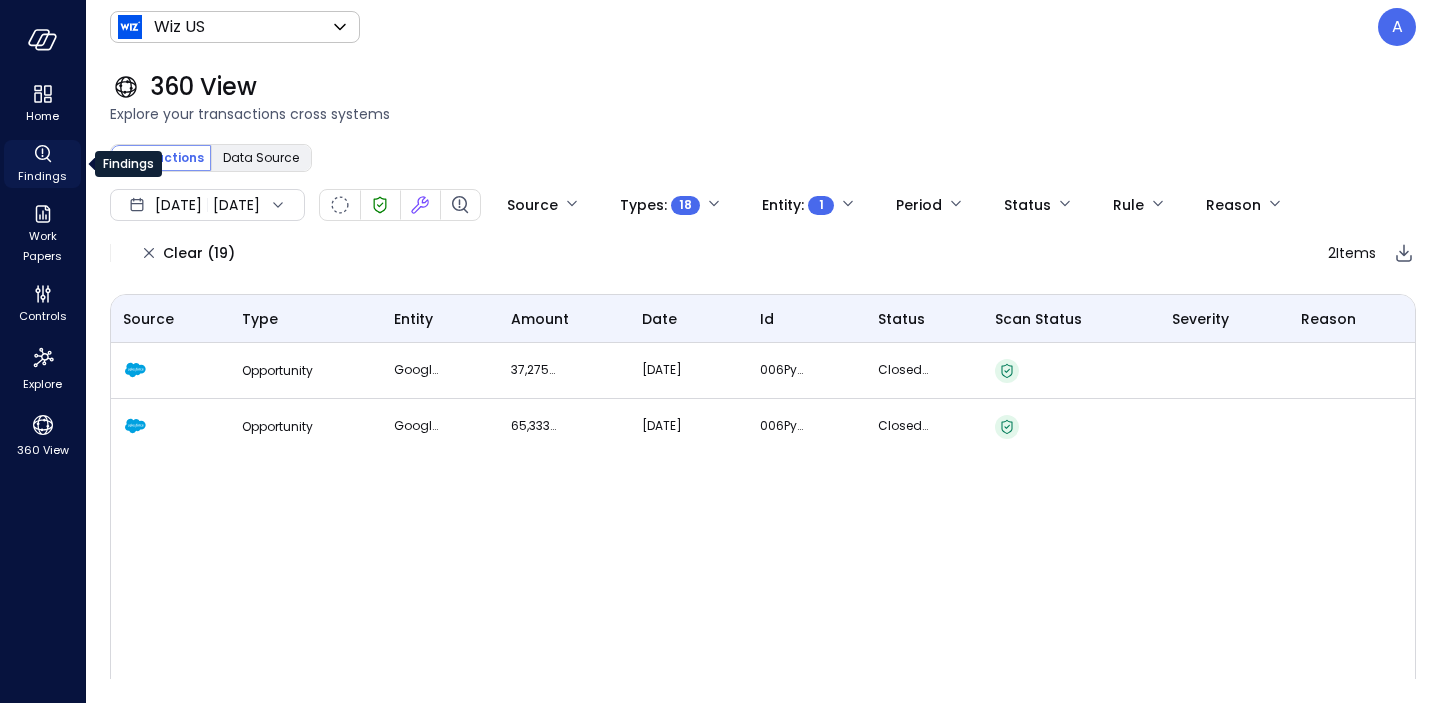 click 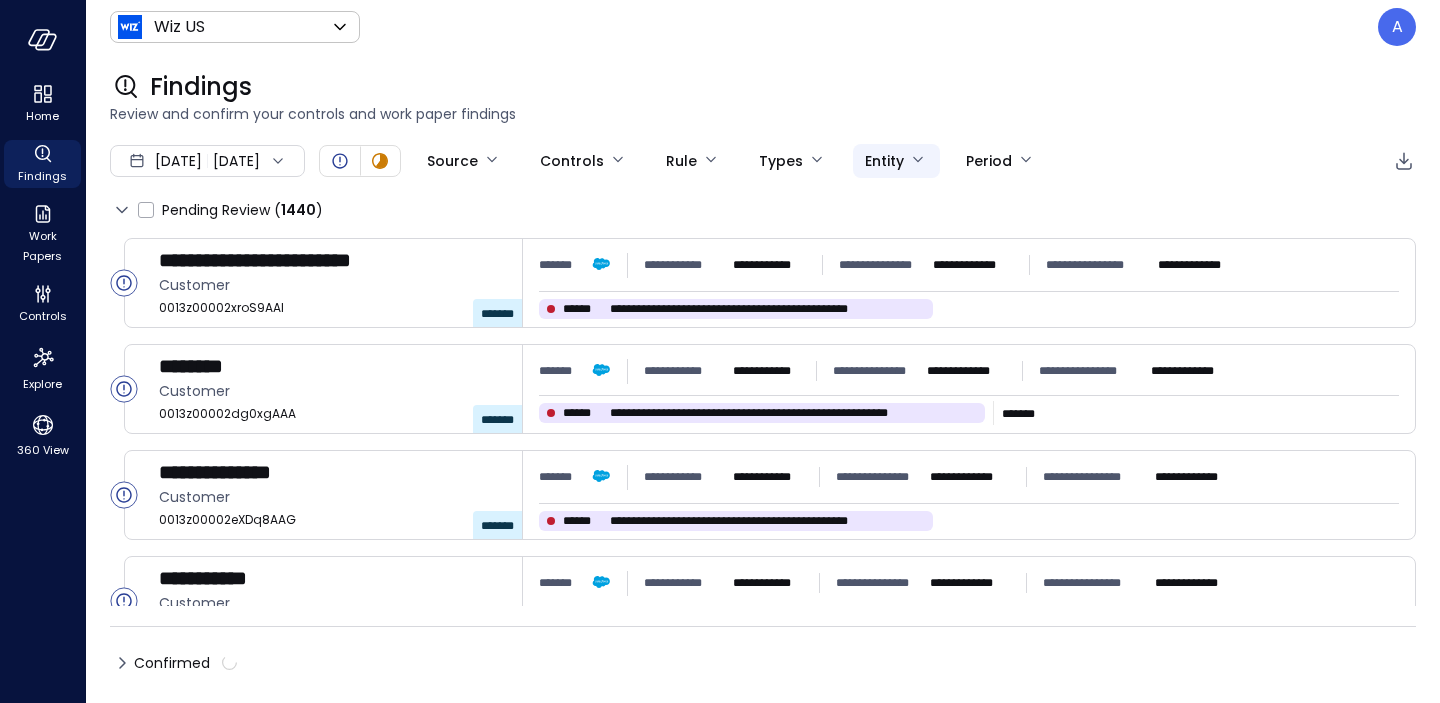 click on "**********" at bounding box center (720, 351) 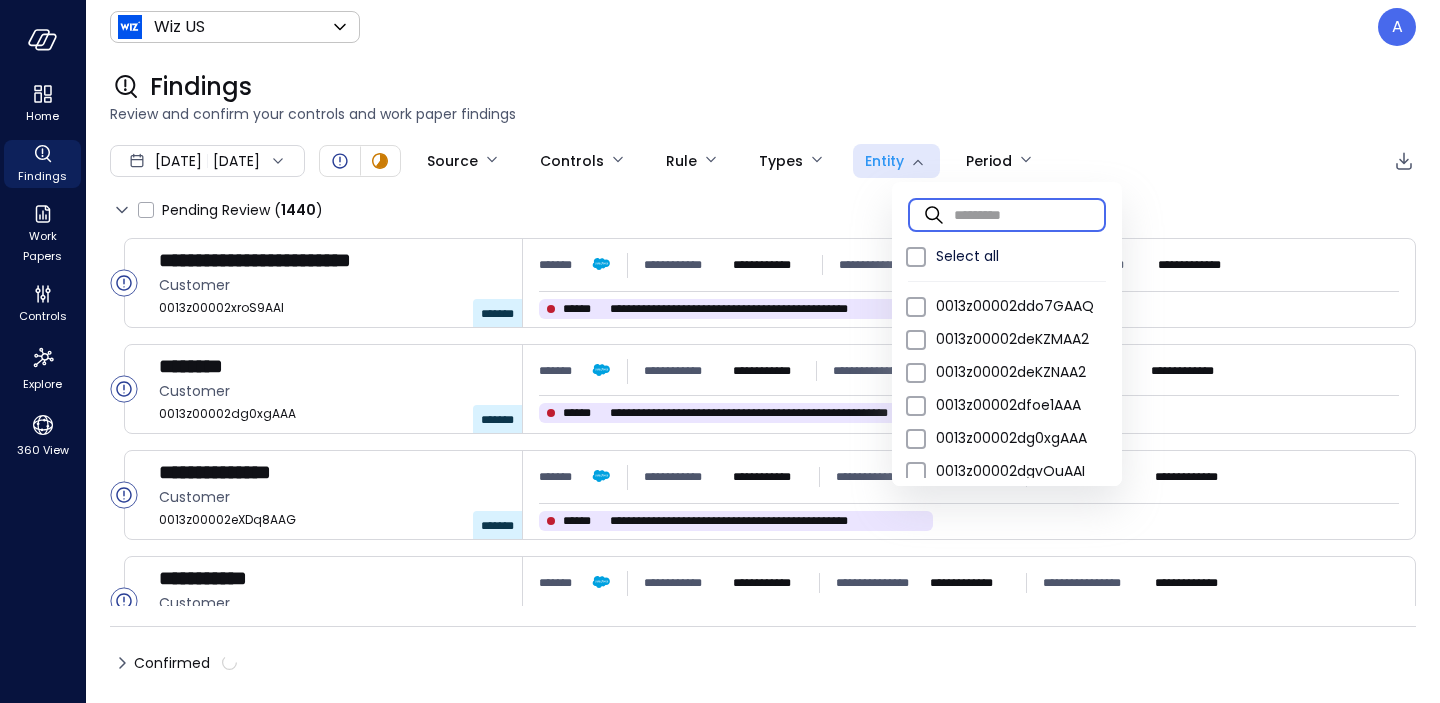 click at bounding box center [1030, 214] 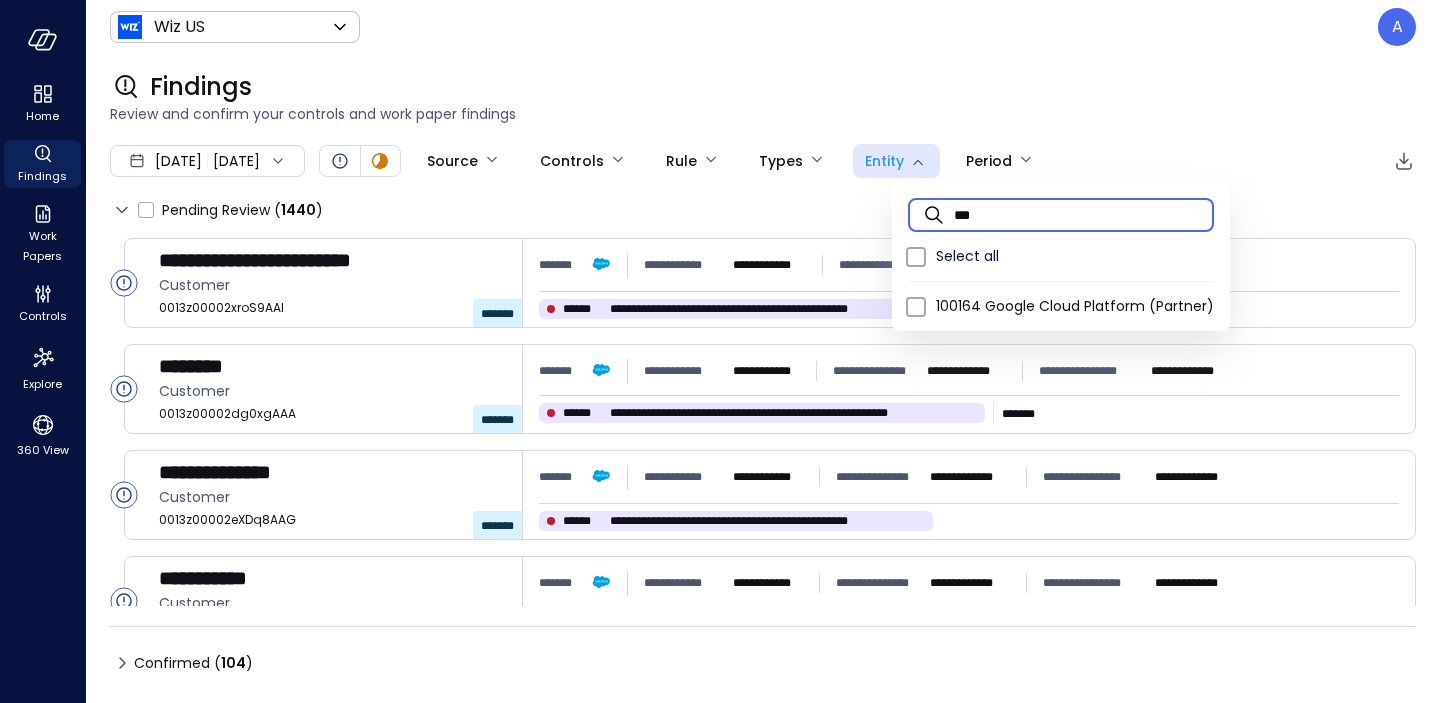 type on "***" 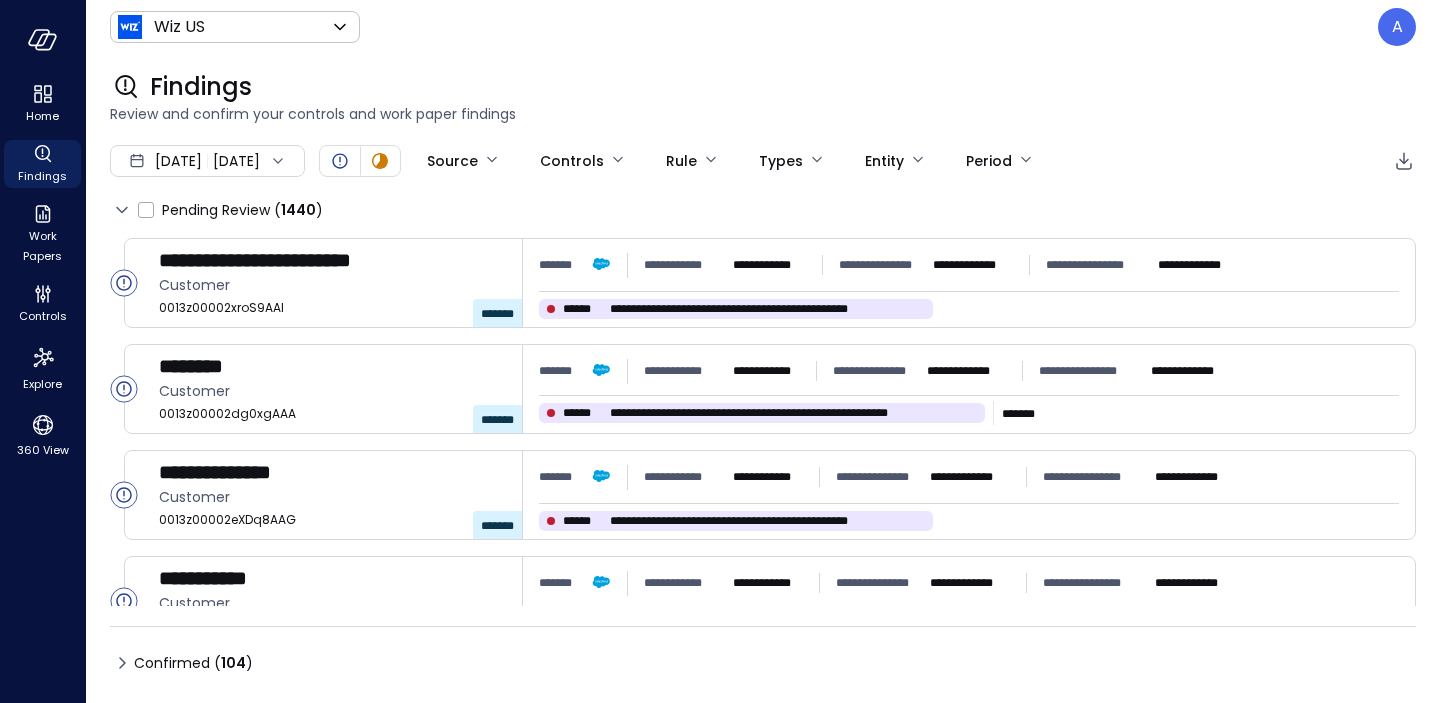 click on "[DATE] [DATE]" at bounding box center [207, 161] 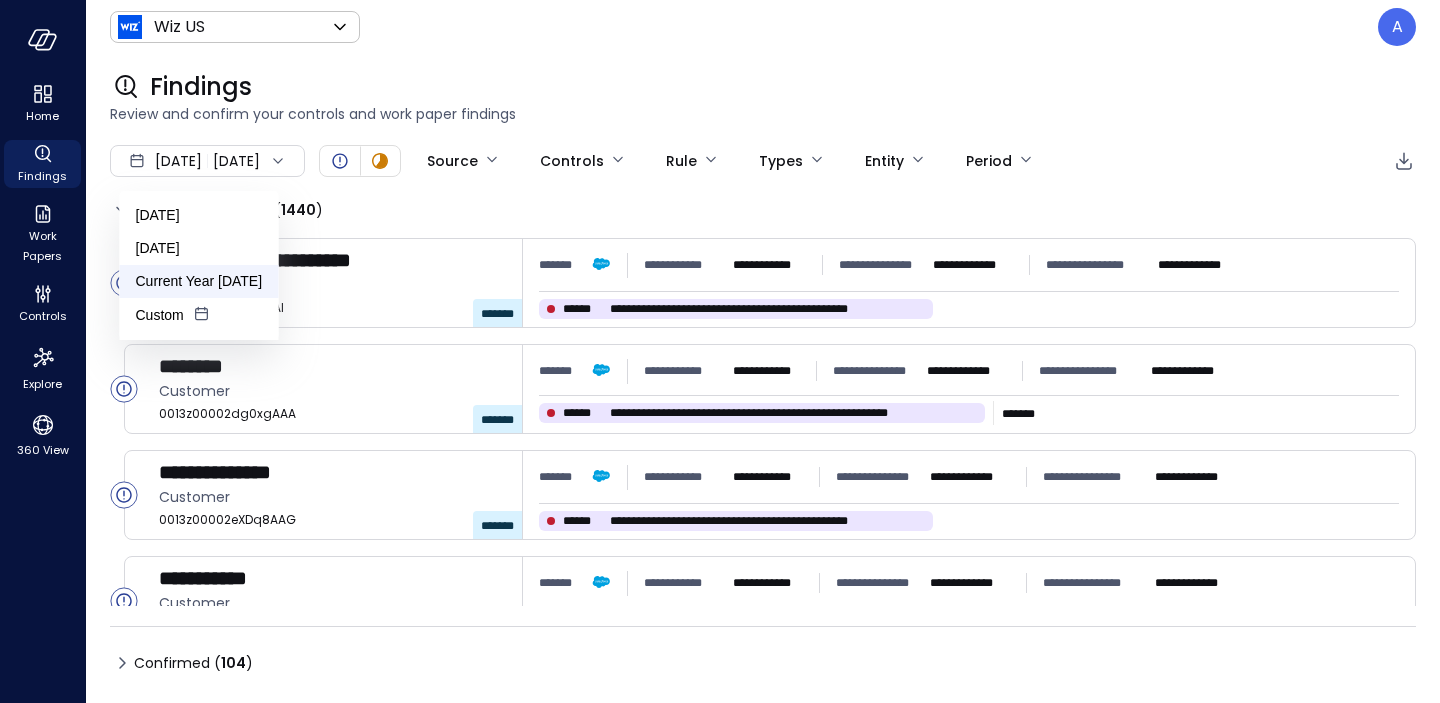click on "Current Year [DATE]" at bounding box center [199, 281] 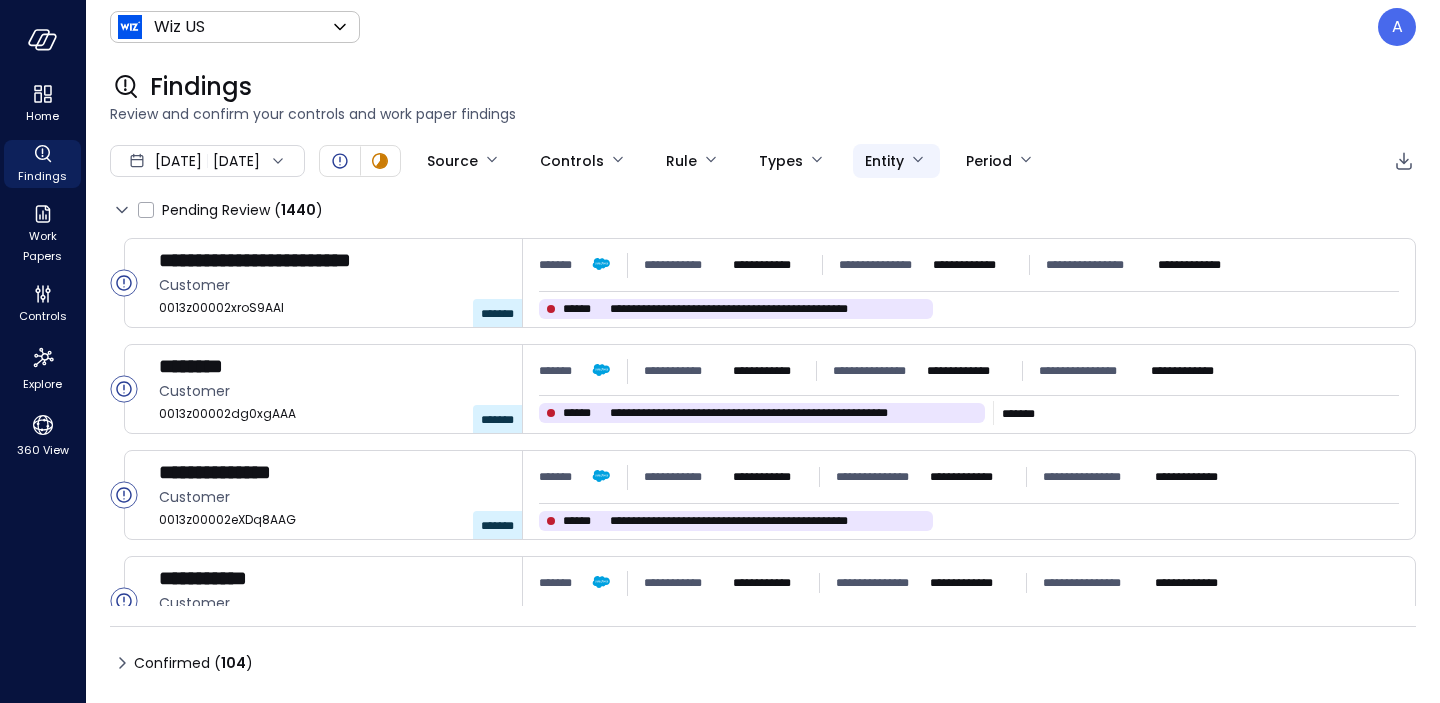 click on "**********" at bounding box center [720, 351] 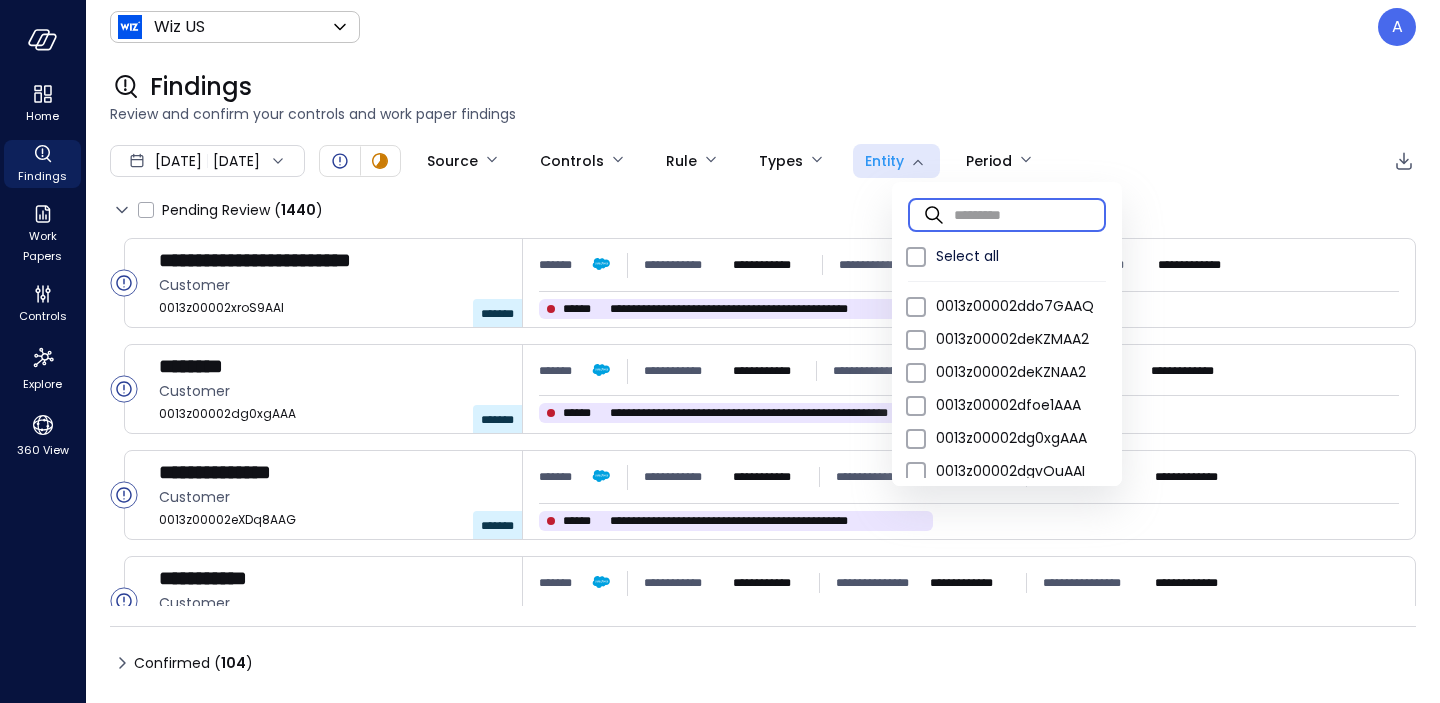 click at bounding box center [1030, 214] 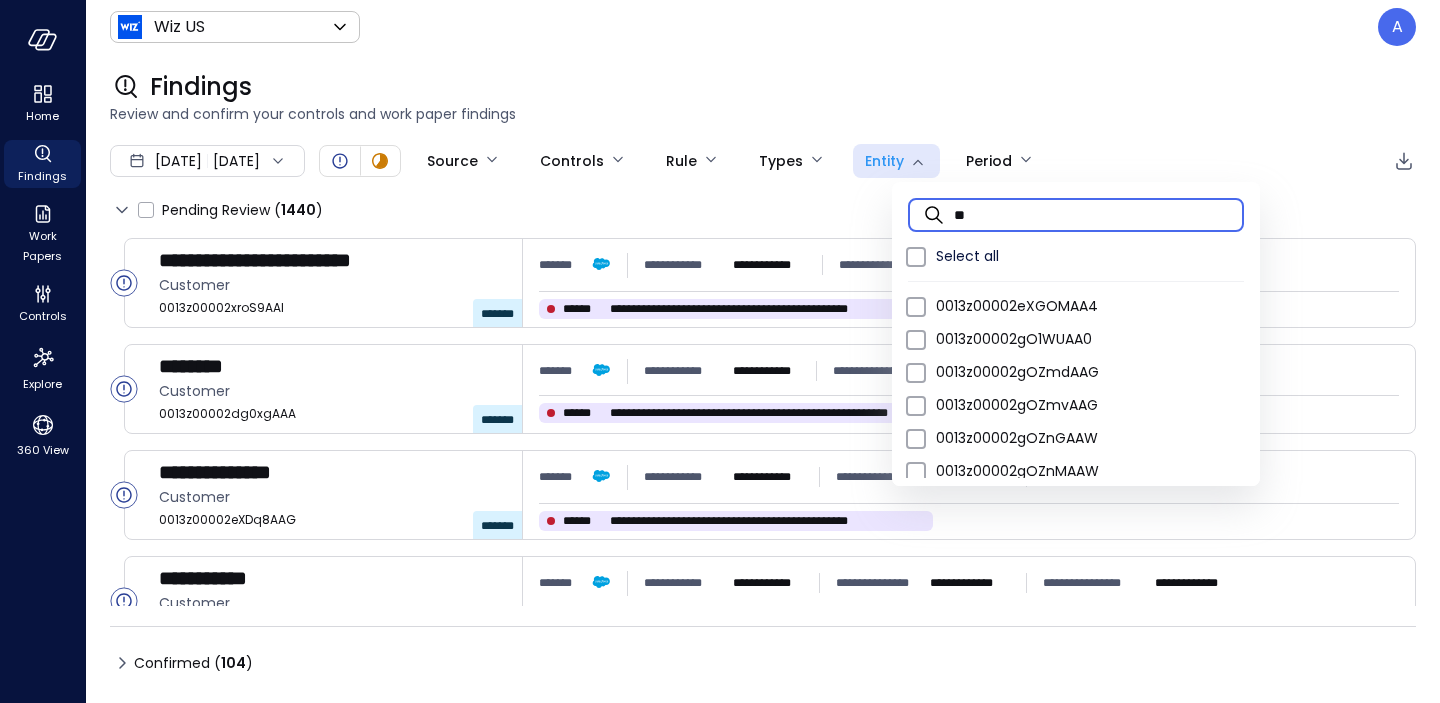 type on "*" 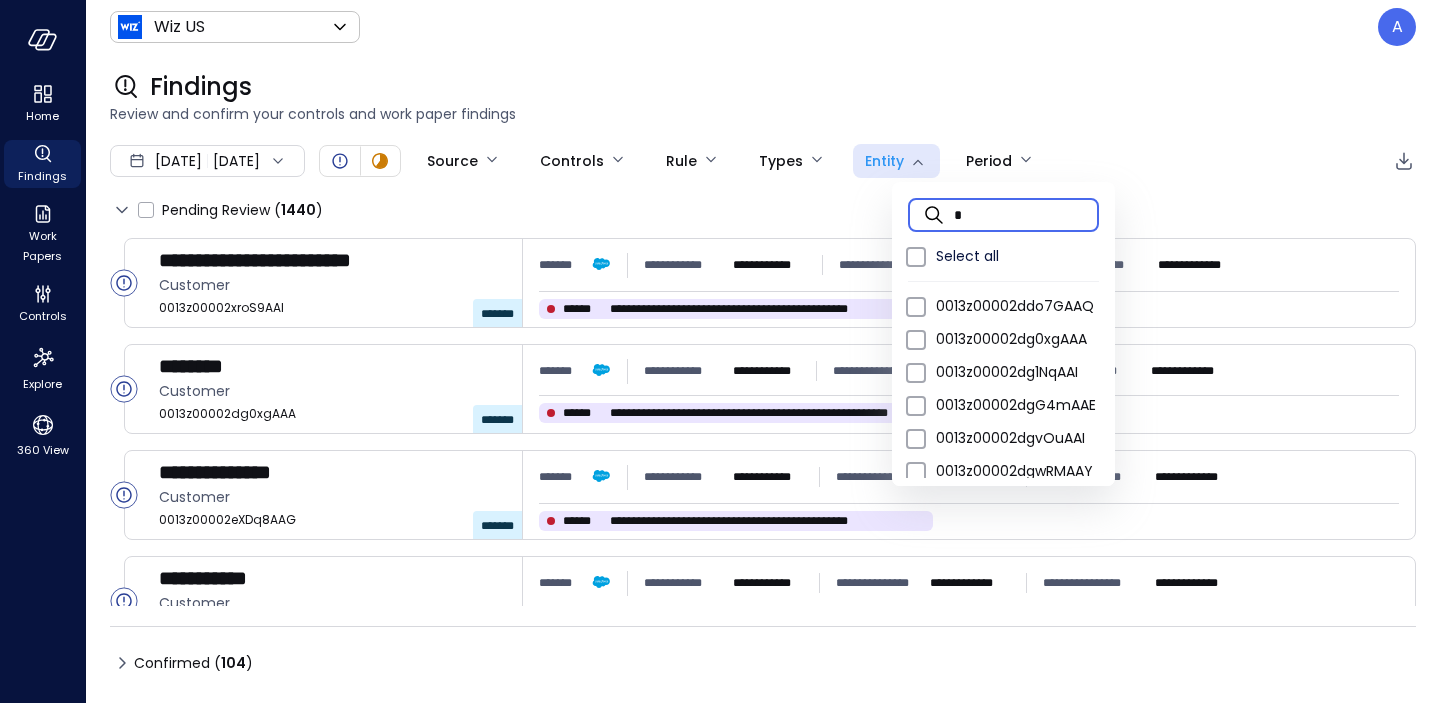 type 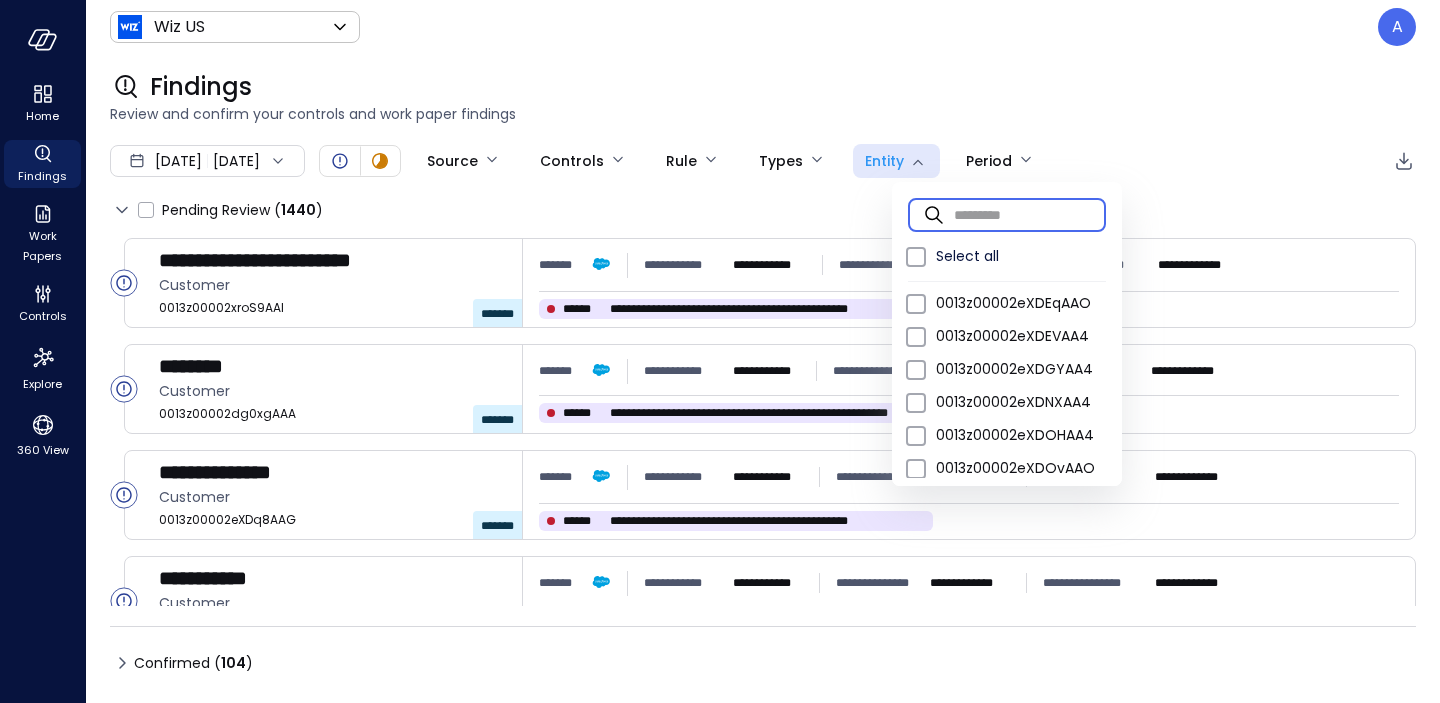 scroll, scrollTop: 3112, scrollLeft: 0, axis: vertical 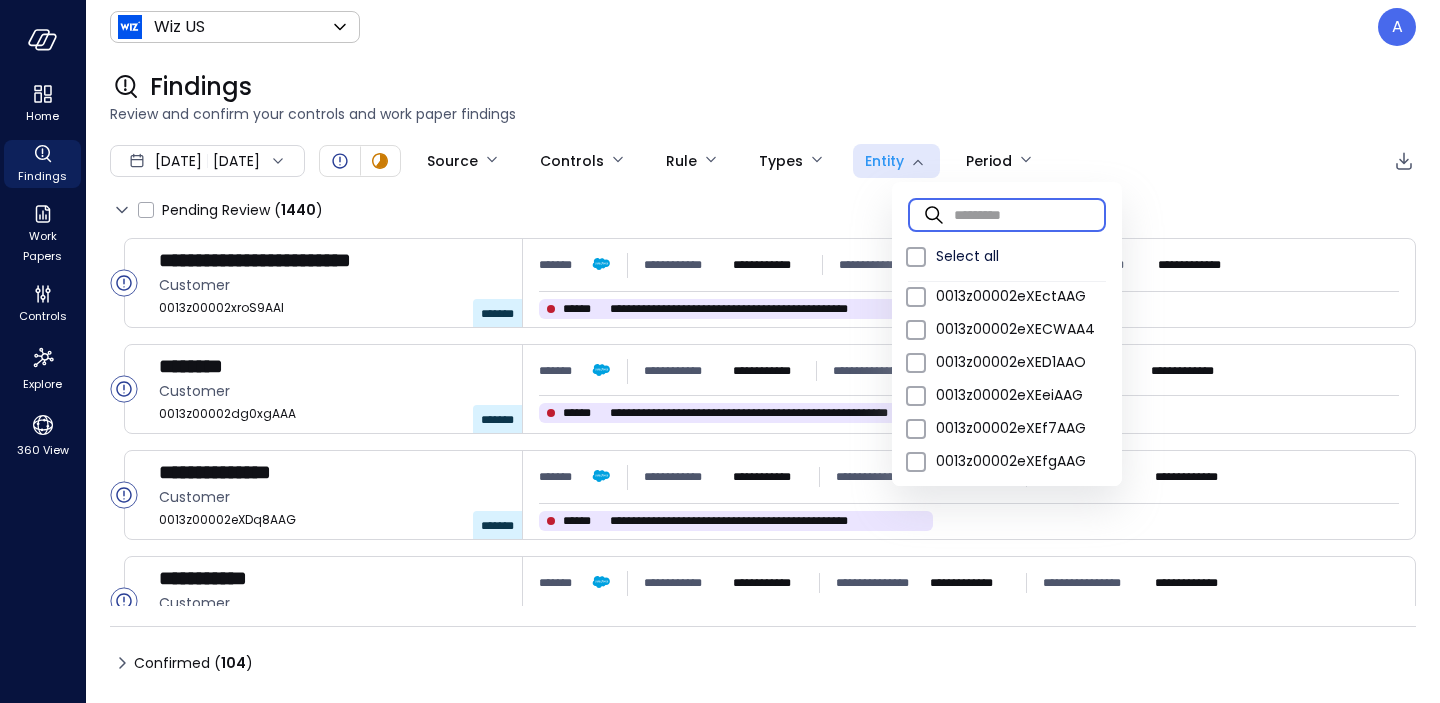 click at bounding box center (720, 351) 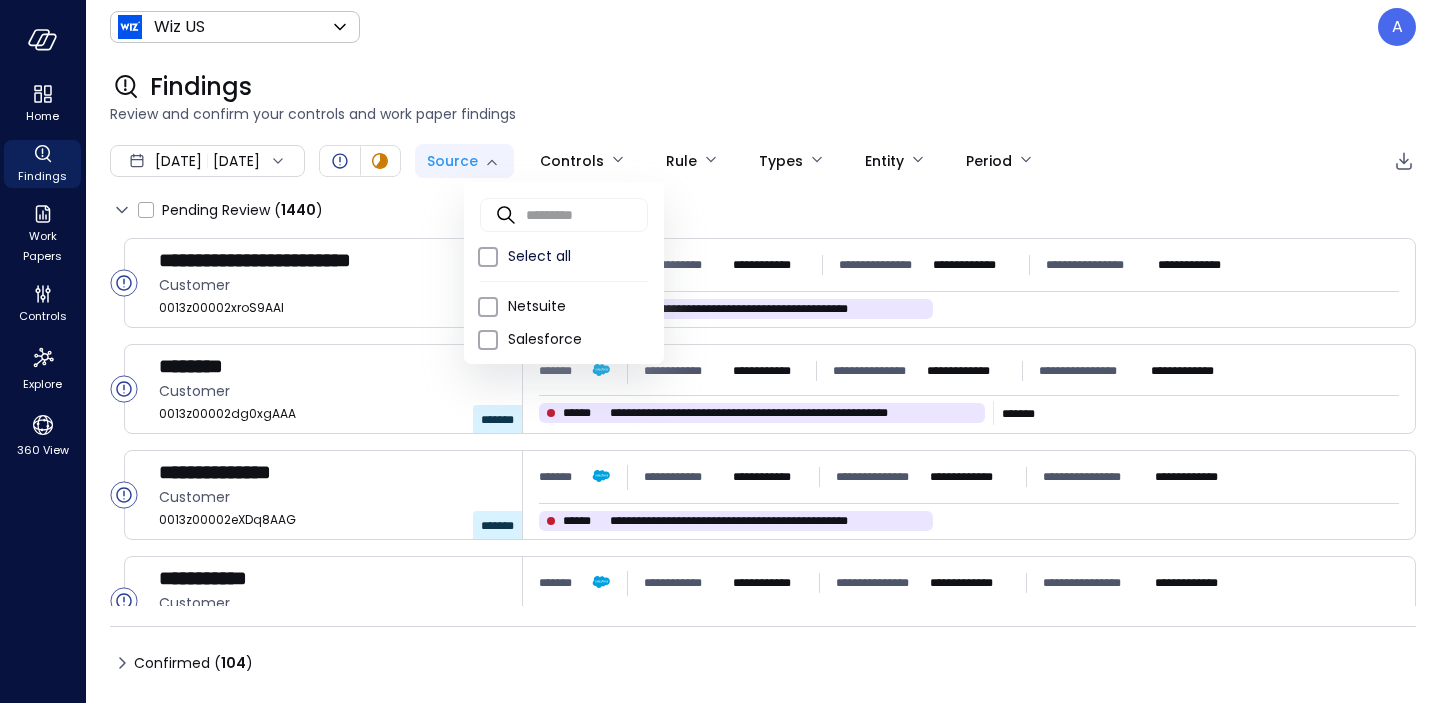 click on "**********" at bounding box center [720, 351] 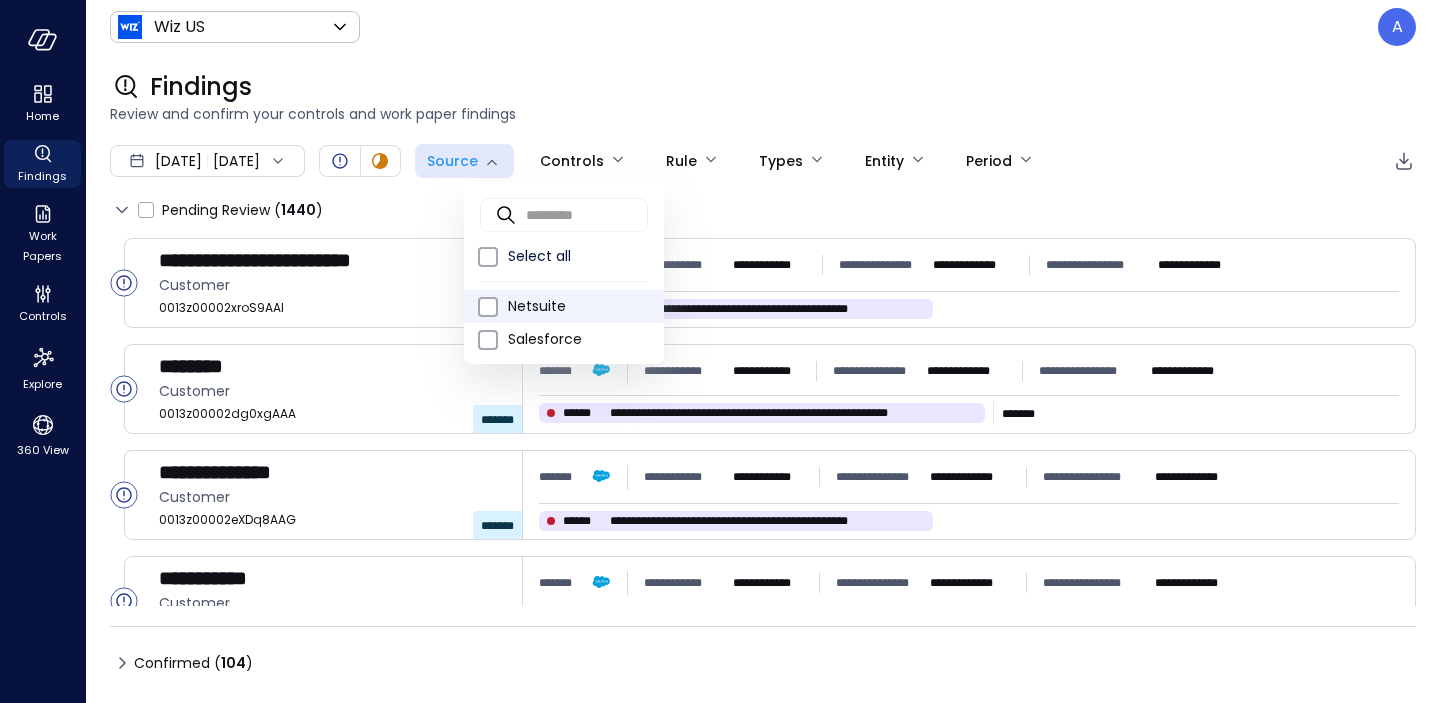 type on "********" 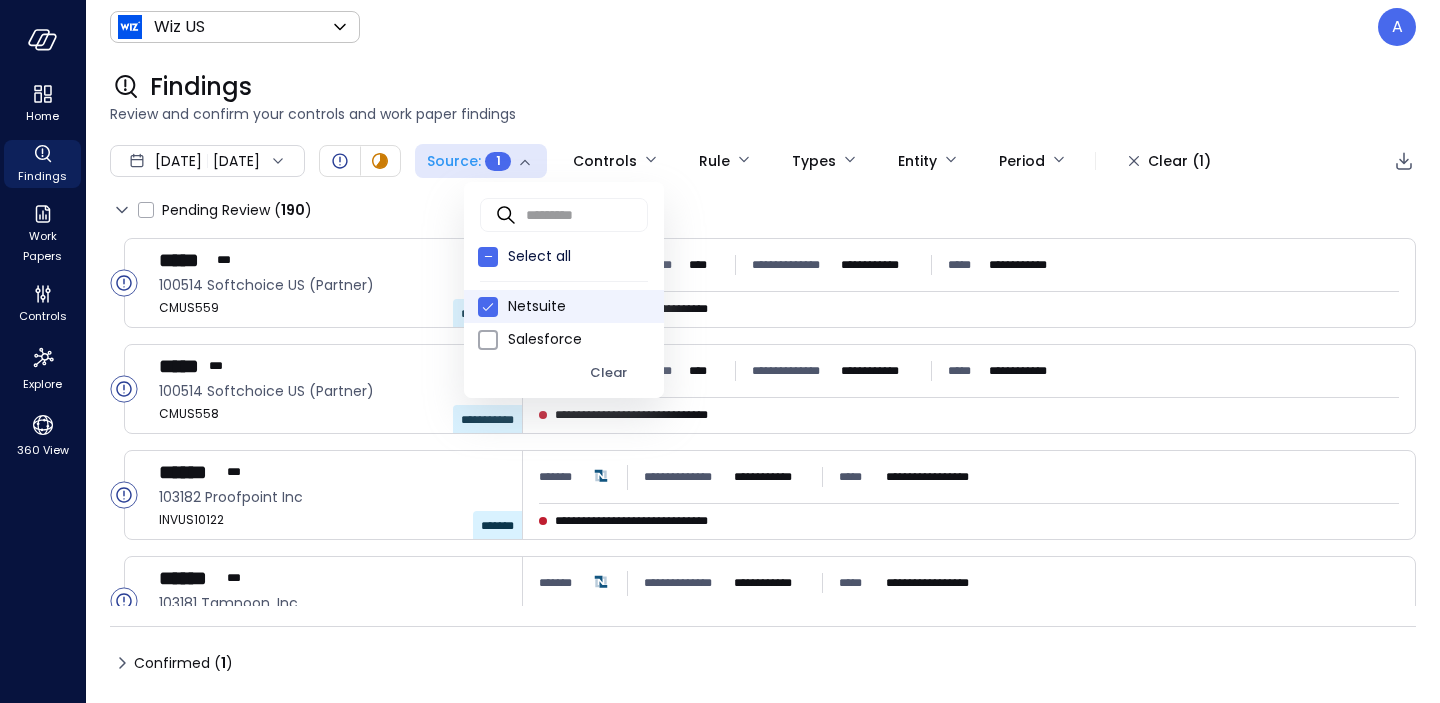 click at bounding box center (720, 351) 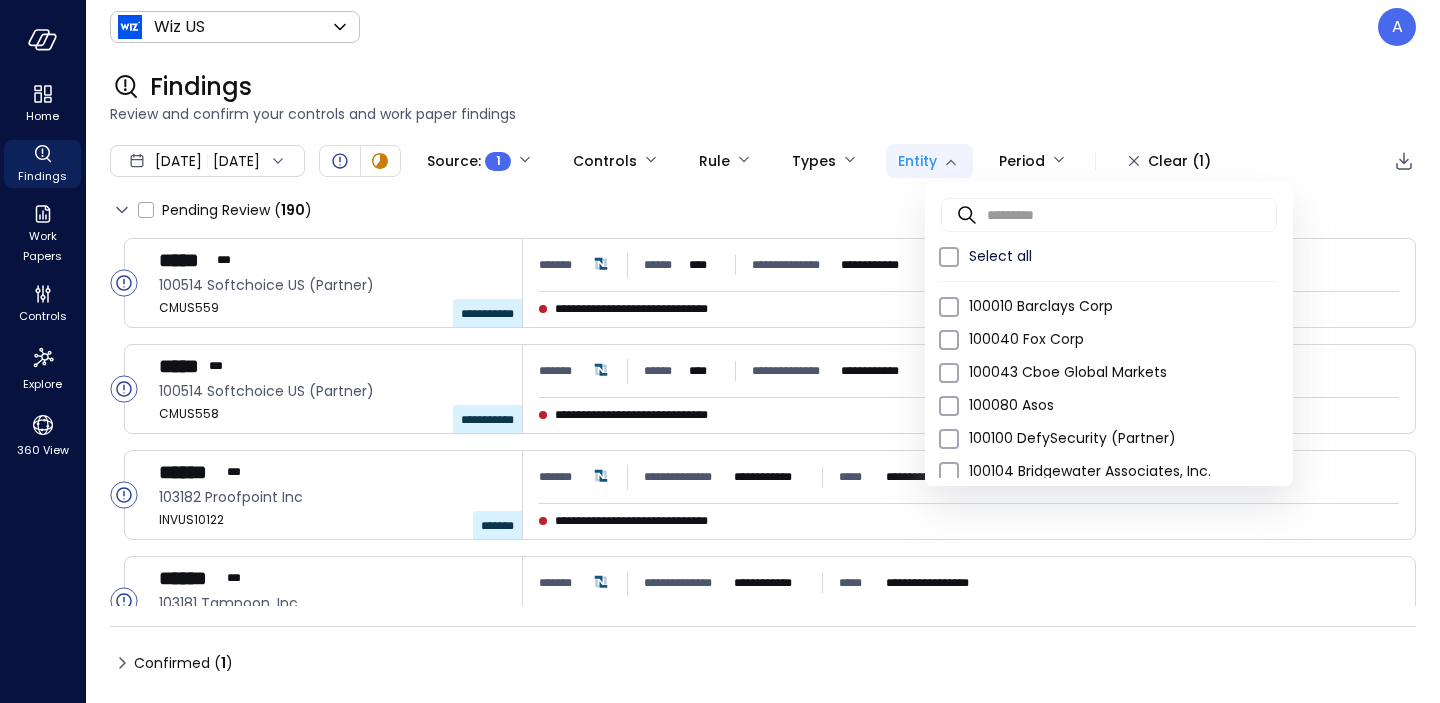 click on "**********" at bounding box center [720, 351] 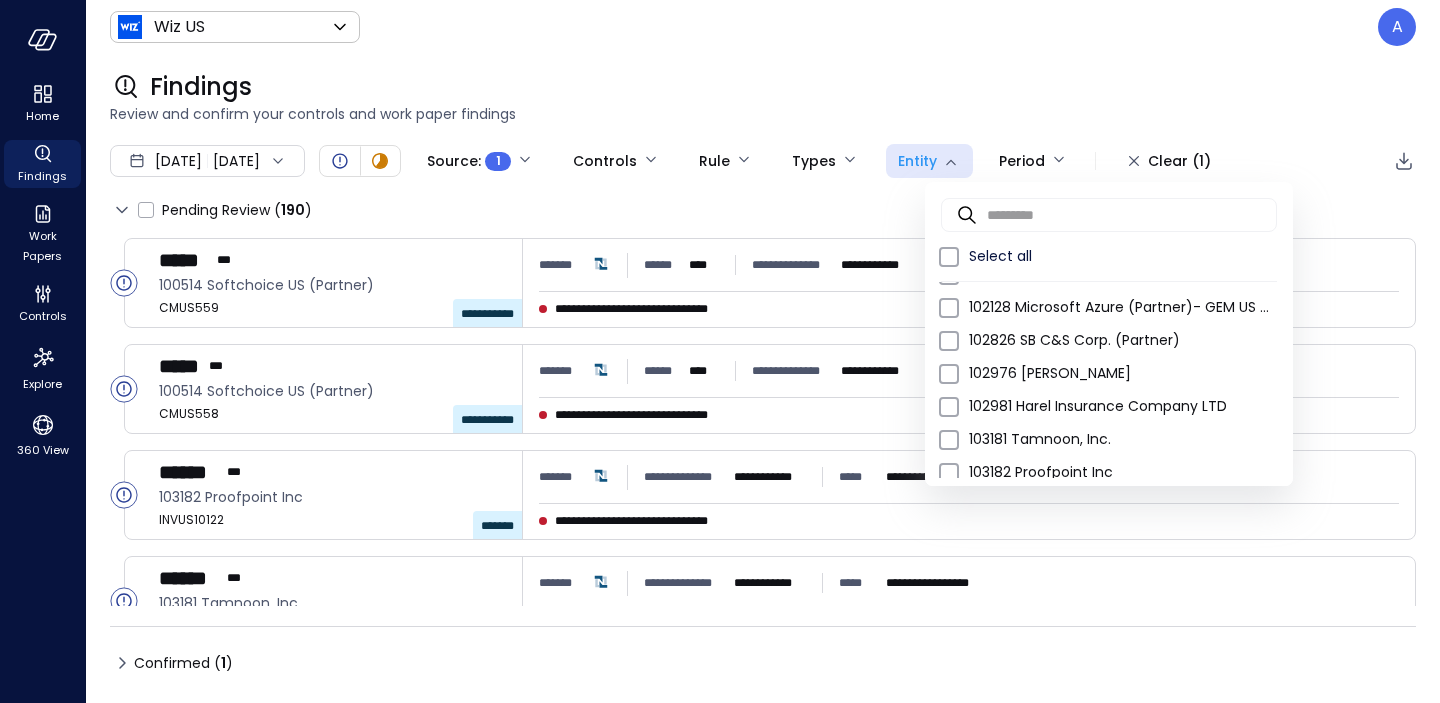 scroll, scrollTop: 2452, scrollLeft: 0, axis: vertical 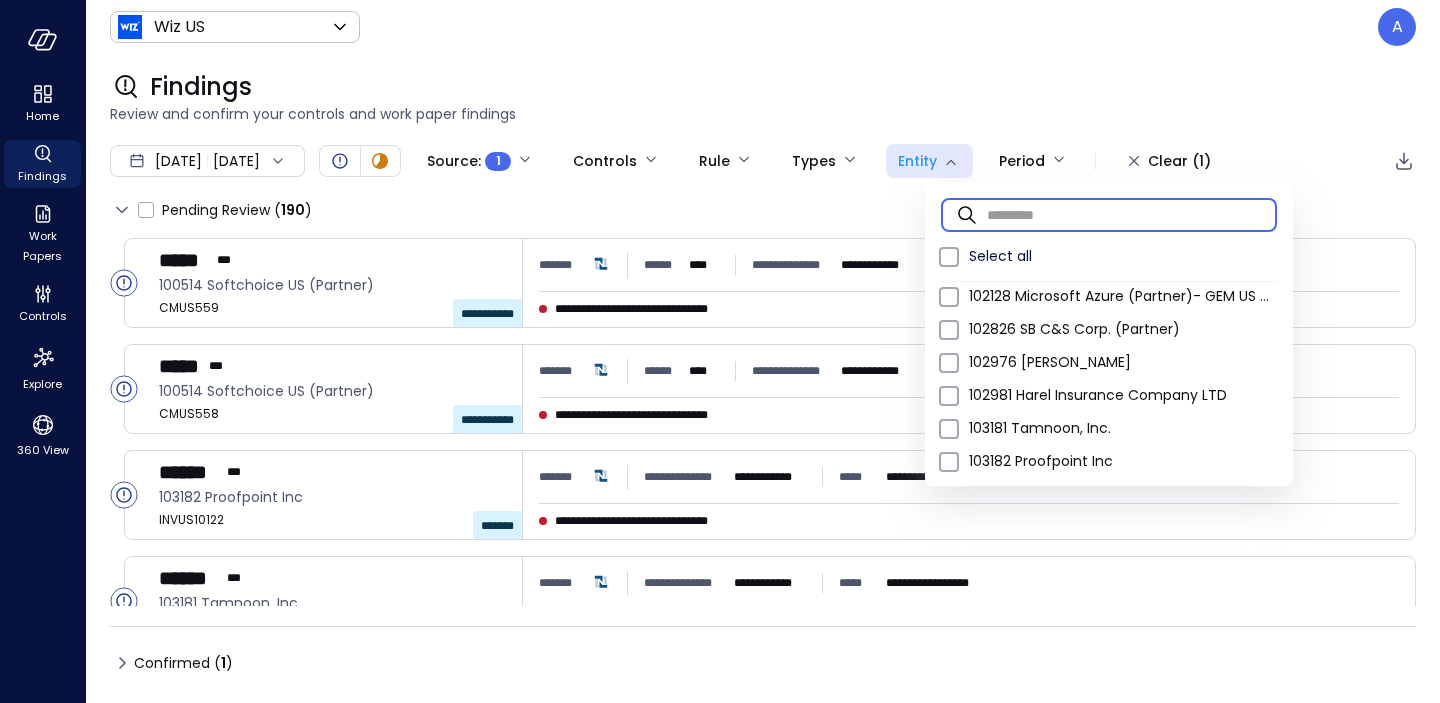click at bounding box center [1132, 214] 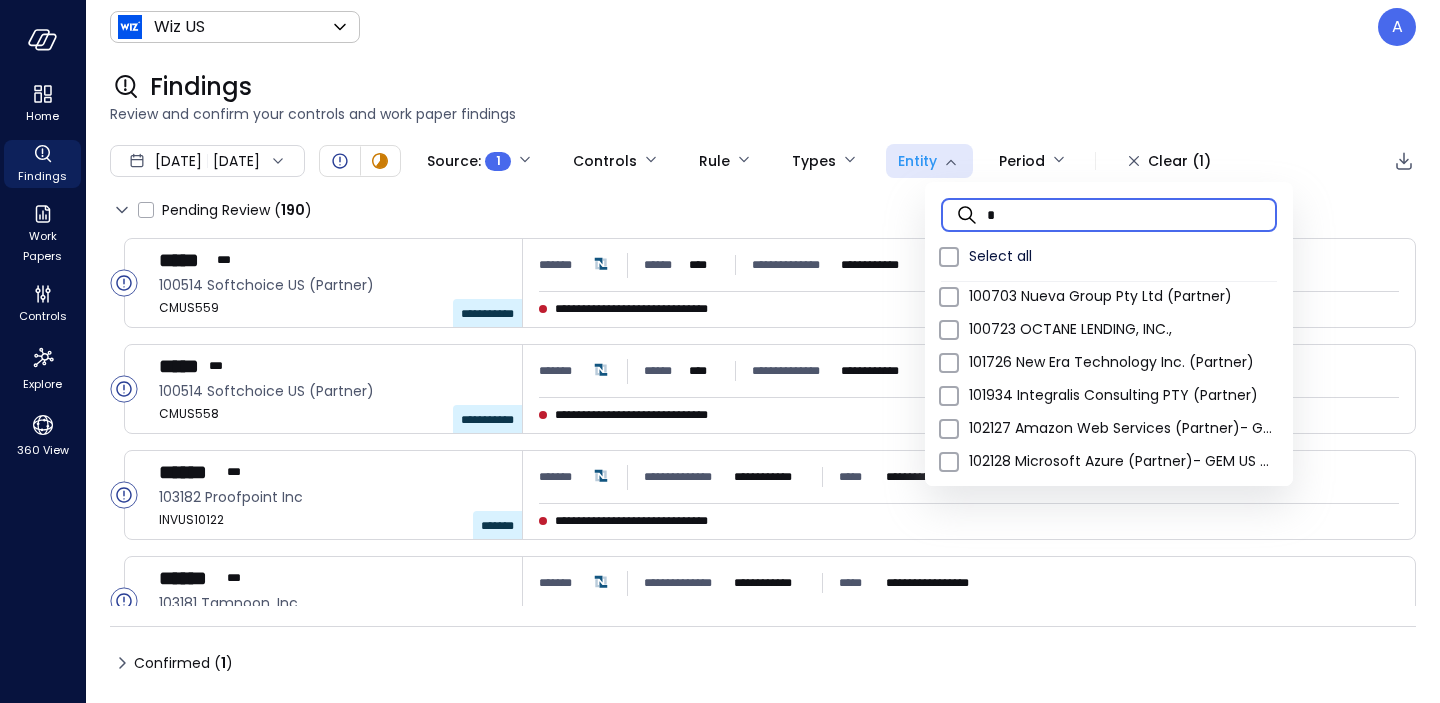 scroll, scrollTop: 0, scrollLeft: 0, axis: both 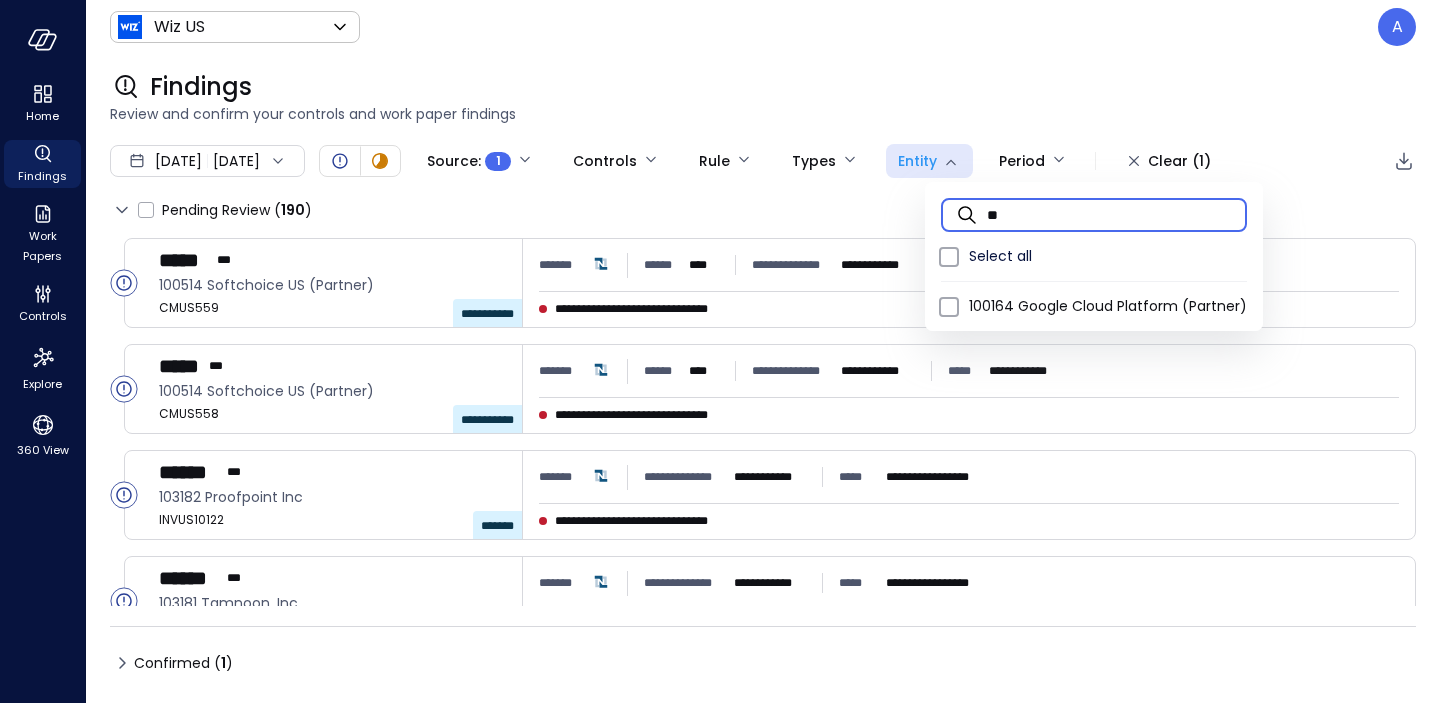 type on "*" 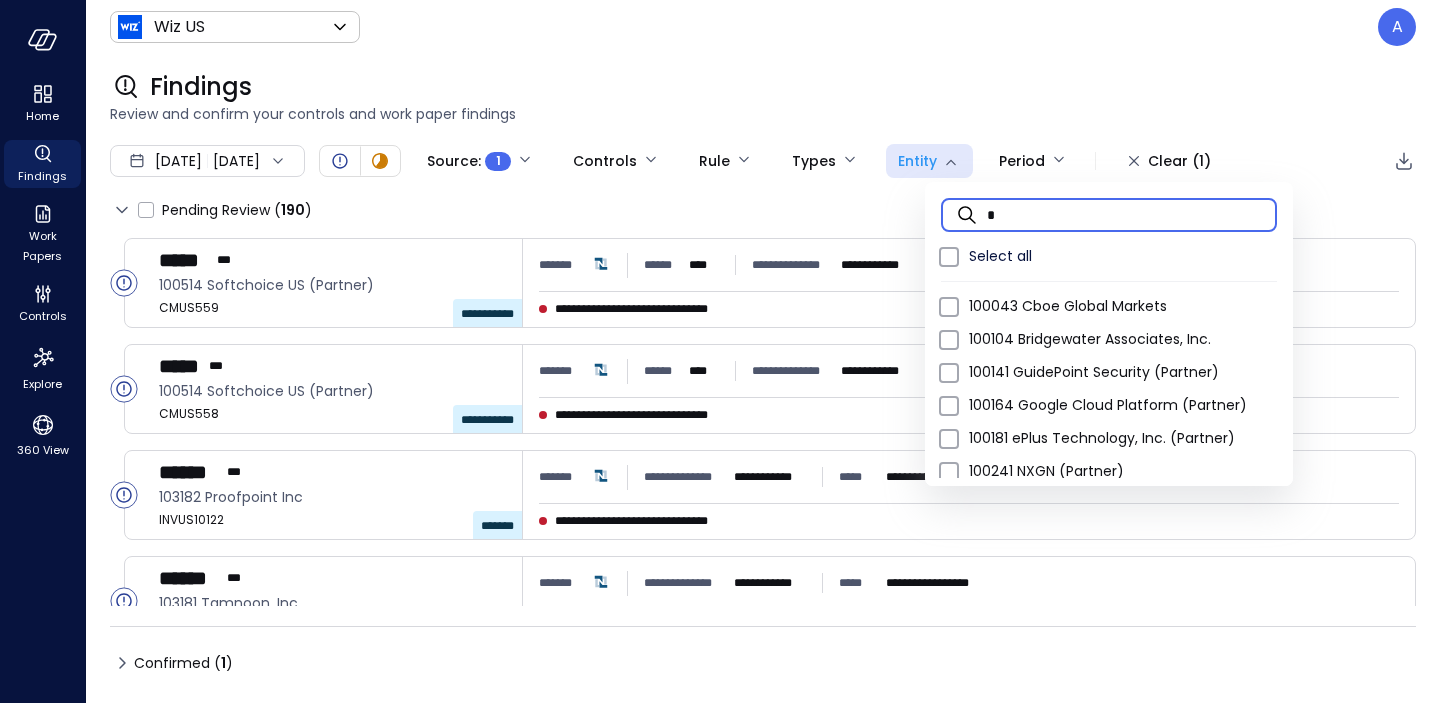 type 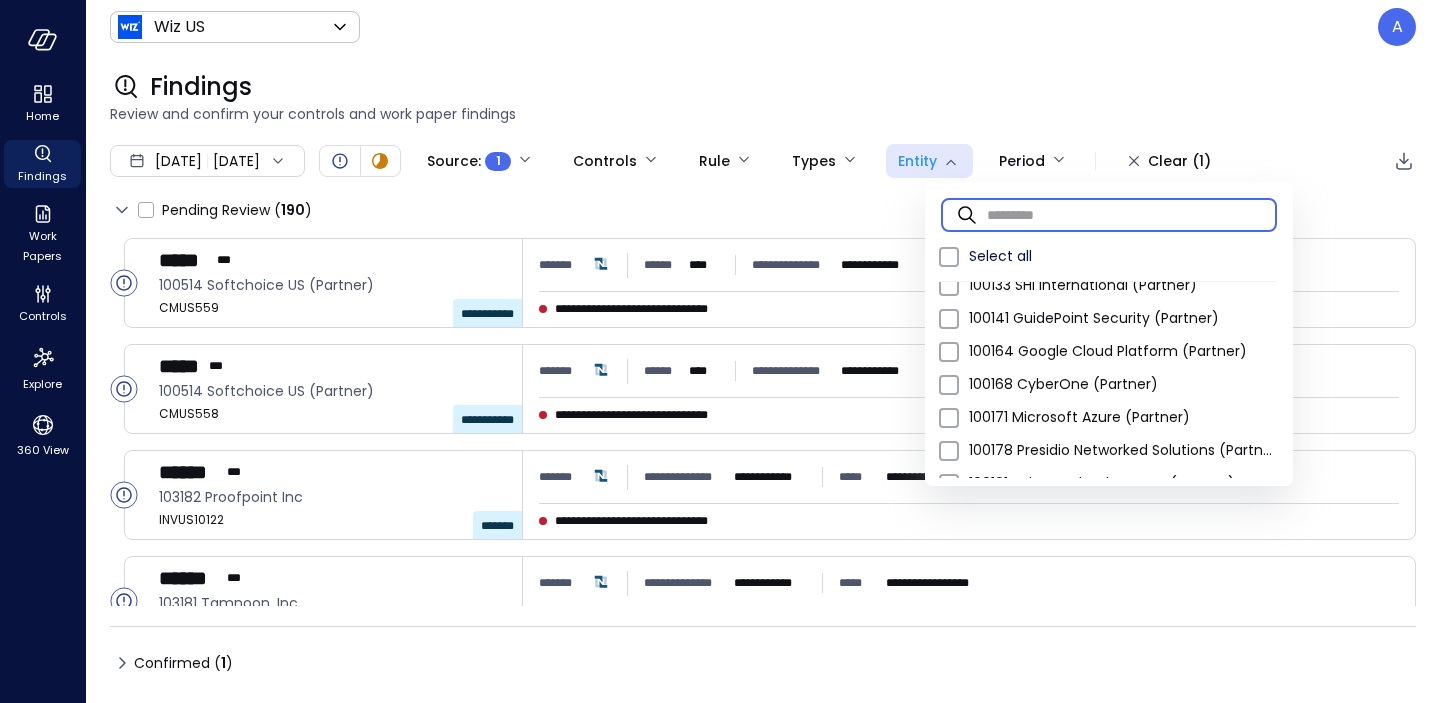 scroll, scrollTop: 0, scrollLeft: 0, axis: both 